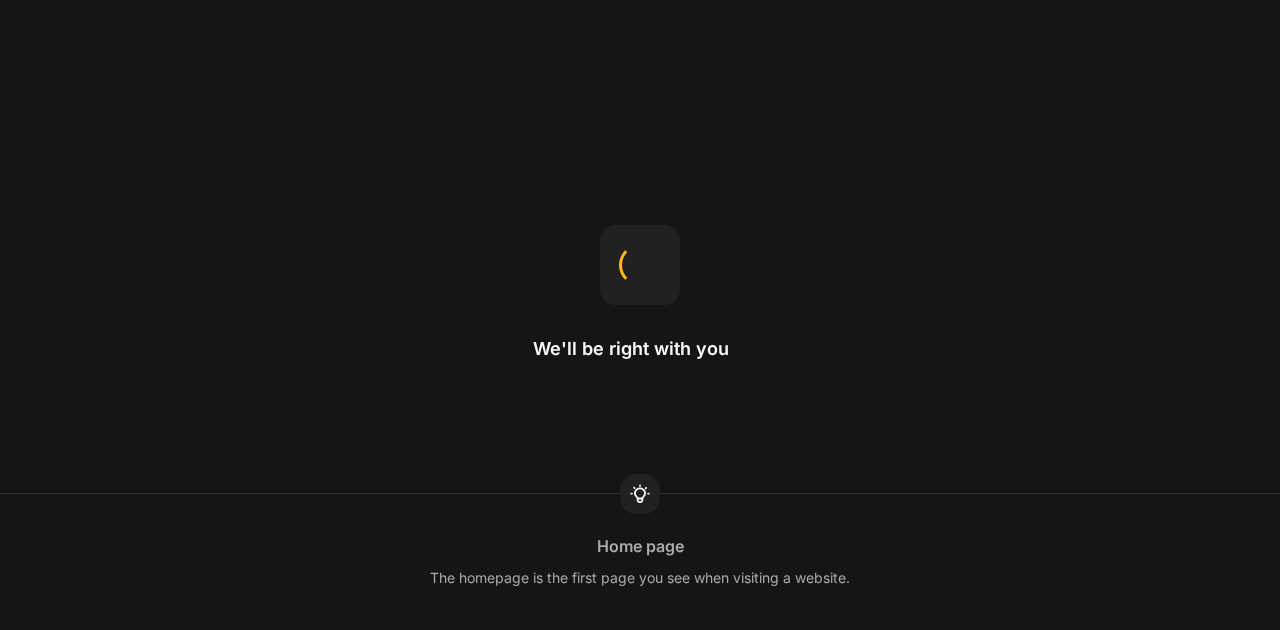 scroll, scrollTop: 0, scrollLeft: 0, axis: both 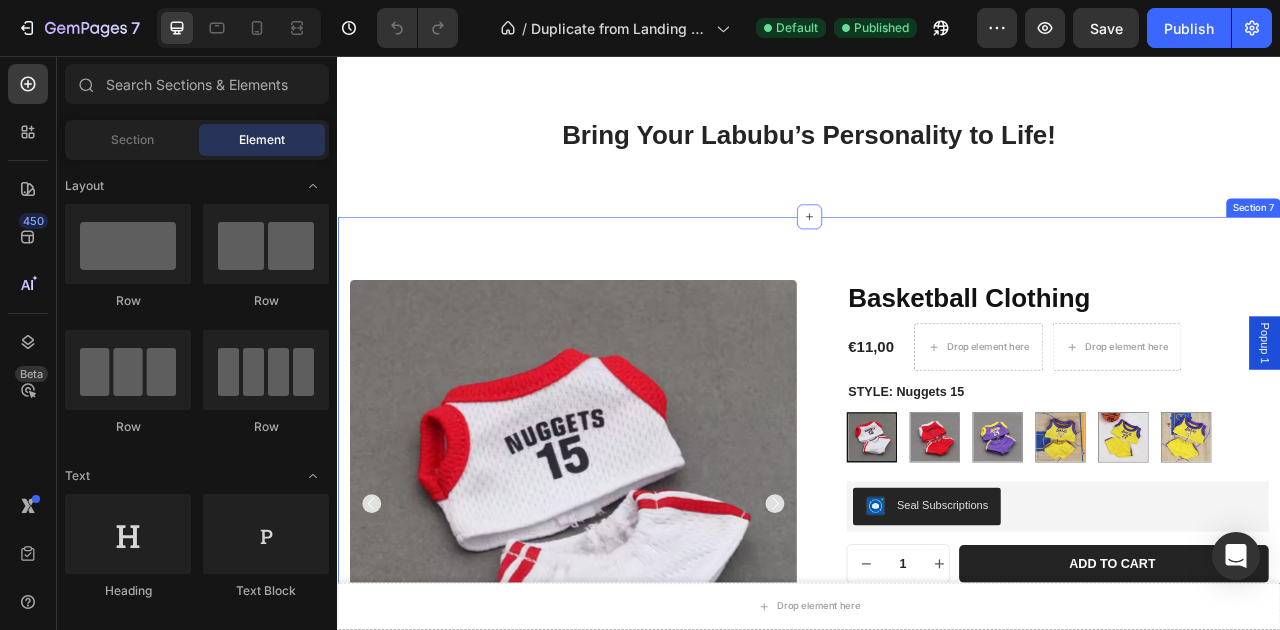 click on "Product Images Basketball Clothing Product Title €11,00 Product Price Product Price
Drop element here
Drop element here Row Row STYLE: Nuggets 15 Nuggets 15 Nuggets 15 Struggle 1 Struggle 1 Lakers 24 Lakers 24 Lakers 23 Lakers 23 Lakers 77 Lakers 77 Lakers 8 Lakers 8 Product Variants & Swatches Seal Subscriptions Seal Subscriptions
1
Product Quantity Add to cart Add to Cart Row Row Product Section 7" at bounding box center [937, 685] 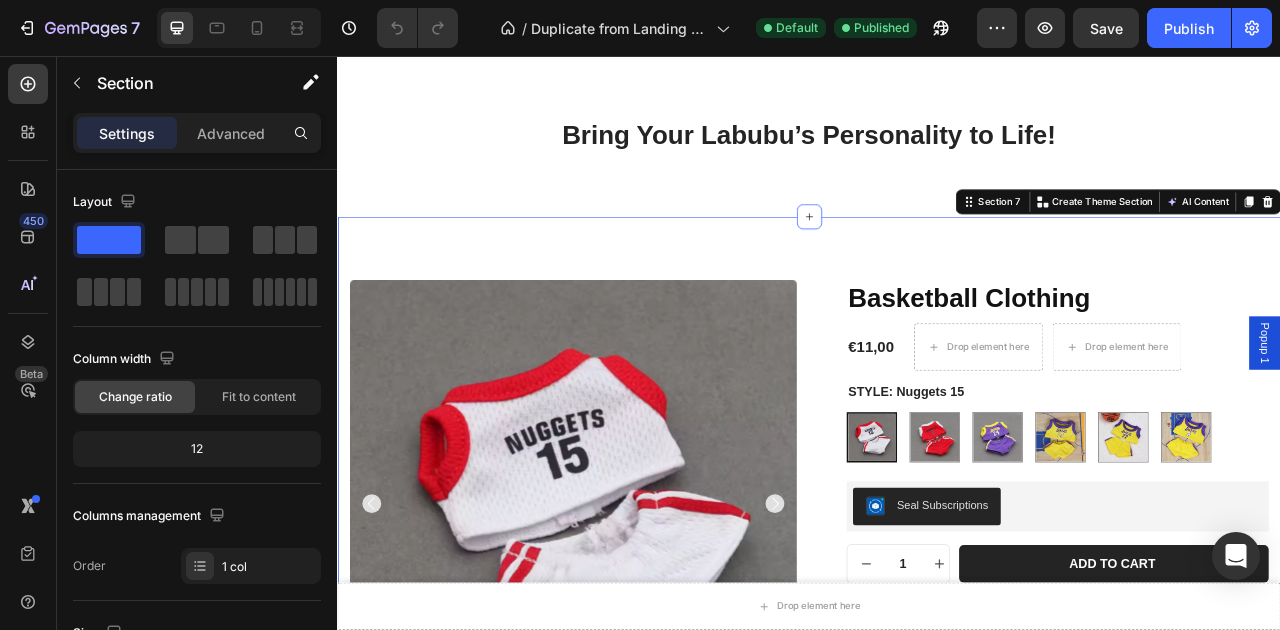 click on "Product Images Basketball Clothing Product Title €11,00 Product Price Product Price
Drop element here
Drop element here Row Row STYLE: Nuggets 15 Nuggets 15 Nuggets 15 Struggle 1 Struggle 1 Lakers 24 Lakers 24 Lakers 23 Lakers 23 Lakers 77 Lakers 77 Lakers 8 Lakers 8 Product Variants & Swatches Seal Subscriptions Seal Subscriptions
1
Product Quantity Add to cart Add to Cart Row Row Product Section 7   You can create reusable sections Create Theme Section AI Content Write with GemAI What would you like to describe here? Tone and Voice Persuasive Product Custom Labubu Plush Doll – Handcrafted Personalized Labubu Toy with Outfit Choice Show more Generate" at bounding box center (937, 685) 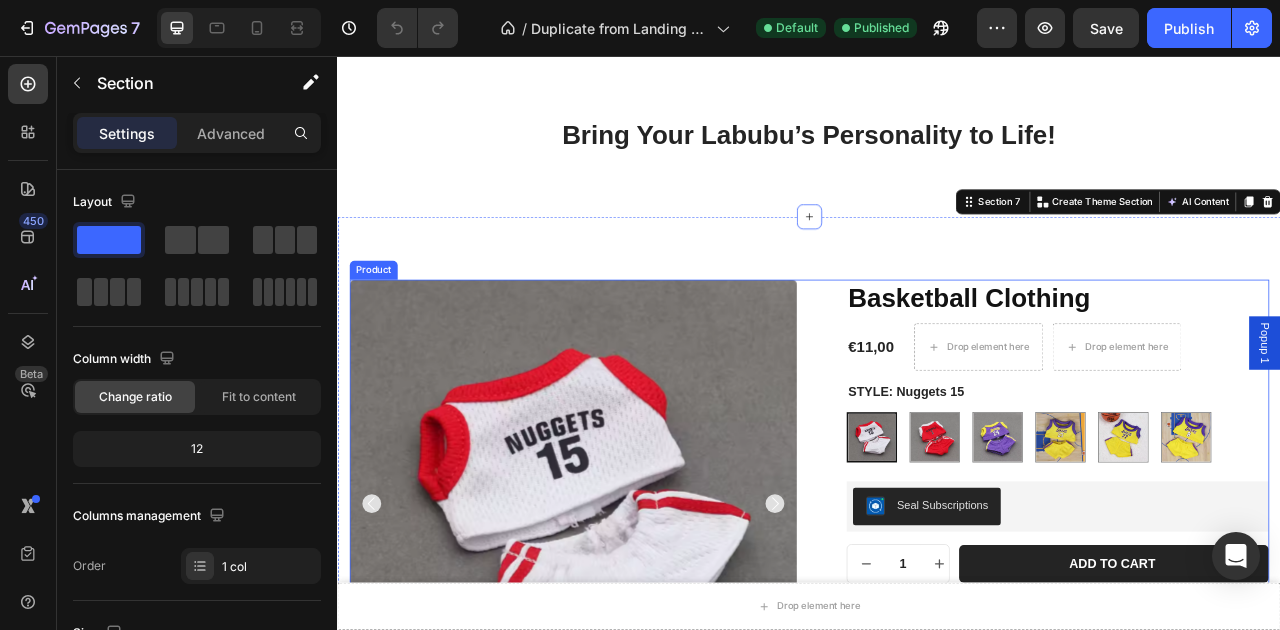 click on "Product Images Basketball Clothing Product Title €11,00 Product Price Product Price
Drop element here
Drop element here Row Row STYLE: Nuggets 15 Nuggets 15 Nuggets 15 Struggle 1 Struggle 1 Lakers 24 Lakers 24 Lakers 23 Lakers 23 Lakers 77 Lakers 77 Lakers 8 Lakers 8 Product Variants & Swatches Seal Subscriptions Seal Subscriptions
1
Product Quantity Add to cart Add to Cart Row Row Product" at bounding box center (937, 693) 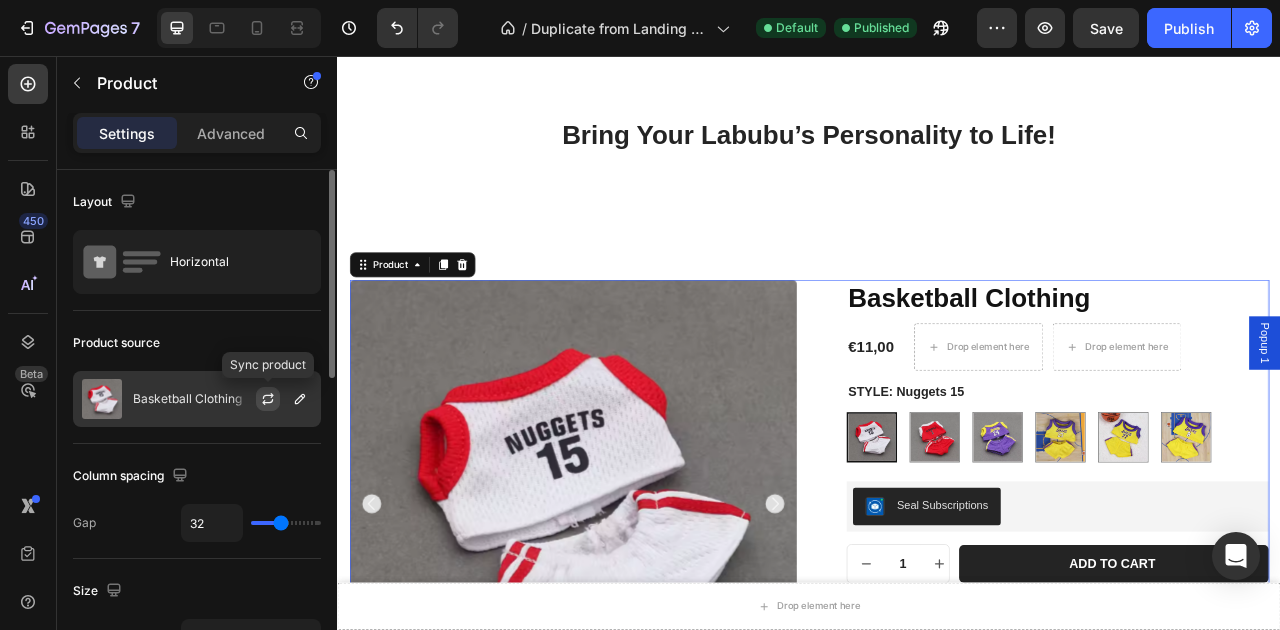 click 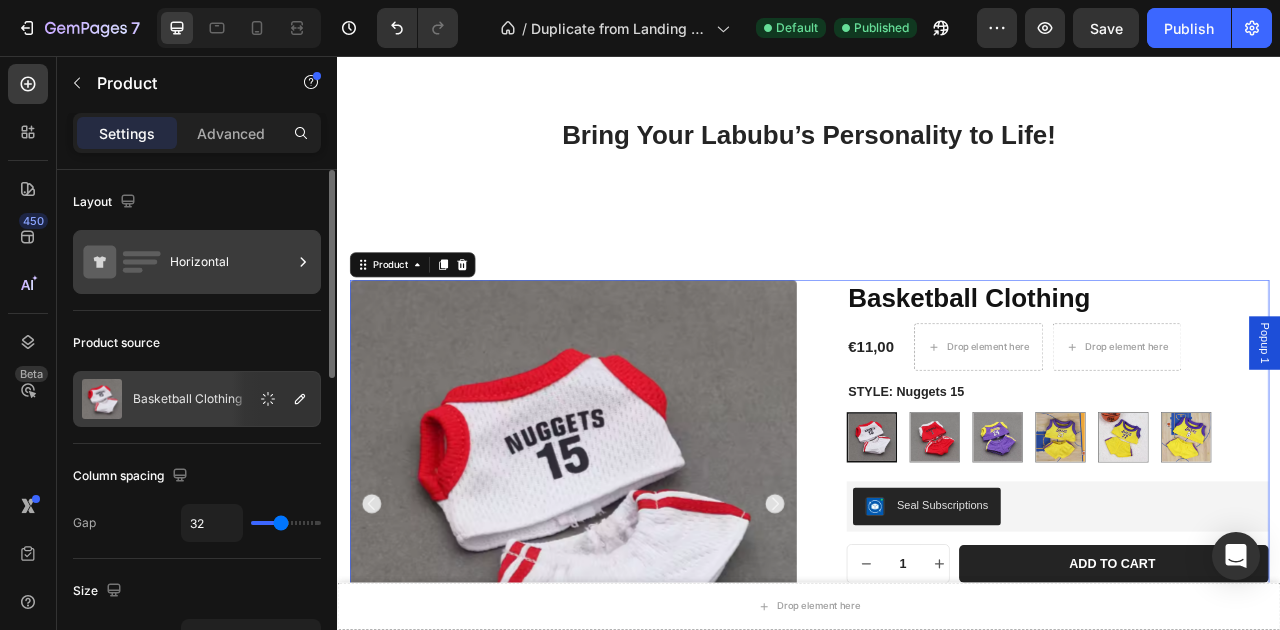 click on "Horizontal" at bounding box center [231, 262] 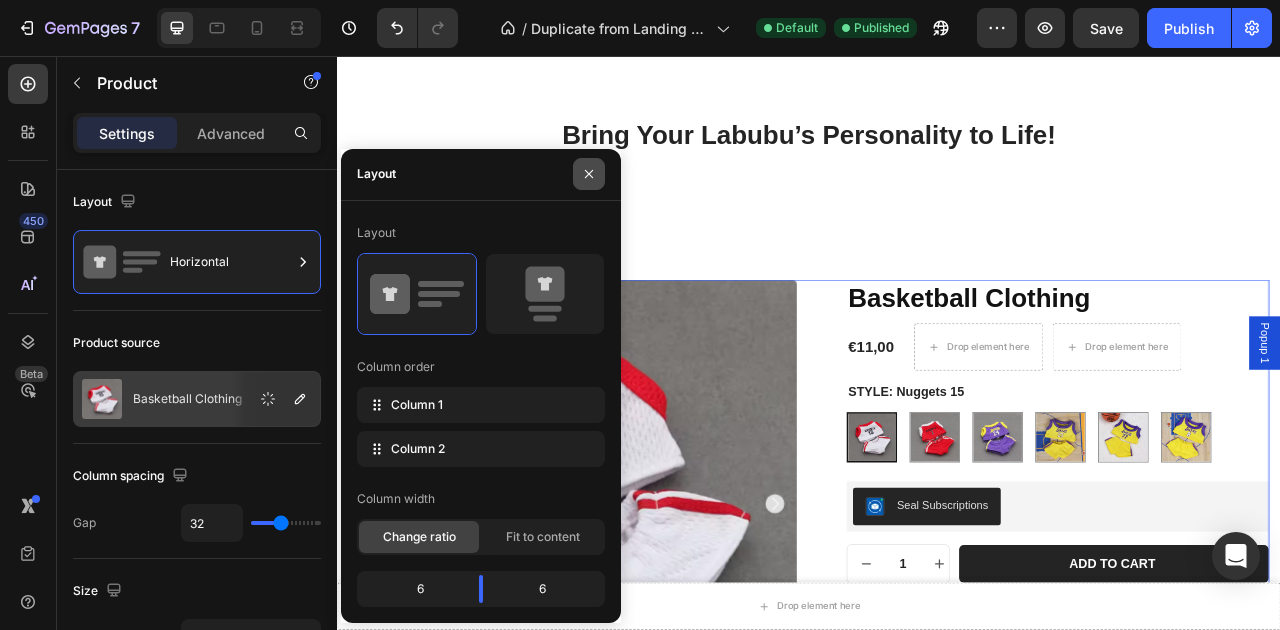 click 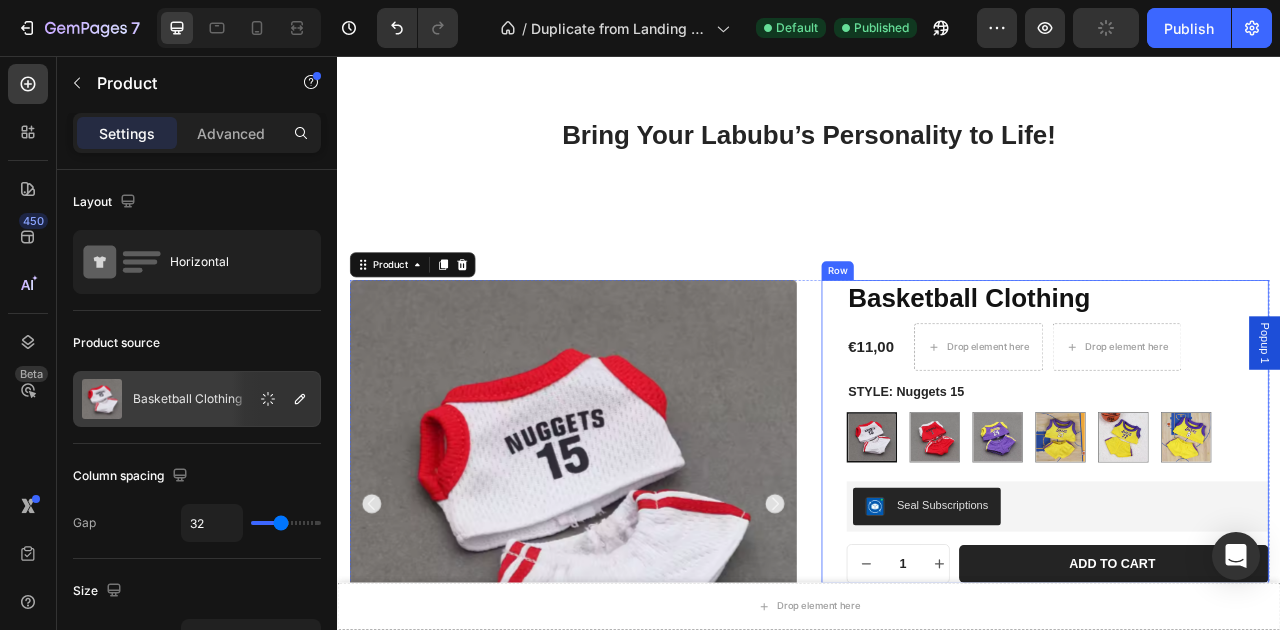 click on "Basketball Clothing Product Title €11,00 Product Price Product Price
Drop element here
Drop element here Row Row STYLE: Nuggets 15 Nuggets 15 Nuggets 15 Struggle 1 Struggle 1 Lakers 24 Lakers 24 Lakers 23 Lakers 23 Lakers 77 Lakers 77 Lakers 8 Lakers 8 Product Variants & Swatches Seal Subscriptions Seal Subscriptions
1
Product Quantity Add to cart Add to Cart Row Row" at bounding box center [1237, 534] 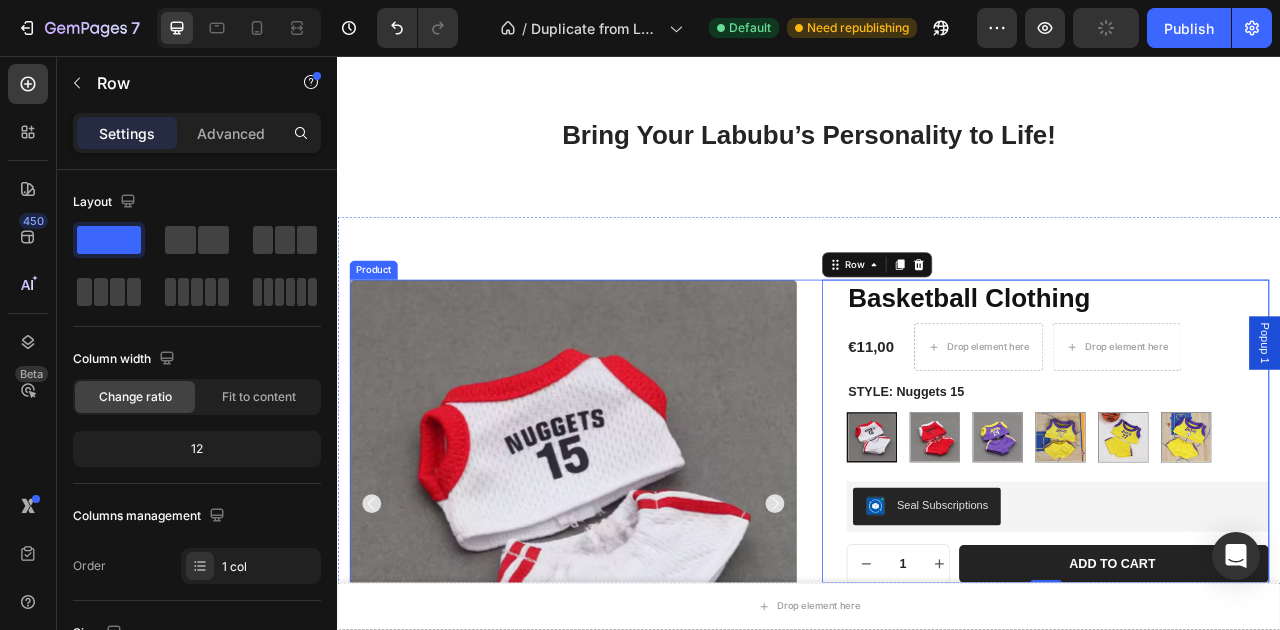 click on "Product Images Basketball Clothing Product Title €11,00 Product Price Product Price
Drop element here
Drop element here Row Row STYLE: Nuggets 15 Nuggets 15 Nuggets 15 Struggle 1 Struggle 1 Lakers 24 Lakers 24 Lakers 23 Lakers 23 Lakers 77 Lakers 77 Lakers 8 Lakers 8 Product Variants & Swatches Seal Subscriptions Seal Subscriptions
1
Product Quantity Add to cart Add to Cart Row Row   0 Product" at bounding box center [937, 693] 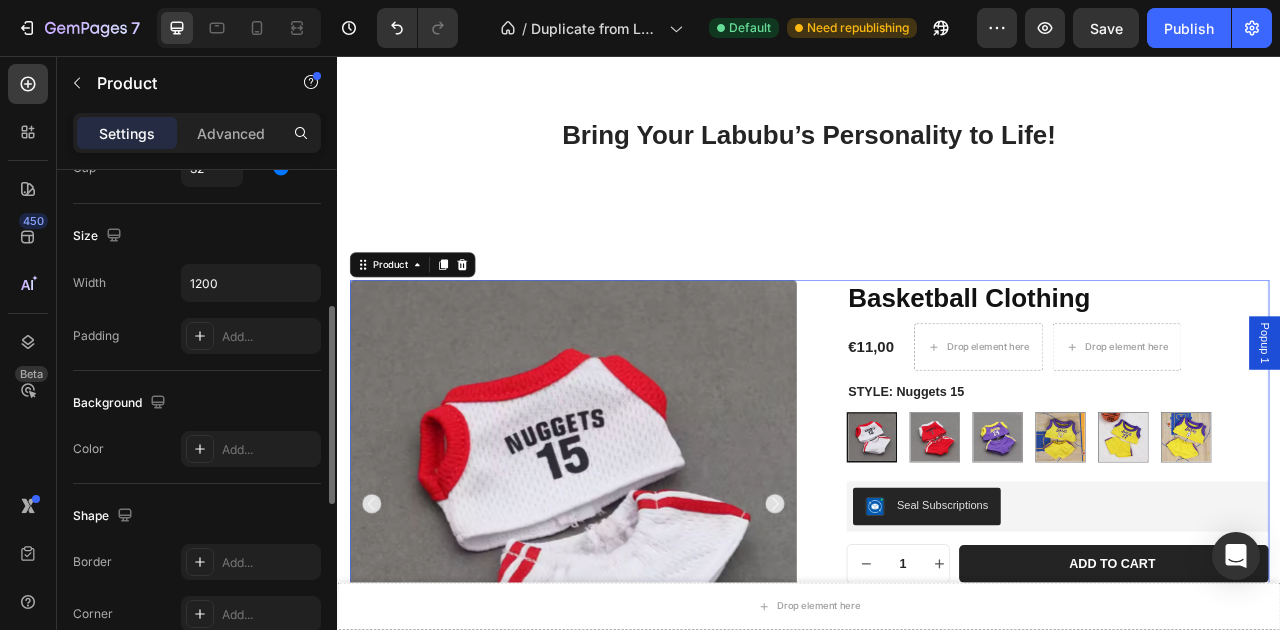 scroll, scrollTop: 0, scrollLeft: 0, axis: both 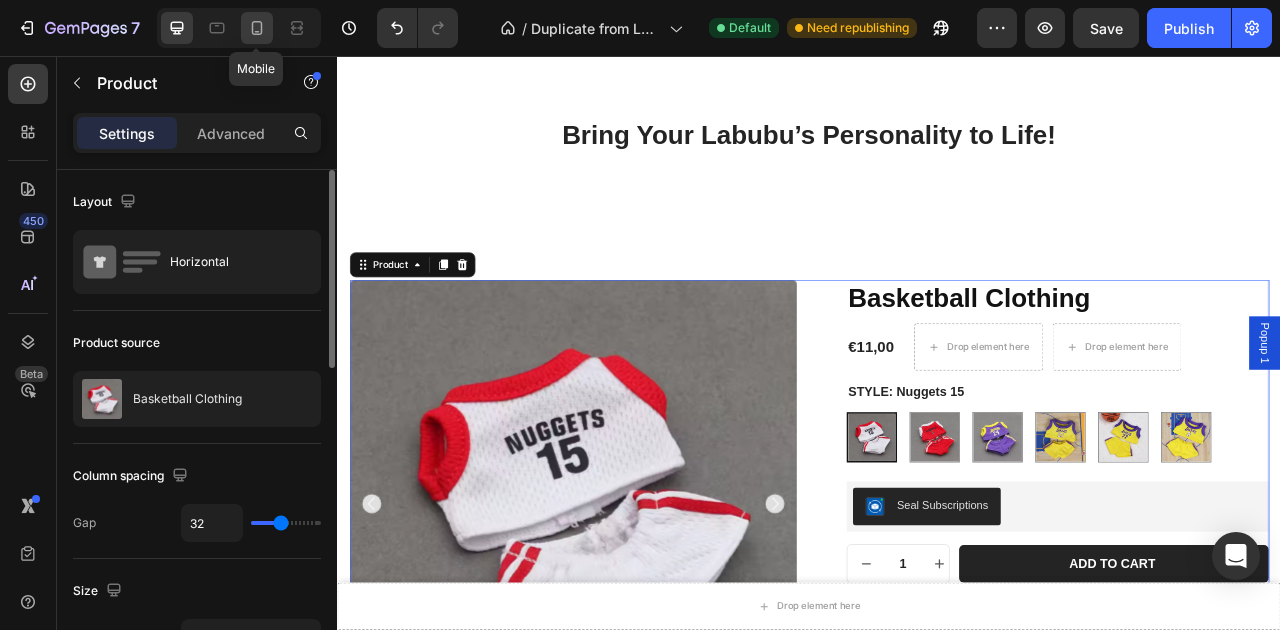 click 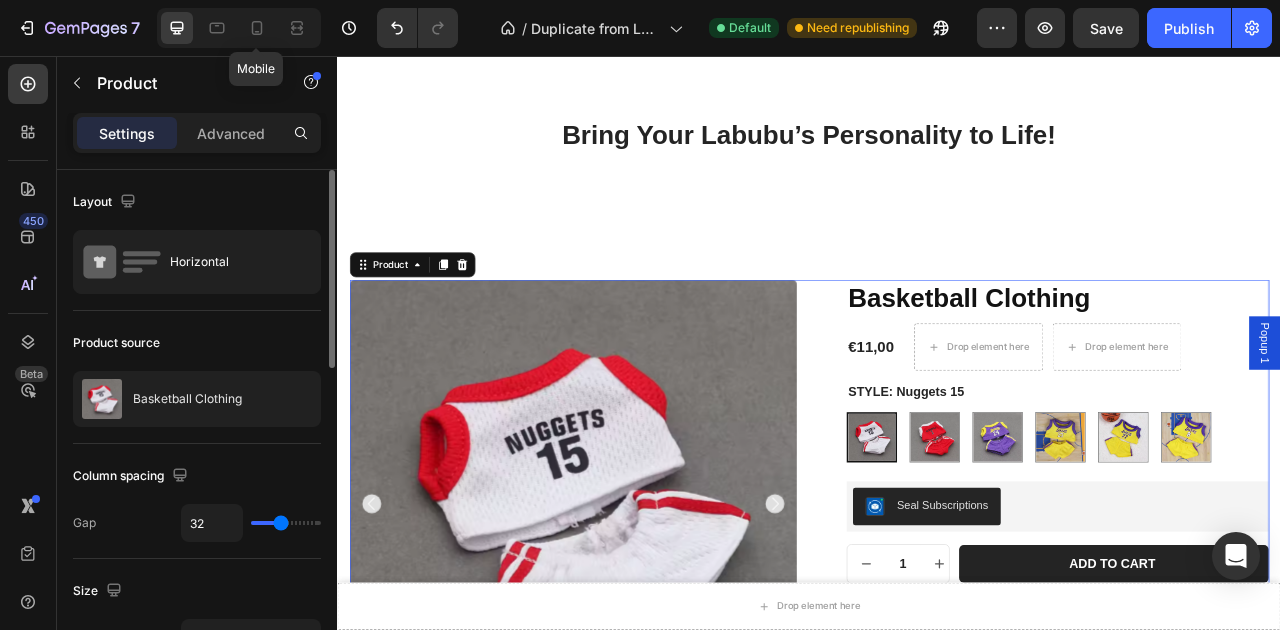 type on "0" 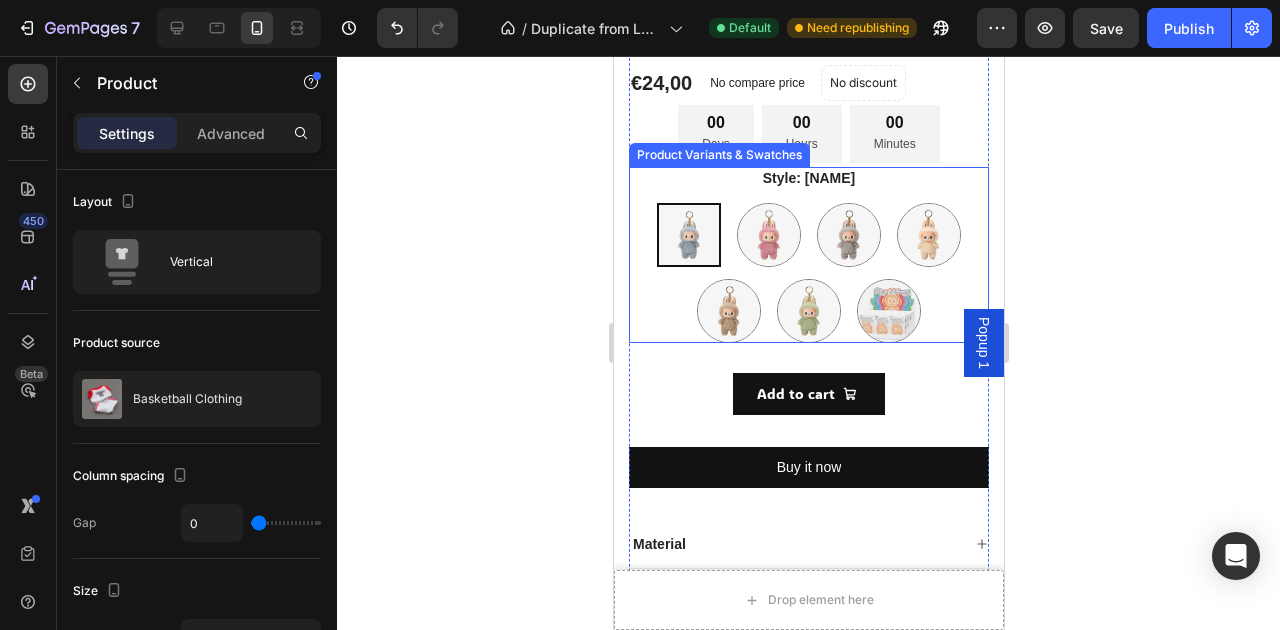 scroll, scrollTop: 227, scrollLeft: 0, axis: vertical 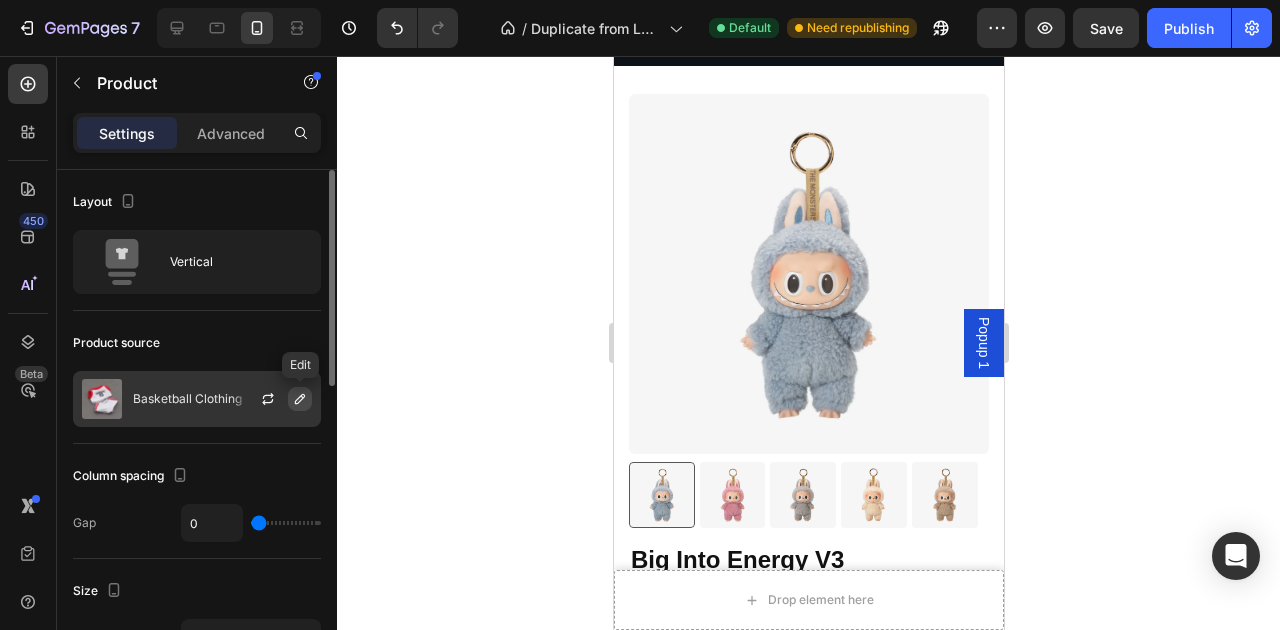 click 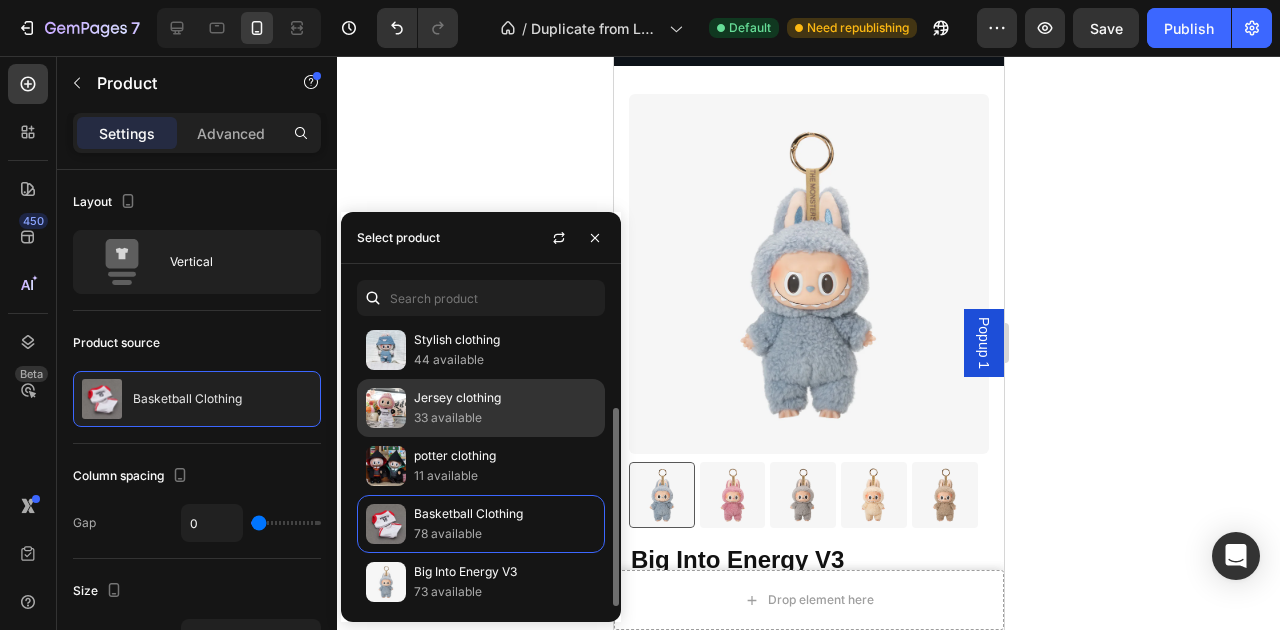 scroll, scrollTop: 0, scrollLeft: 0, axis: both 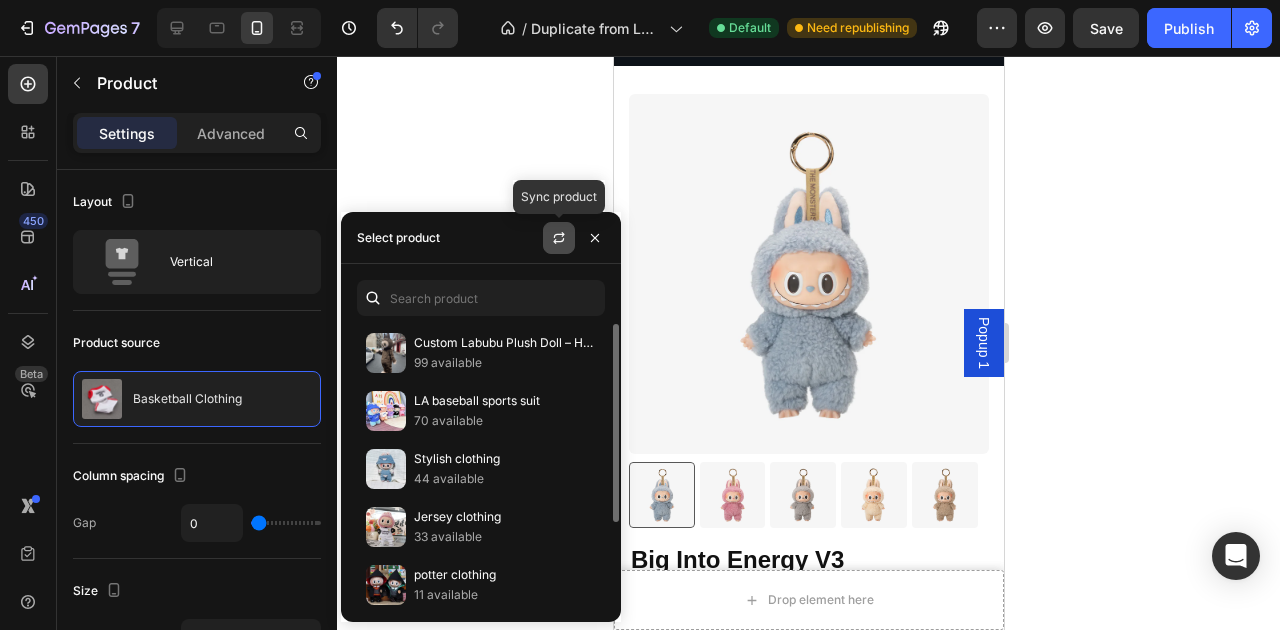 click 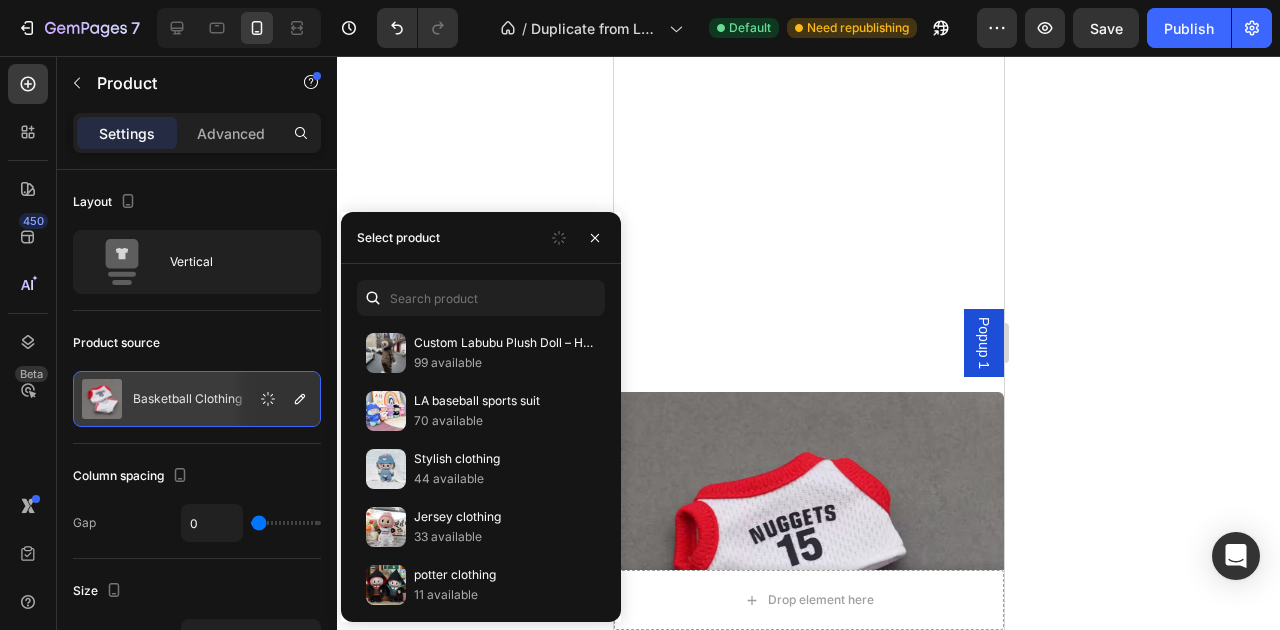 scroll, scrollTop: 1649, scrollLeft: 0, axis: vertical 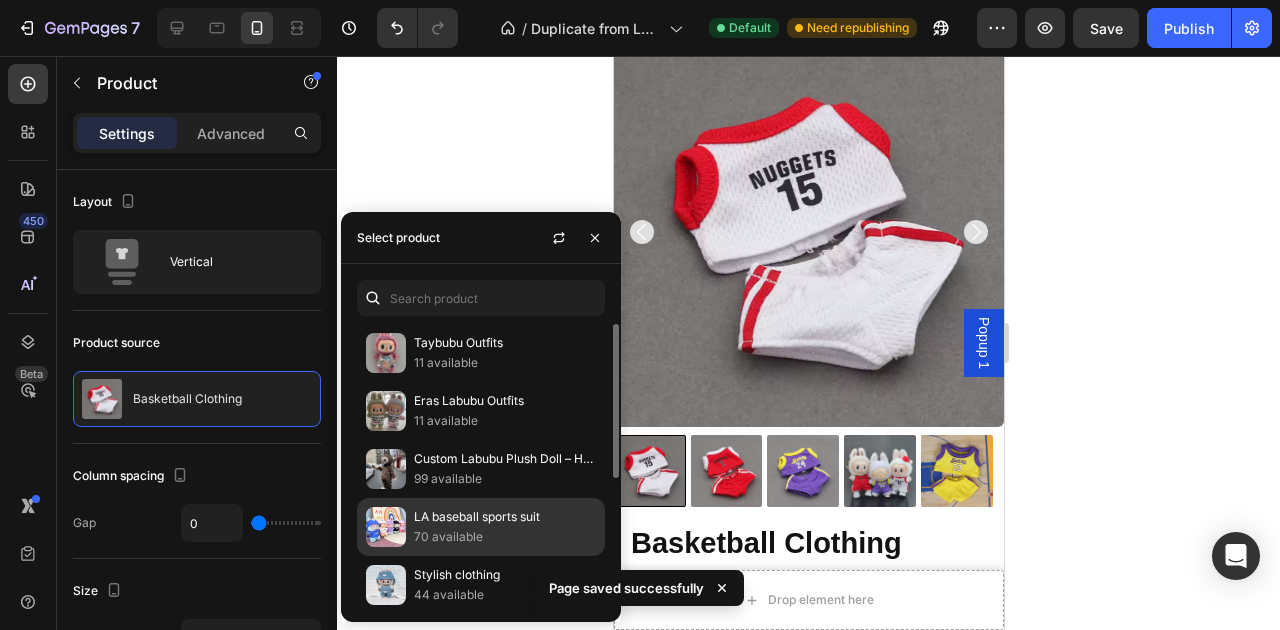 drag, startPoint x: 518, startPoint y: 410, endPoint x: 542, endPoint y: 515, distance: 107.70794 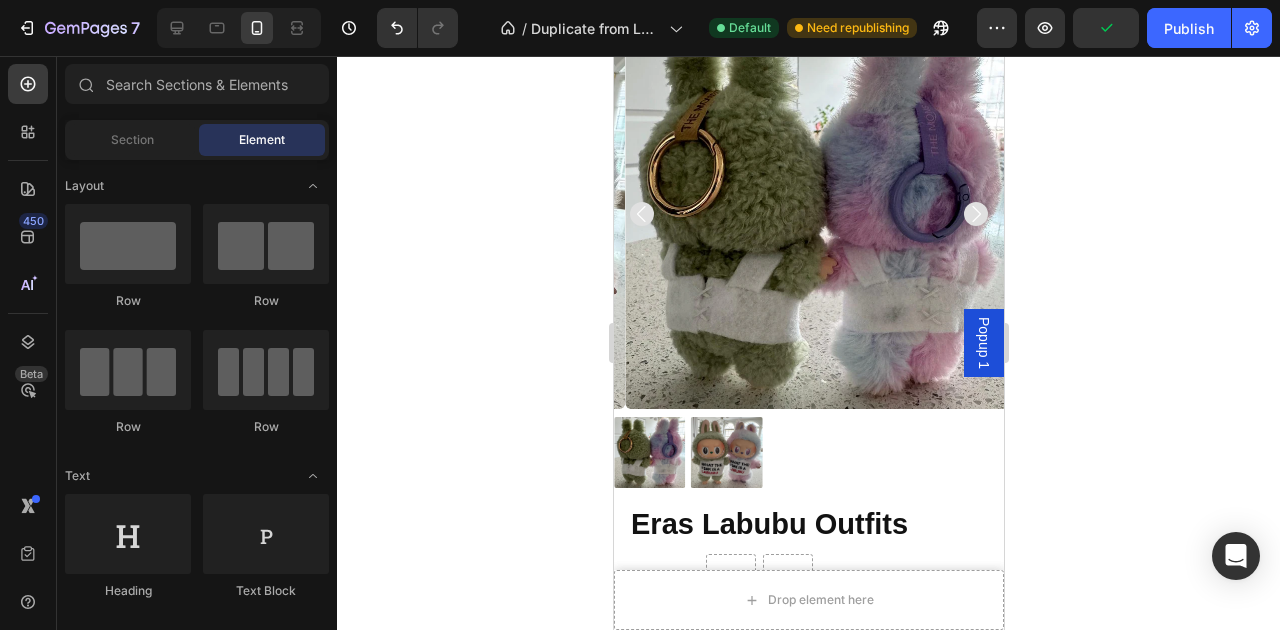 scroll, scrollTop: 1644, scrollLeft: 0, axis: vertical 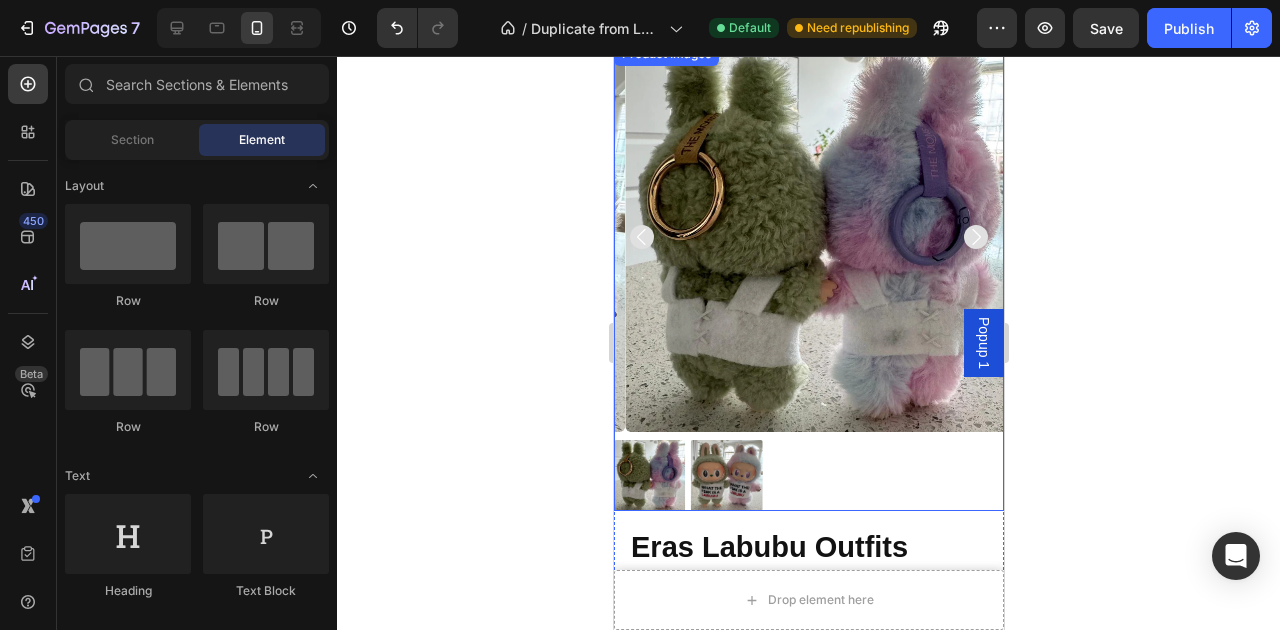 click 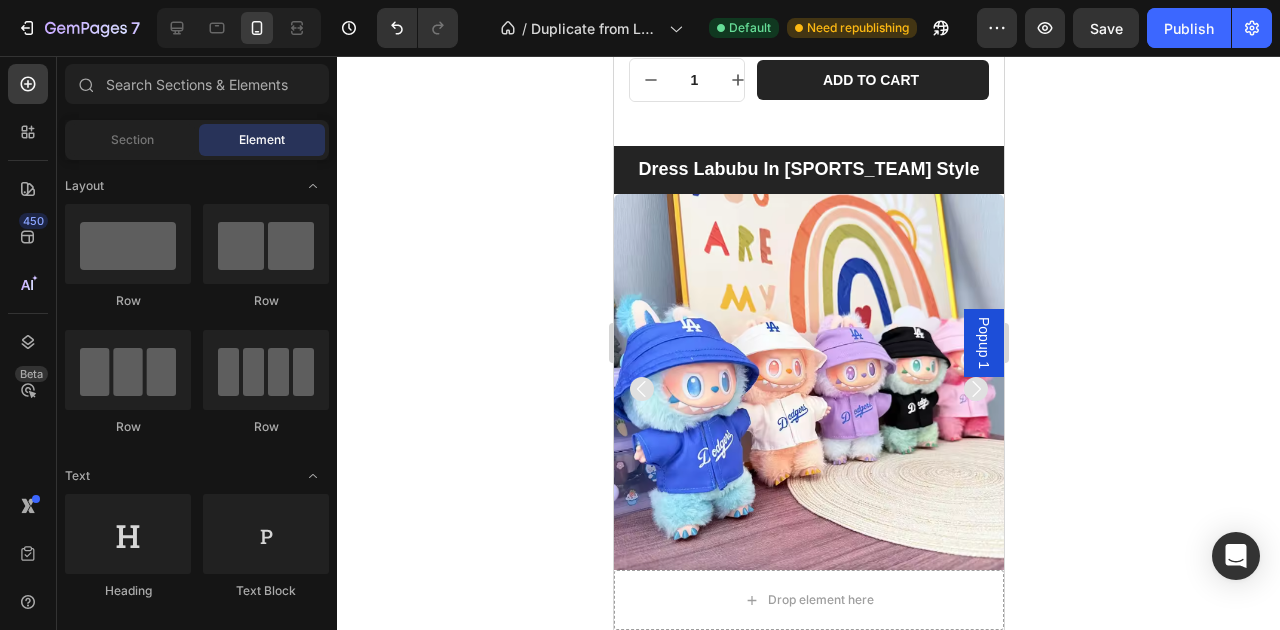 scroll, scrollTop: 2447, scrollLeft: 0, axis: vertical 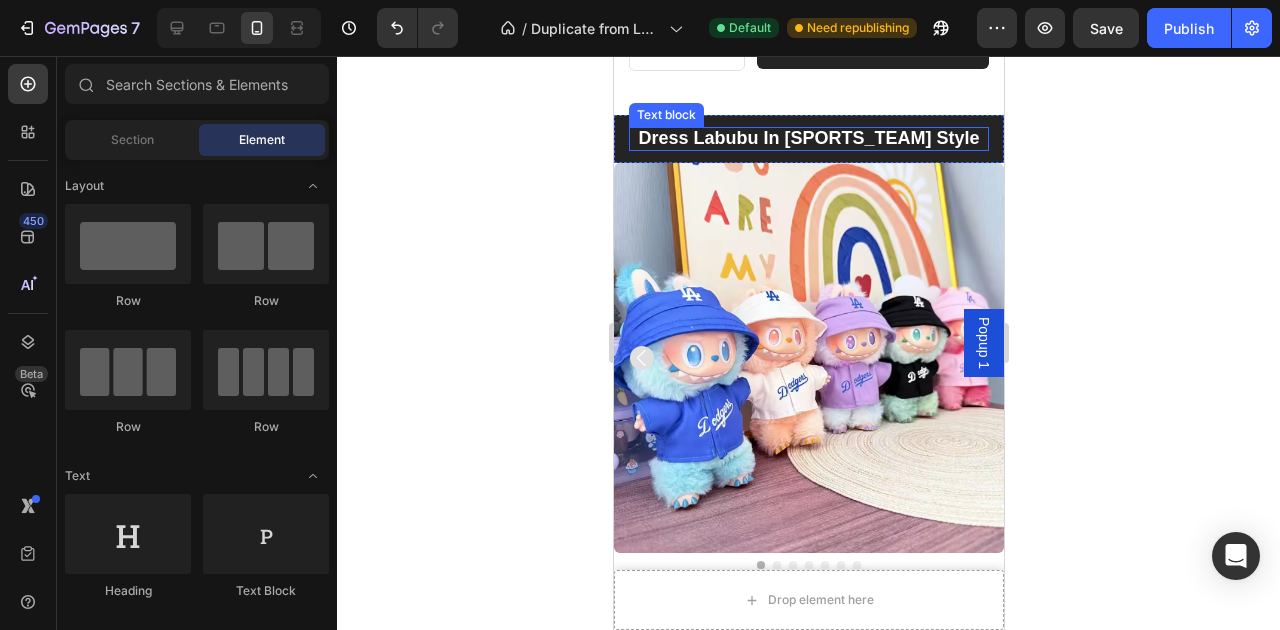 click on "Dress Labubu In Dodgers Style" at bounding box center (807, 138) 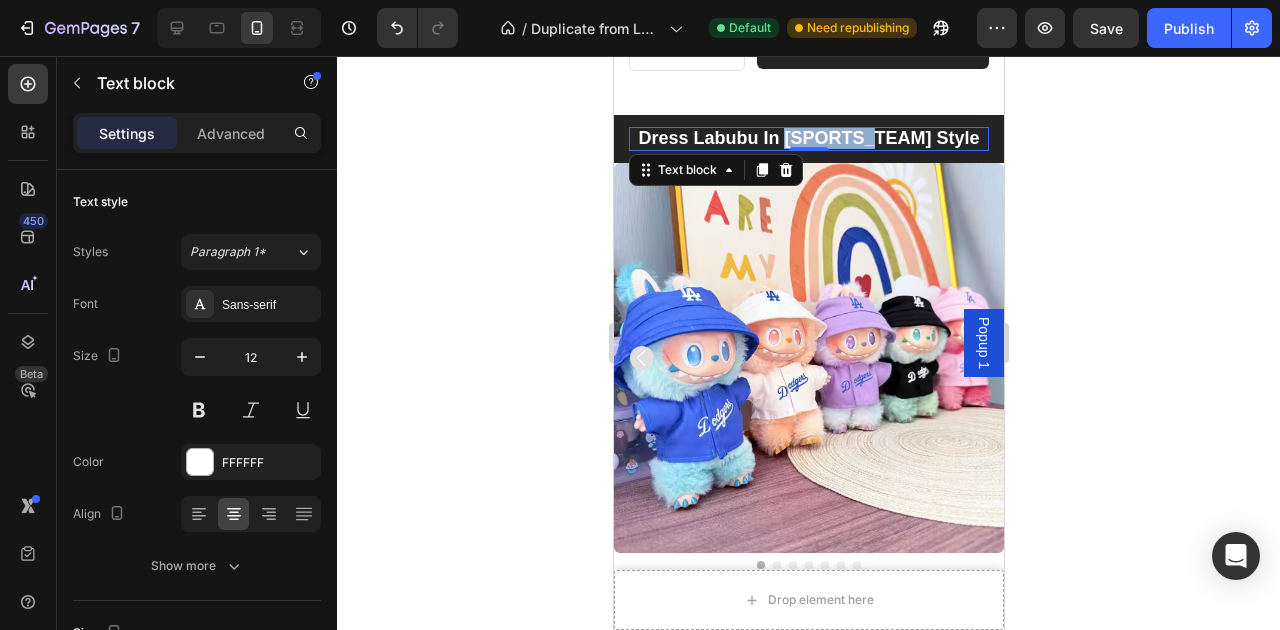 click on "Dress Labubu In Dodgers Style" at bounding box center (807, 138) 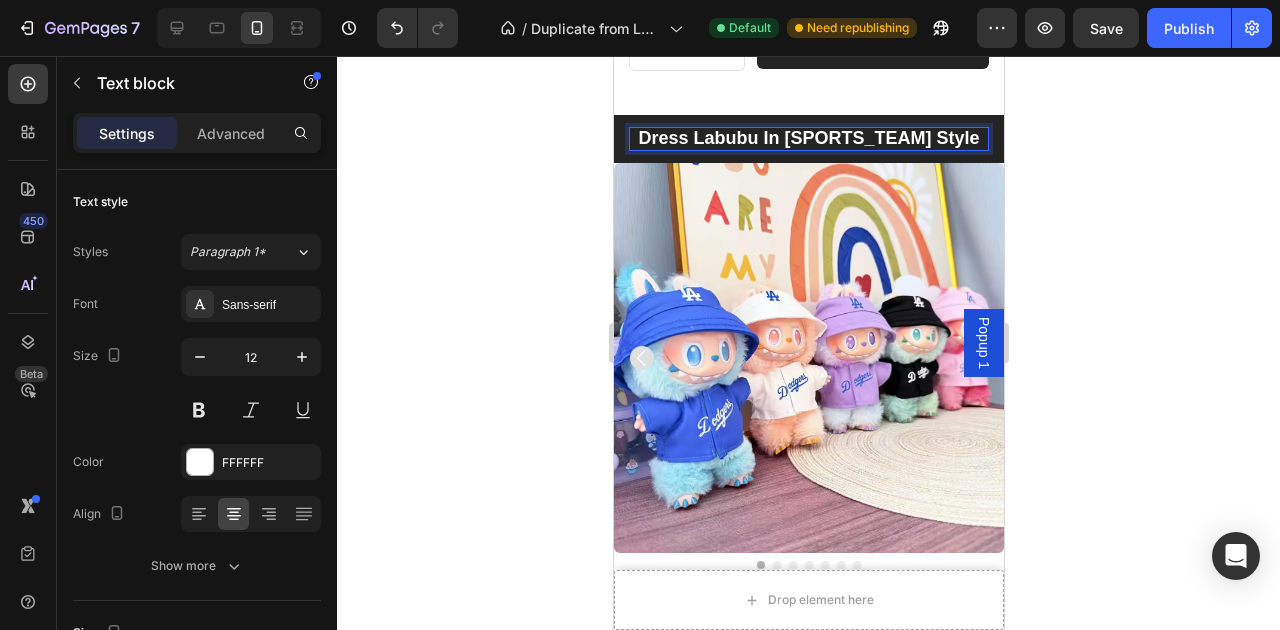 click on "Dress Labubu In Dodgers Style" at bounding box center [807, 138] 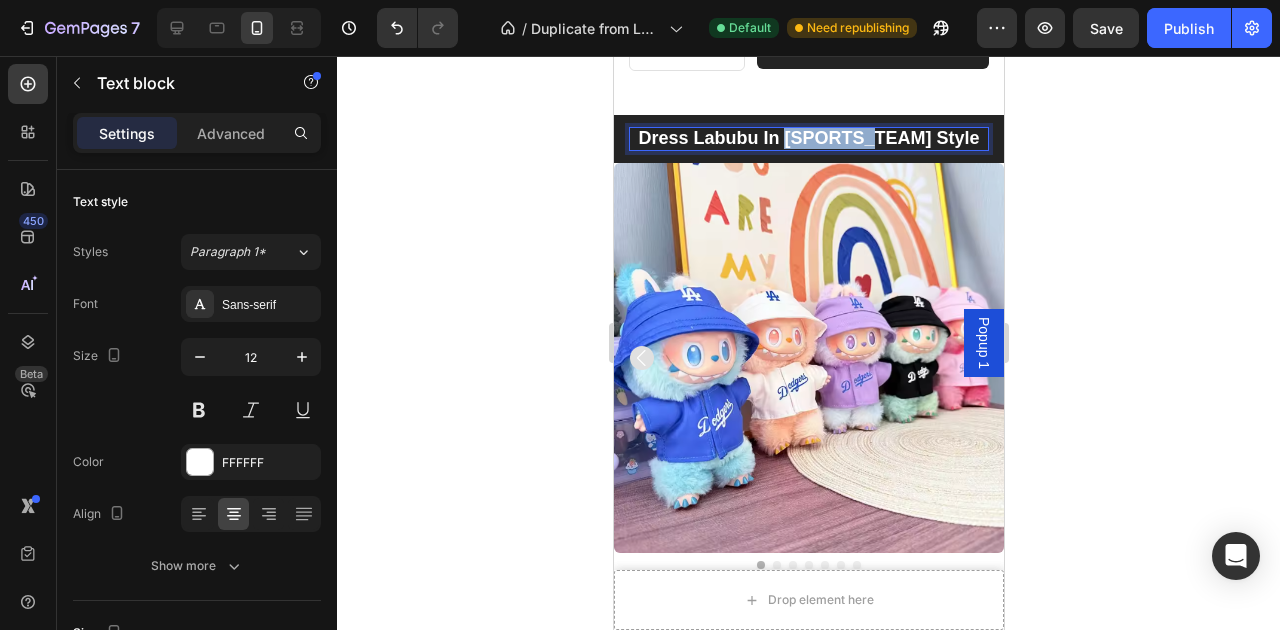 click on "Dress Labubu In Dodgers Style" at bounding box center (807, 138) 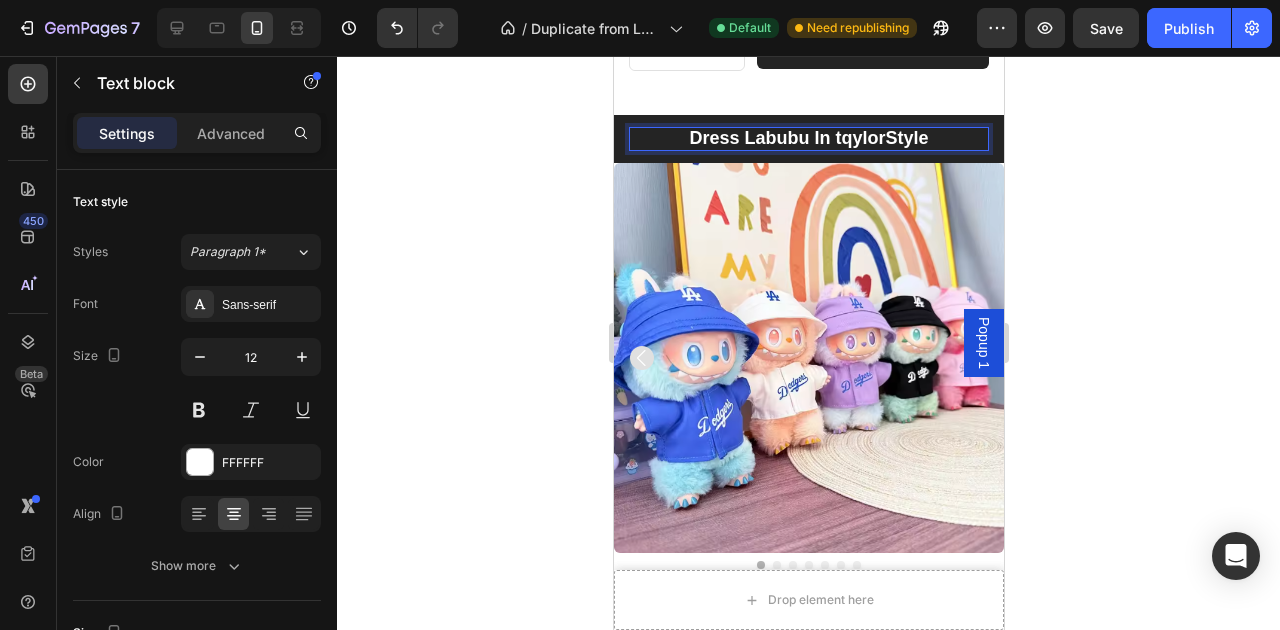 click on "Dress Labubu In tqylorStyle" at bounding box center [807, 138] 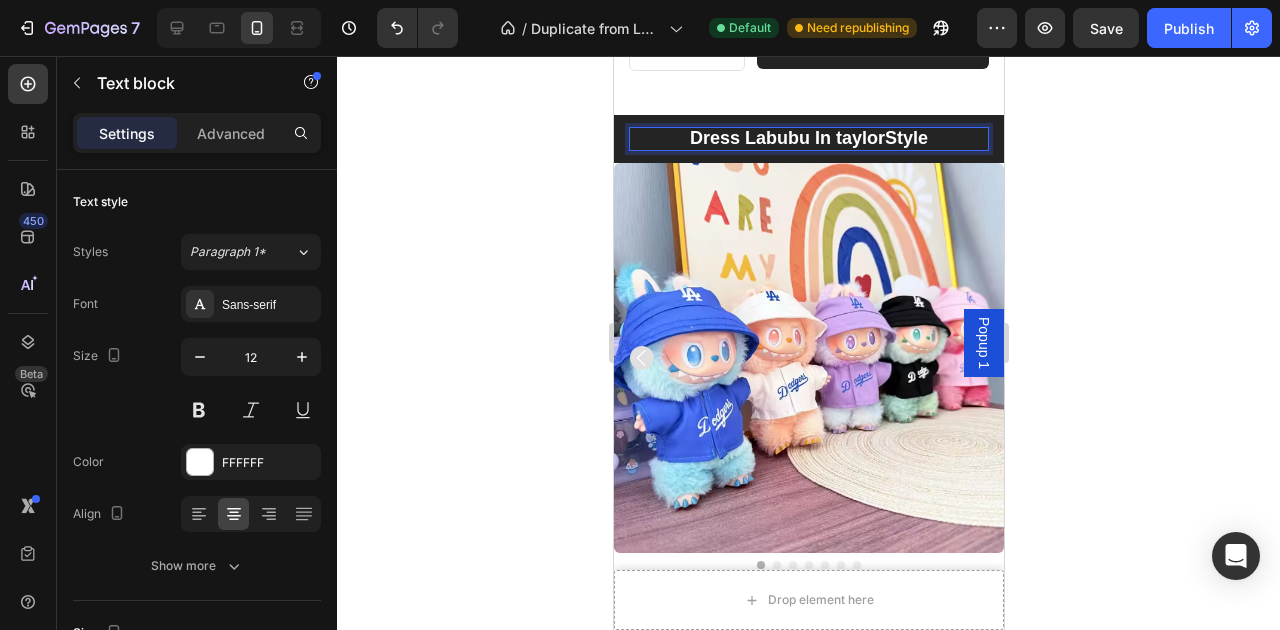click on "Dress Labubu In taylorStyle" at bounding box center [808, 138] 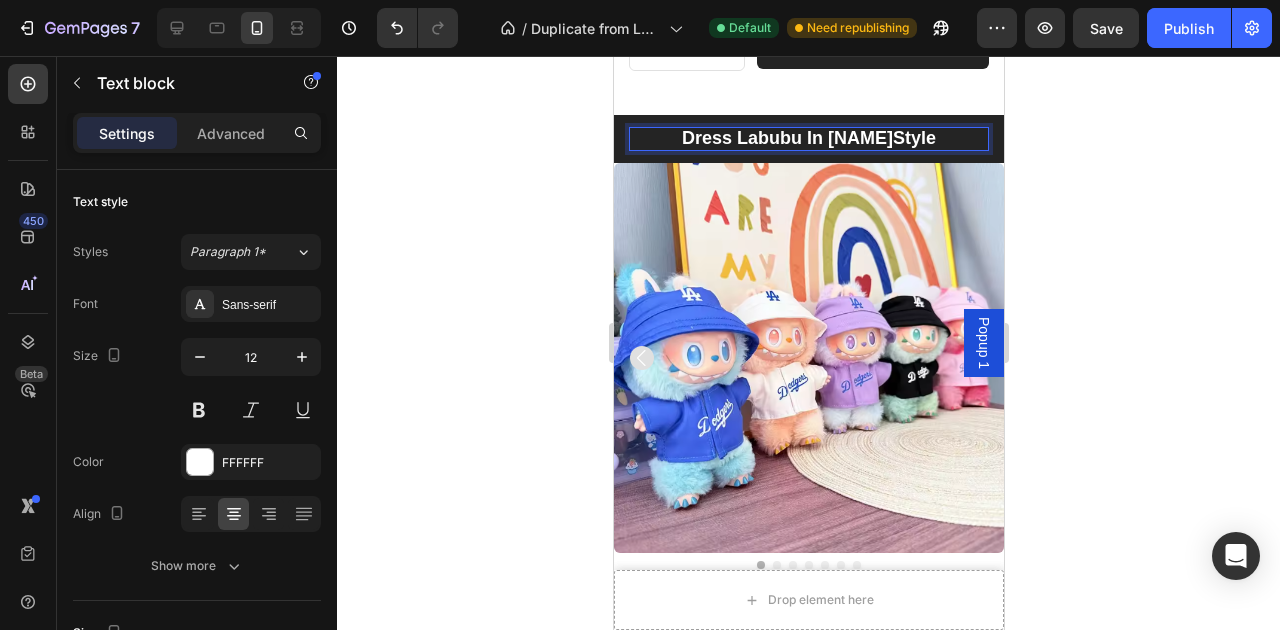 click on "Dress Labubu In TaylorStyle" at bounding box center [808, 138] 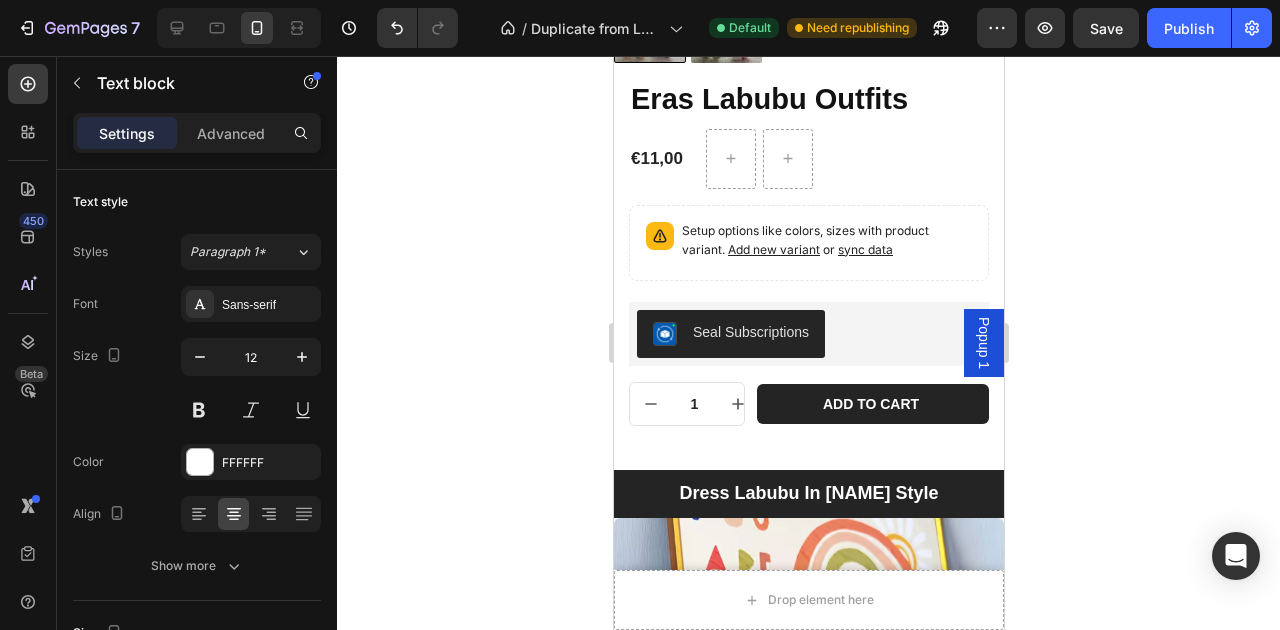 scroll, scrollTop: 2447, scrollLeft: 0, axis: vertical 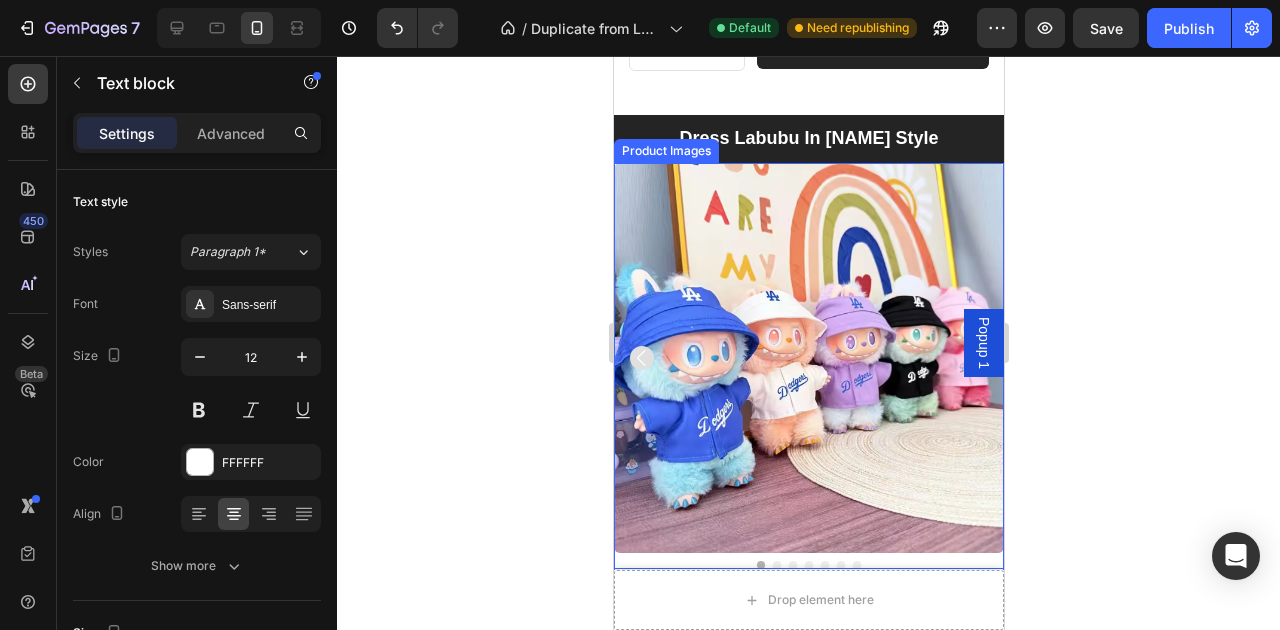 click at bounding box center (808, 358) 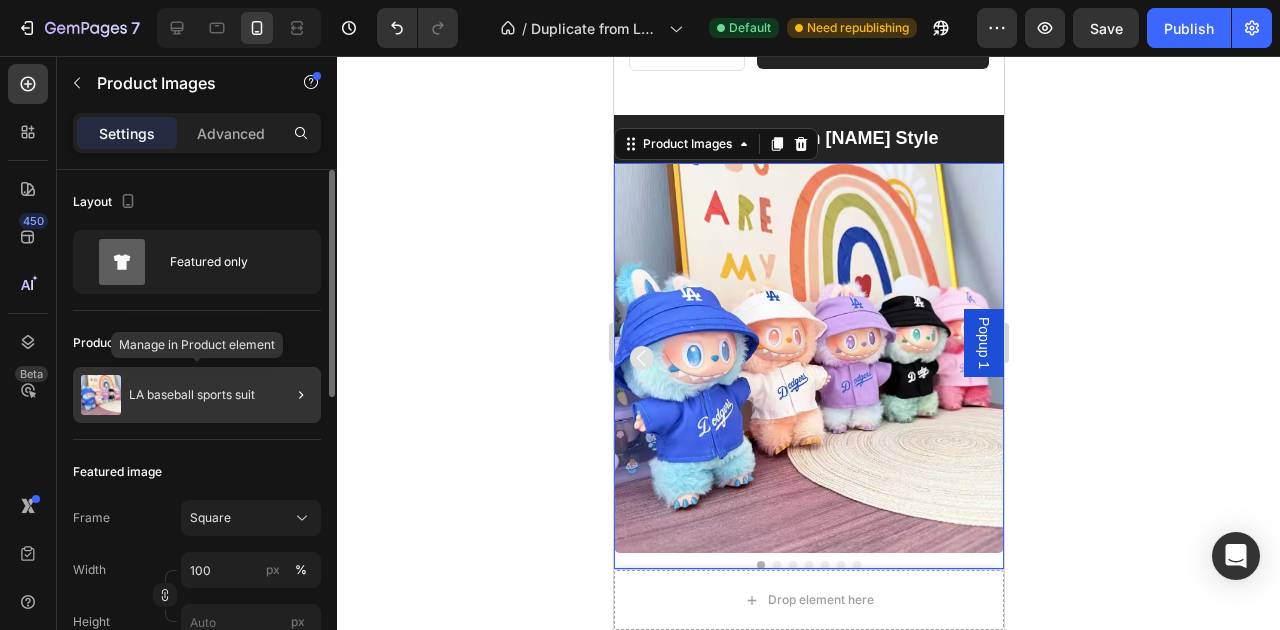 click on "LA baseball sports suit" at bounding box center (192, 395) 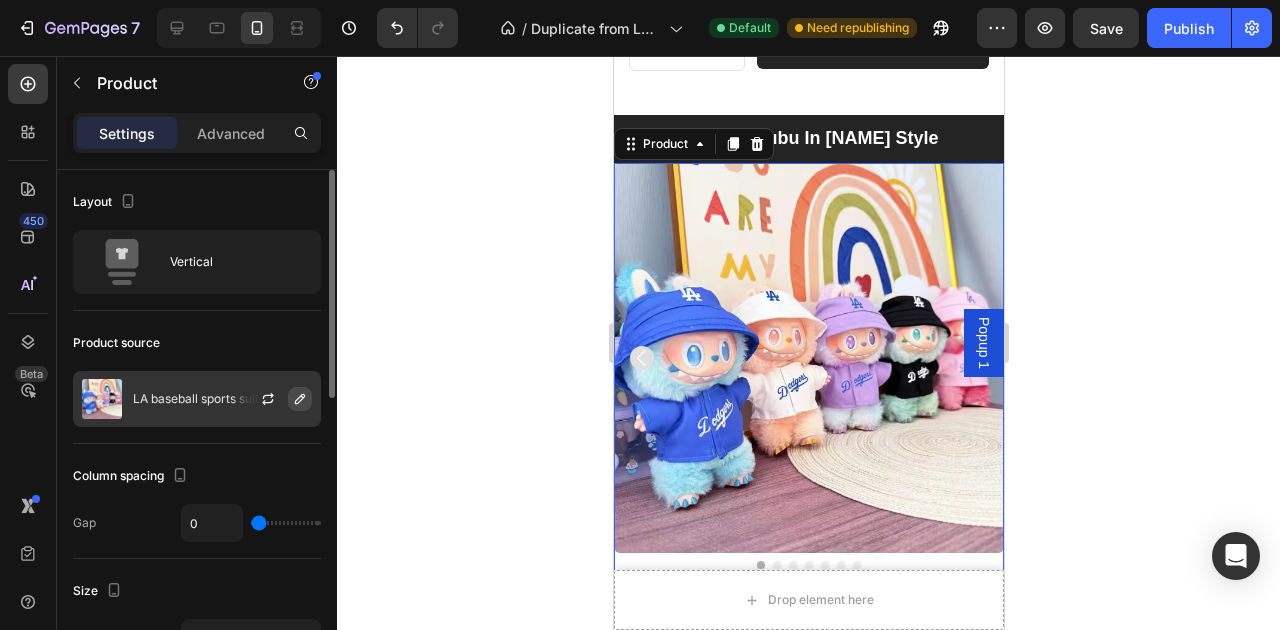 click 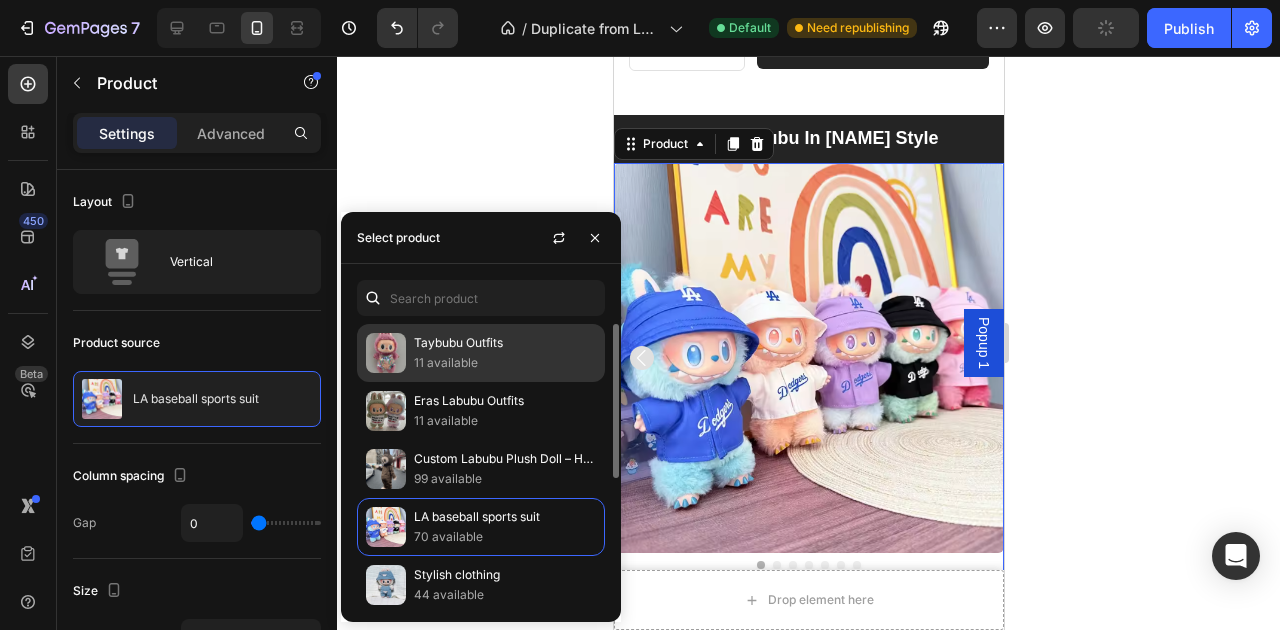 click on "11 available" at bounding box center (505, 363) 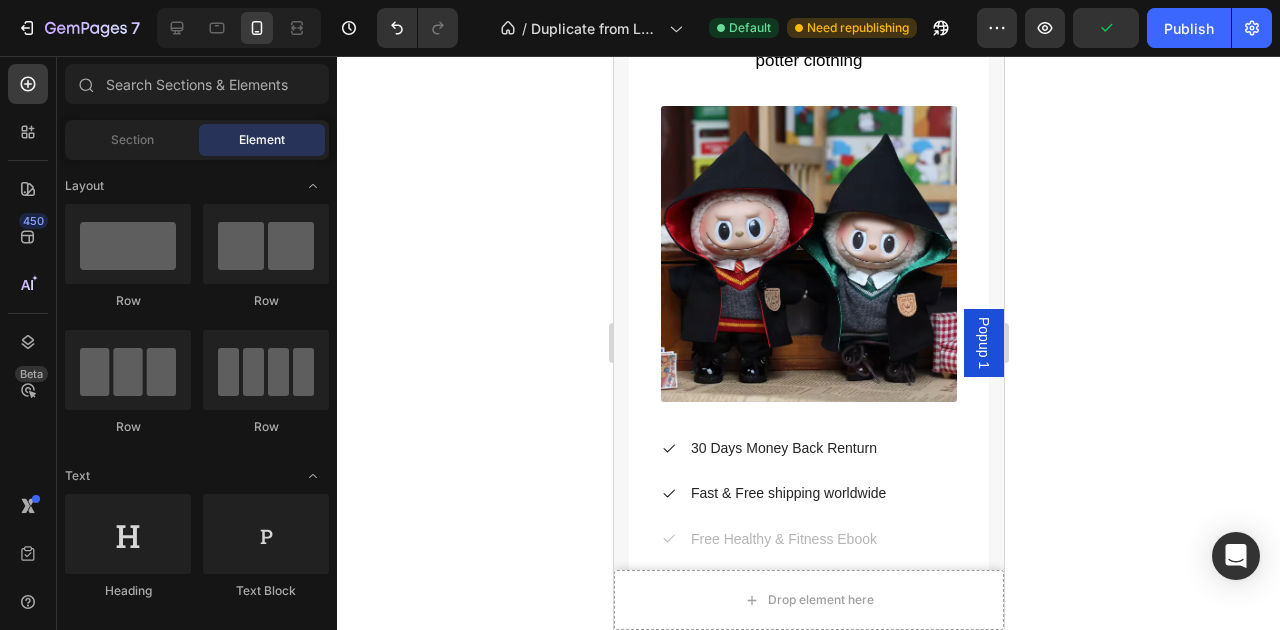 scroll, scrollTop: 5300, scrollLeft: 0, axis: vertical 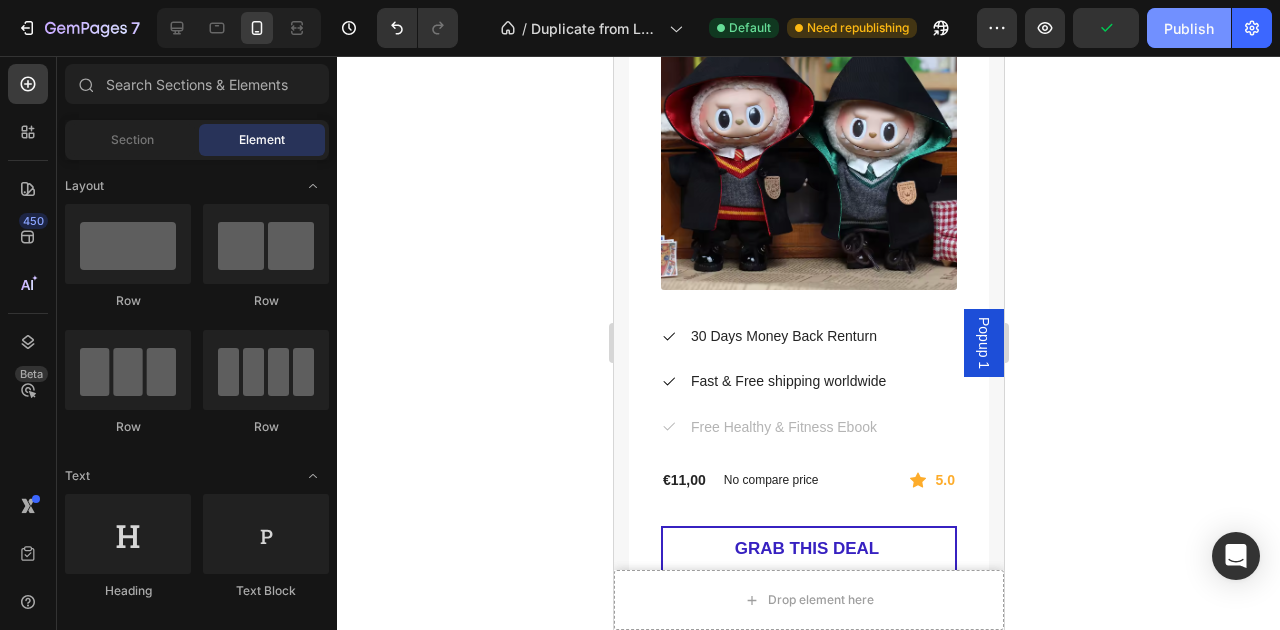 click on "Publish" at bounding box center (1189, 28) 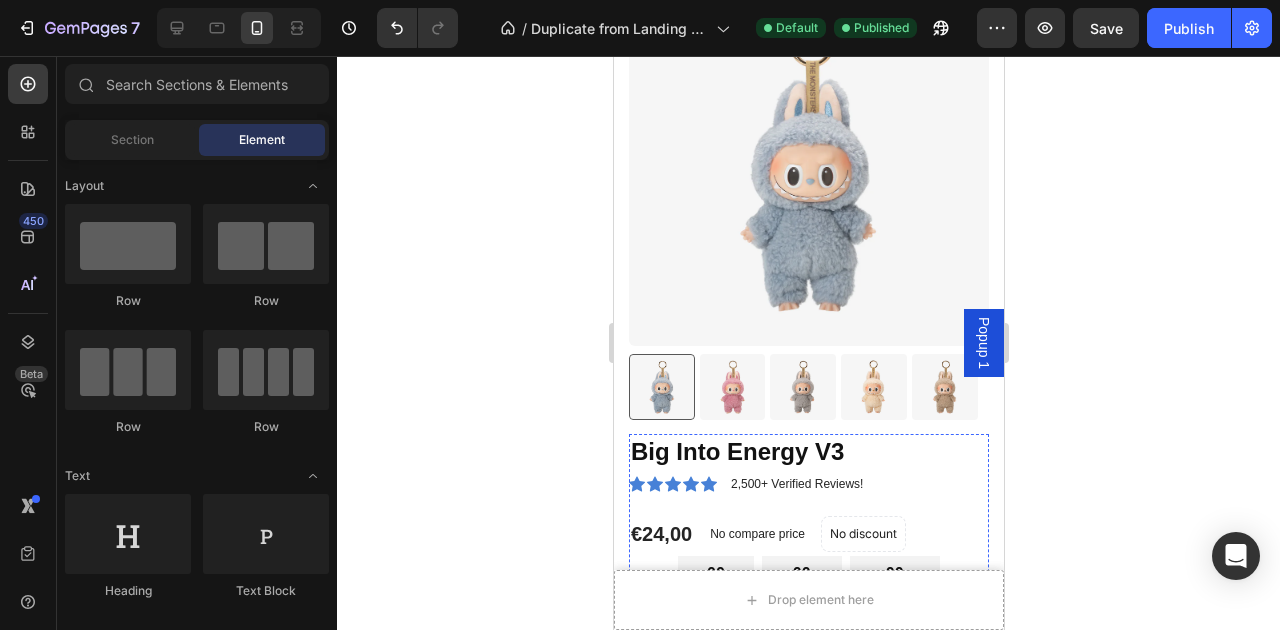 scroll, scrollTop: 0, scrollLeft: 0, axis: both 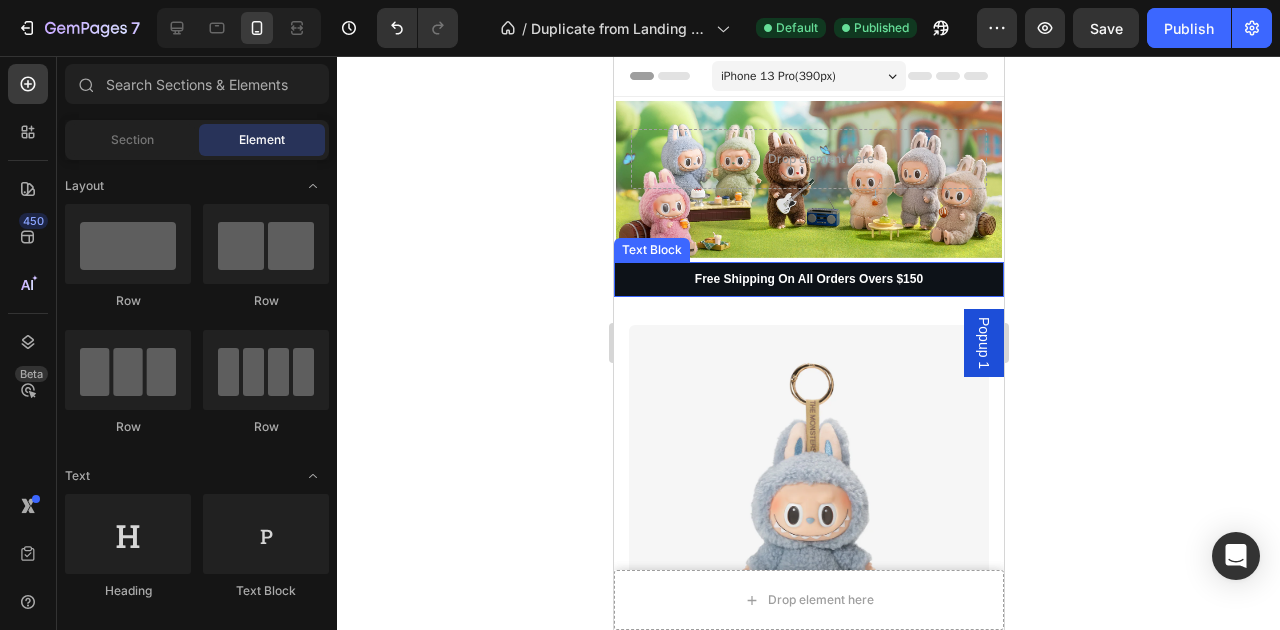 click on "Free Shipping On All Orders Overs $150" at bounding box center [808, 280] 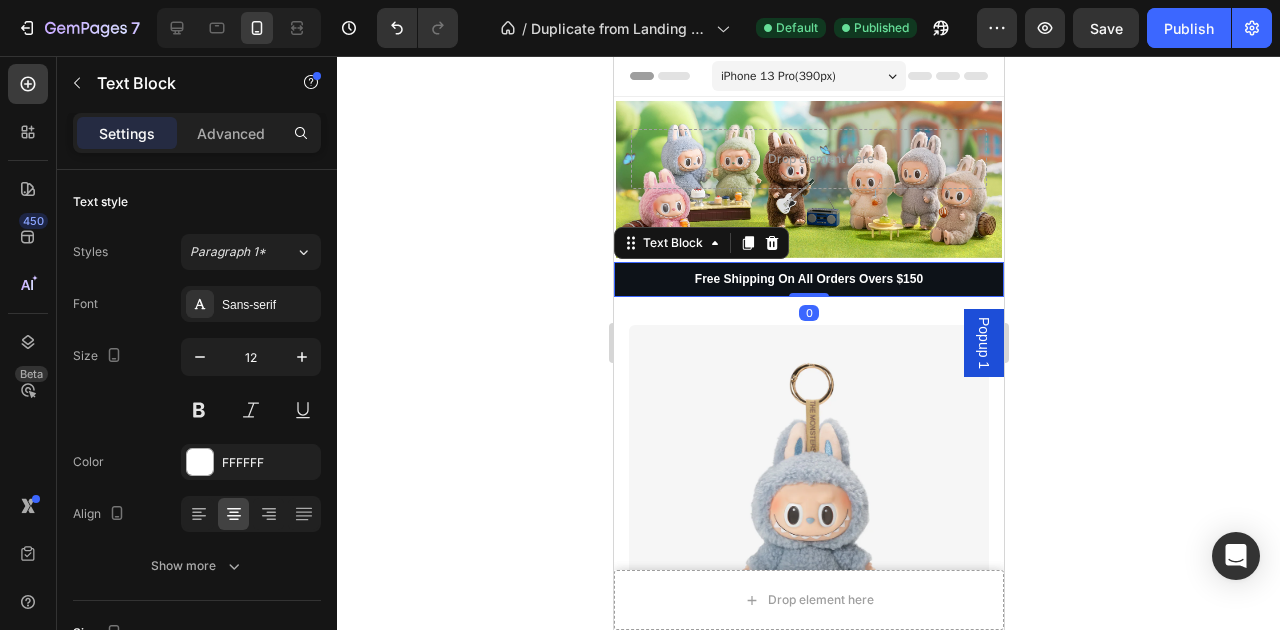 click on "Free Shipping On All Orders Overs $150" at bounding box center (808, 280) 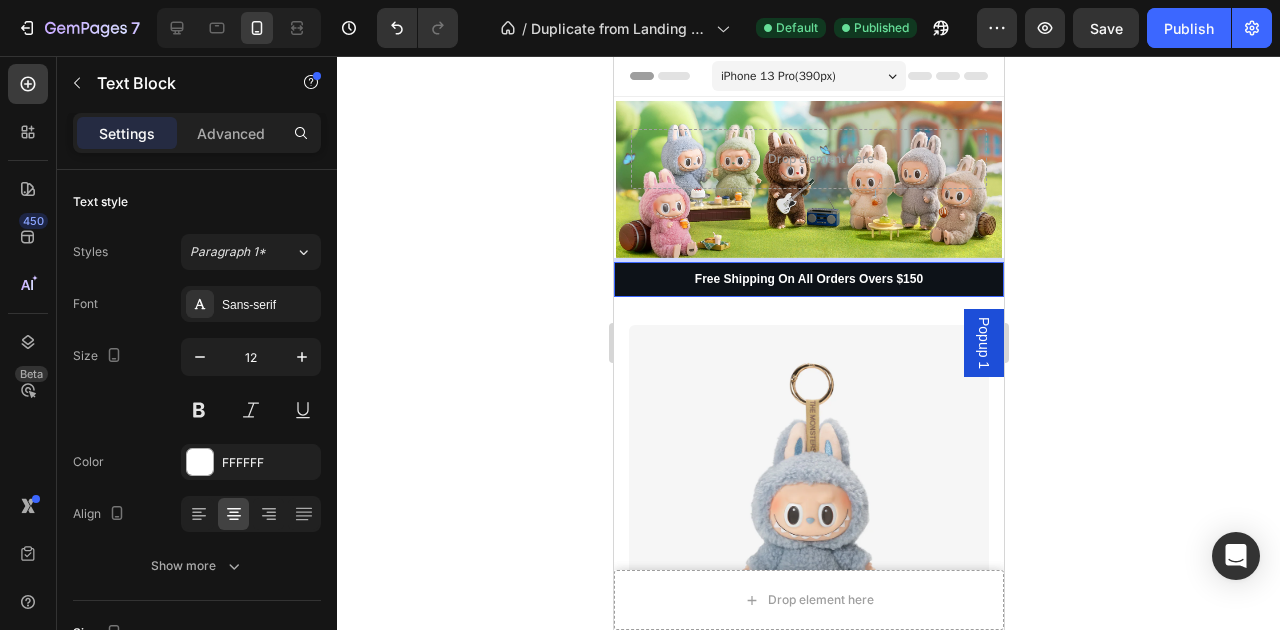 click on "Free Shipping On All Orders Overs $150" at bounding box center (808, 280) 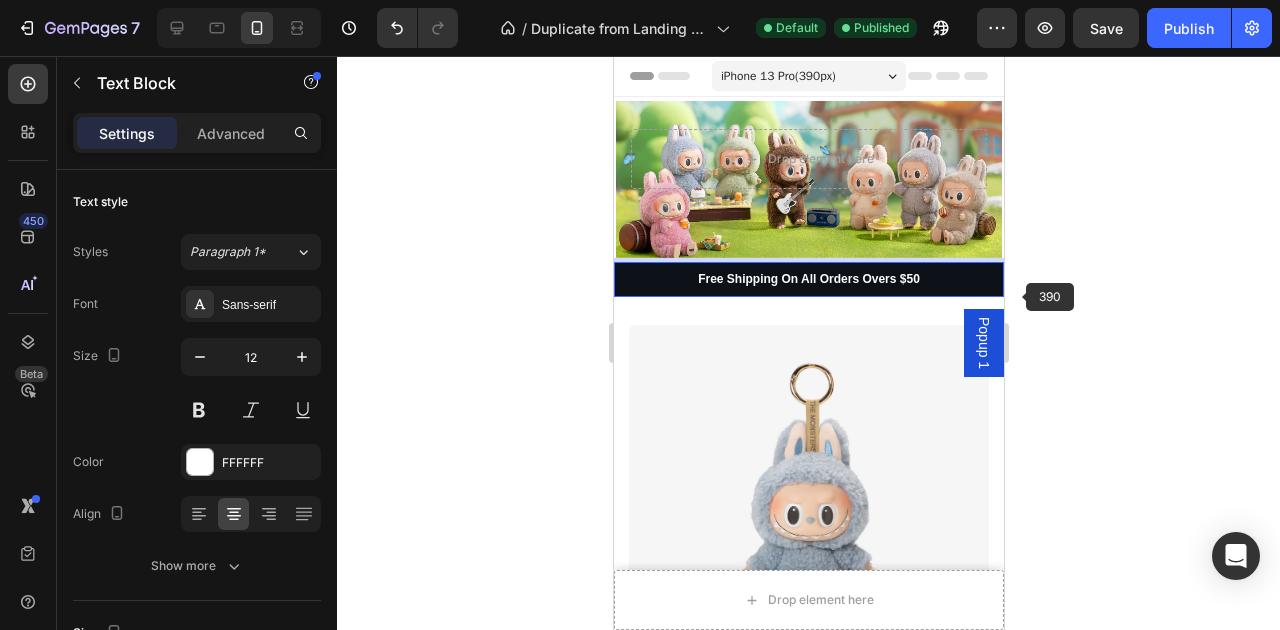 click 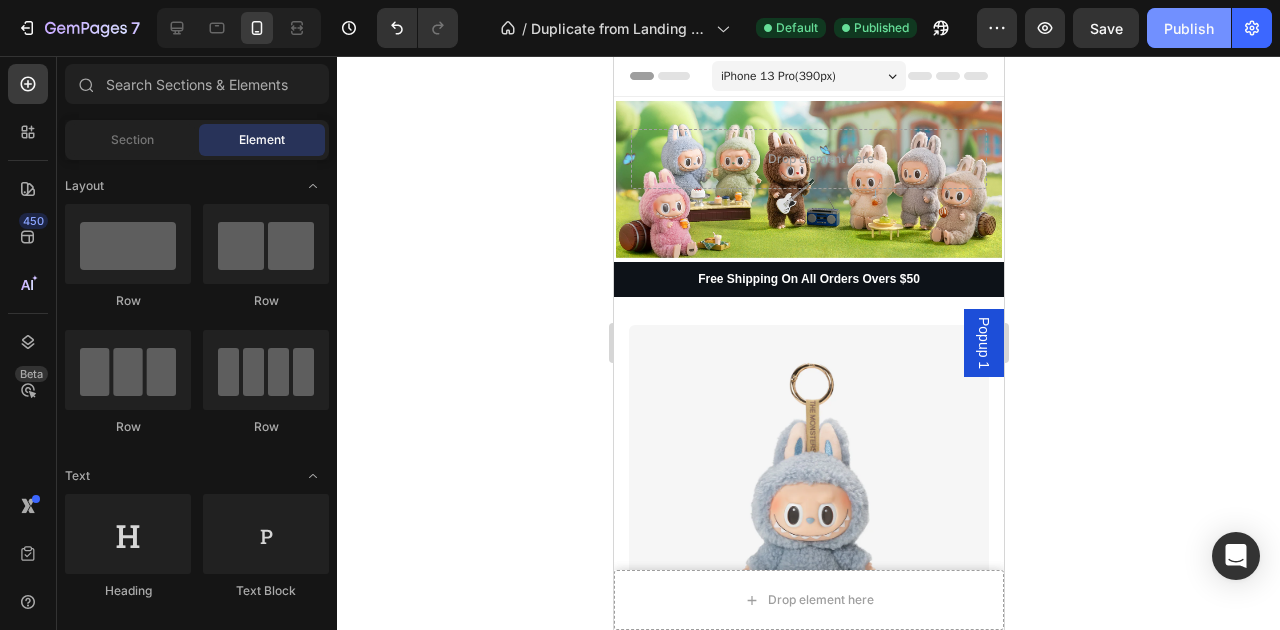 click on "Publish" at bounding box center (1189, 28) 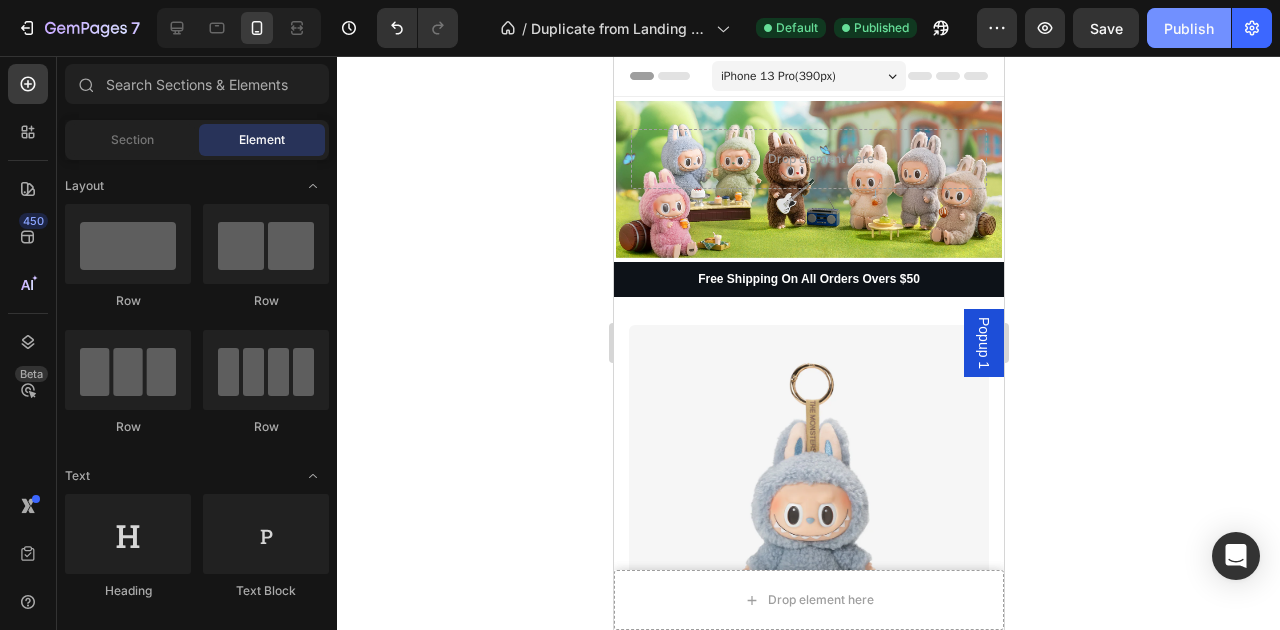 click on "Publish" at bounding box center [1189, 28] 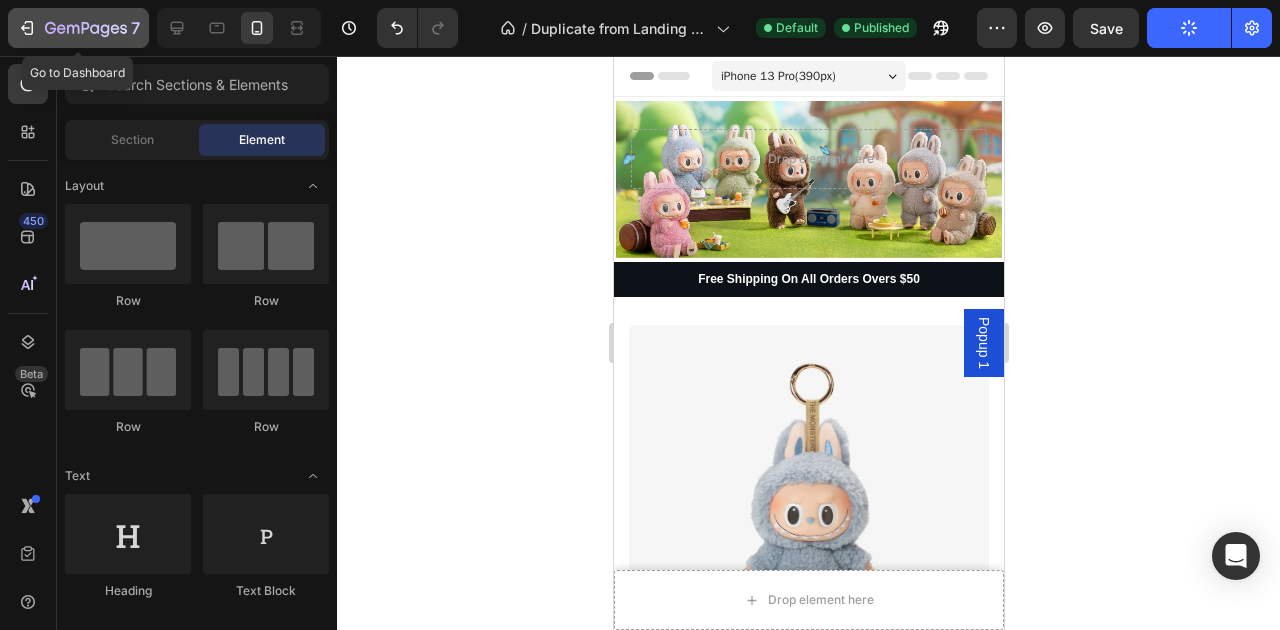 click on "7" at bounding box center [78, 28] 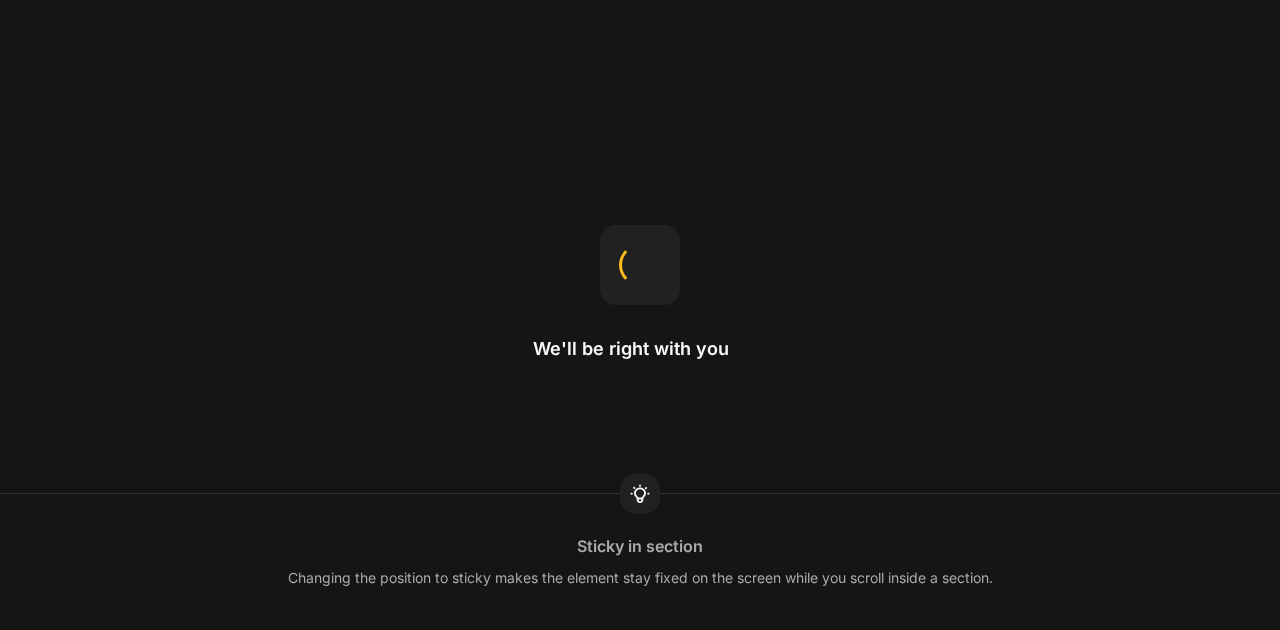 scroll, scrollTop: 0, scrollLeft: 0, axis: both 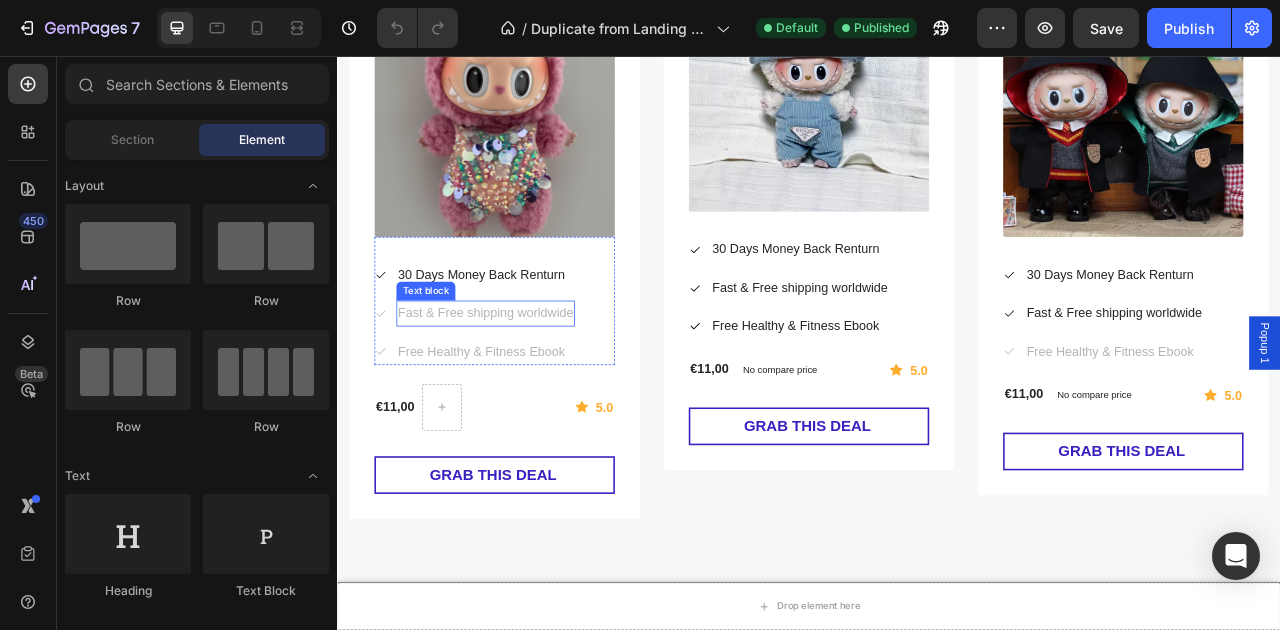click on "Fast & Free shipping worldwide" at bounding box center [525, 383] 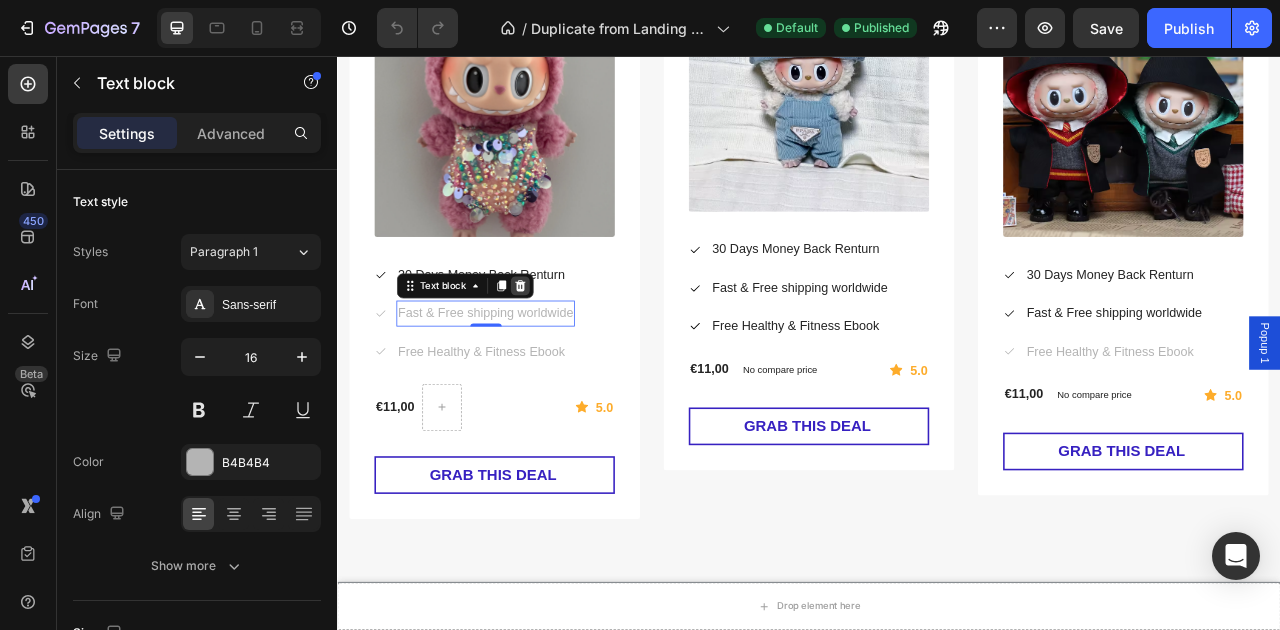 click 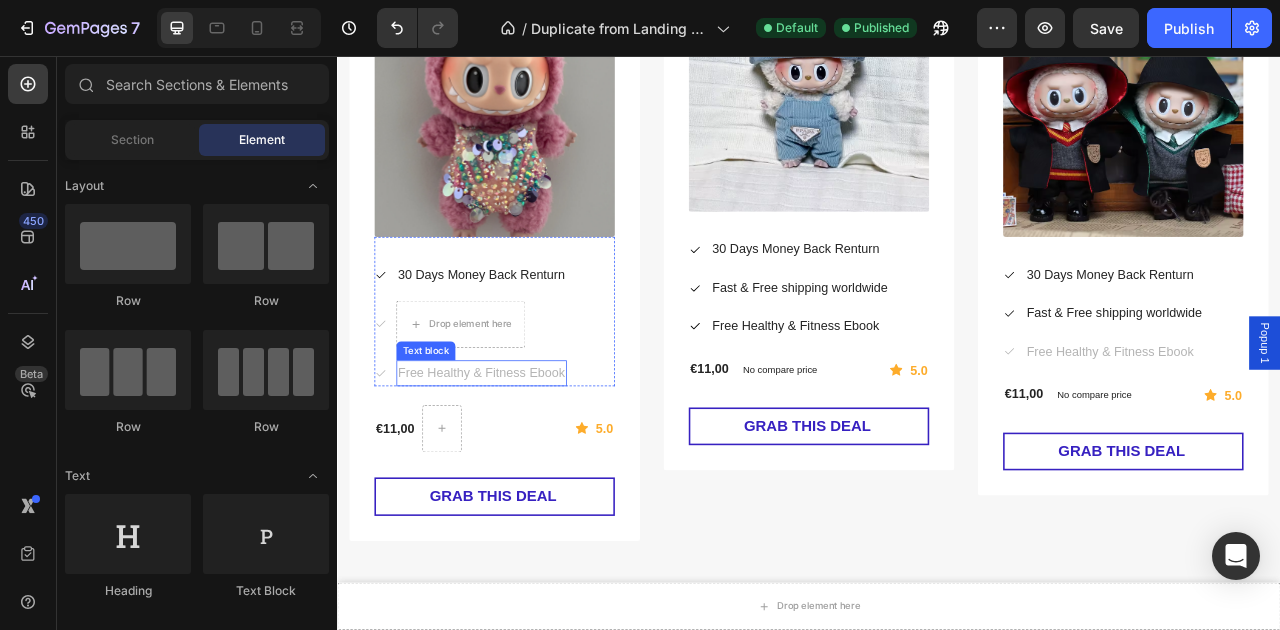 click on "Free Healthy & Fitness Ebook" at bounding box center (520, 459) 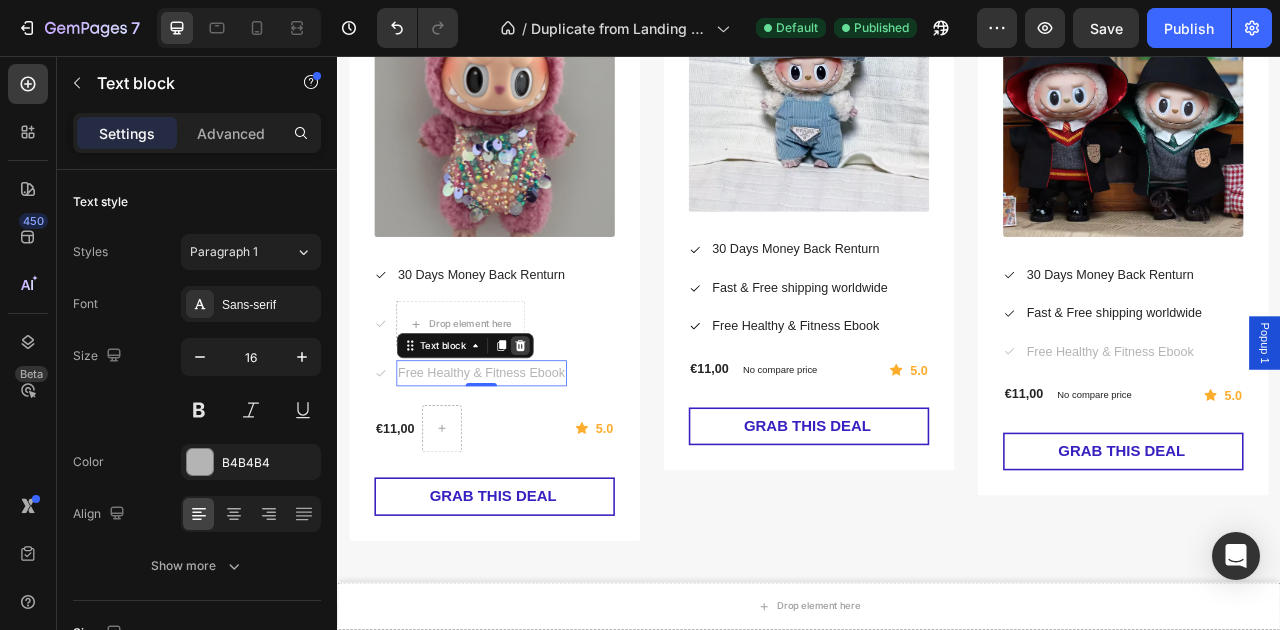 click 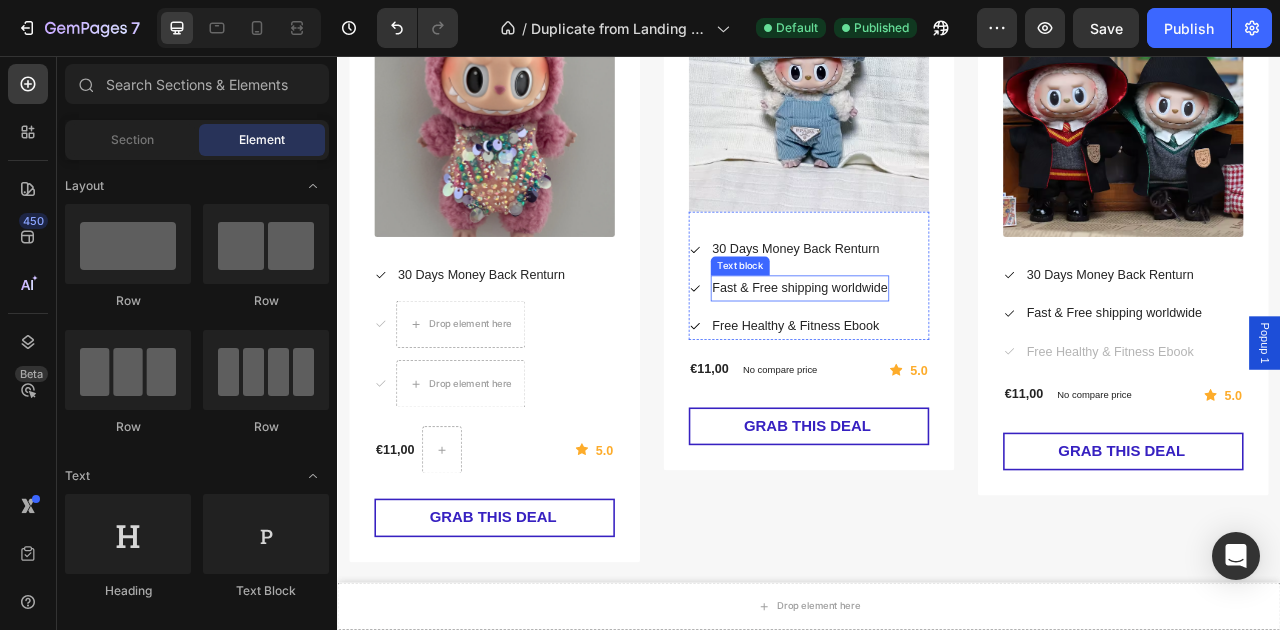 click on "Fast & Free shipping worldwide" at bounding box center (925, 351) 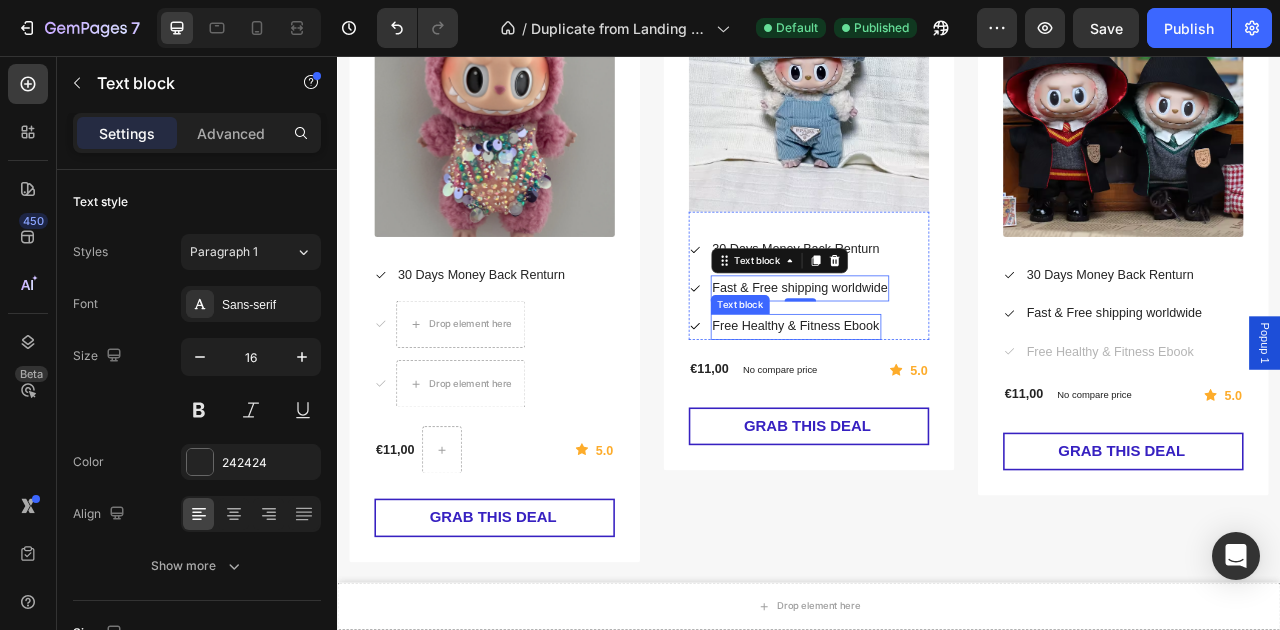 click on "Free Healthy & Fitness Ebook" at bounding box center [920, 400] 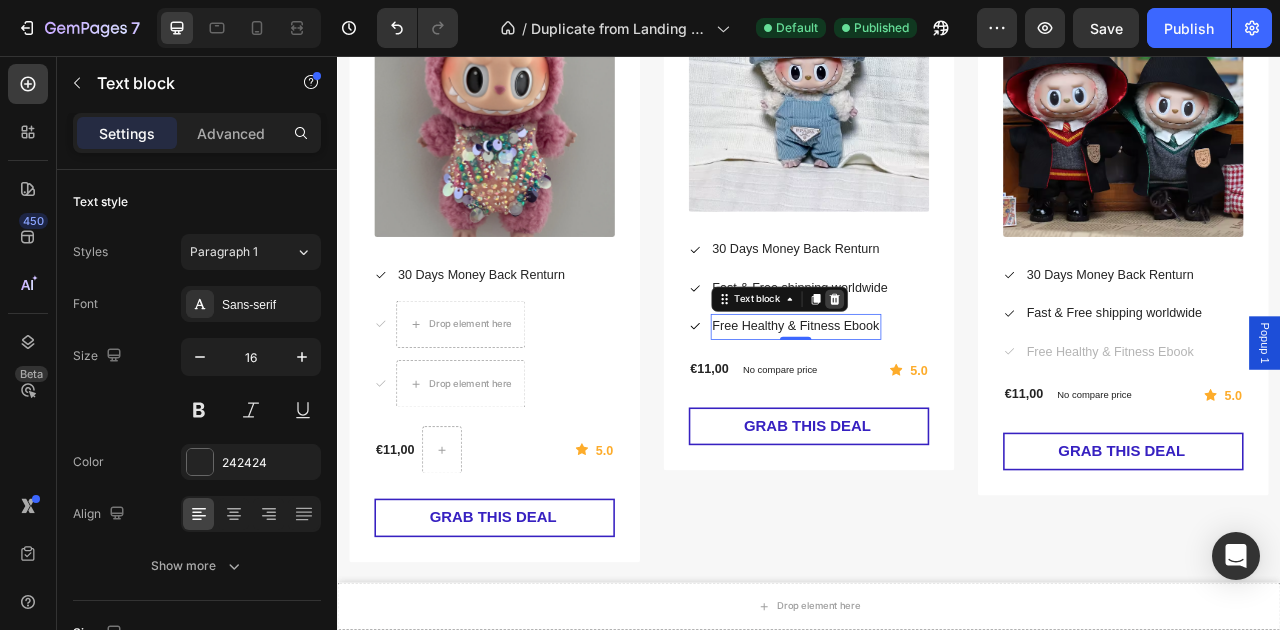 click 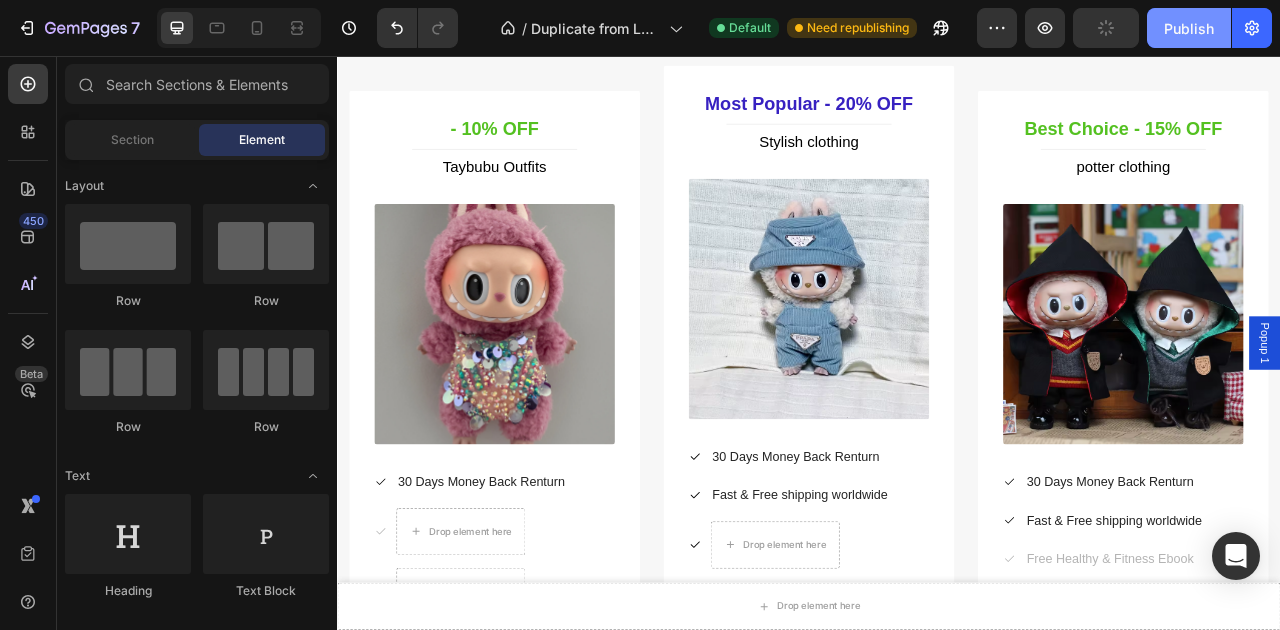 scroll, scrollTop: 2844, scrollLeft: 0, axis: vertical 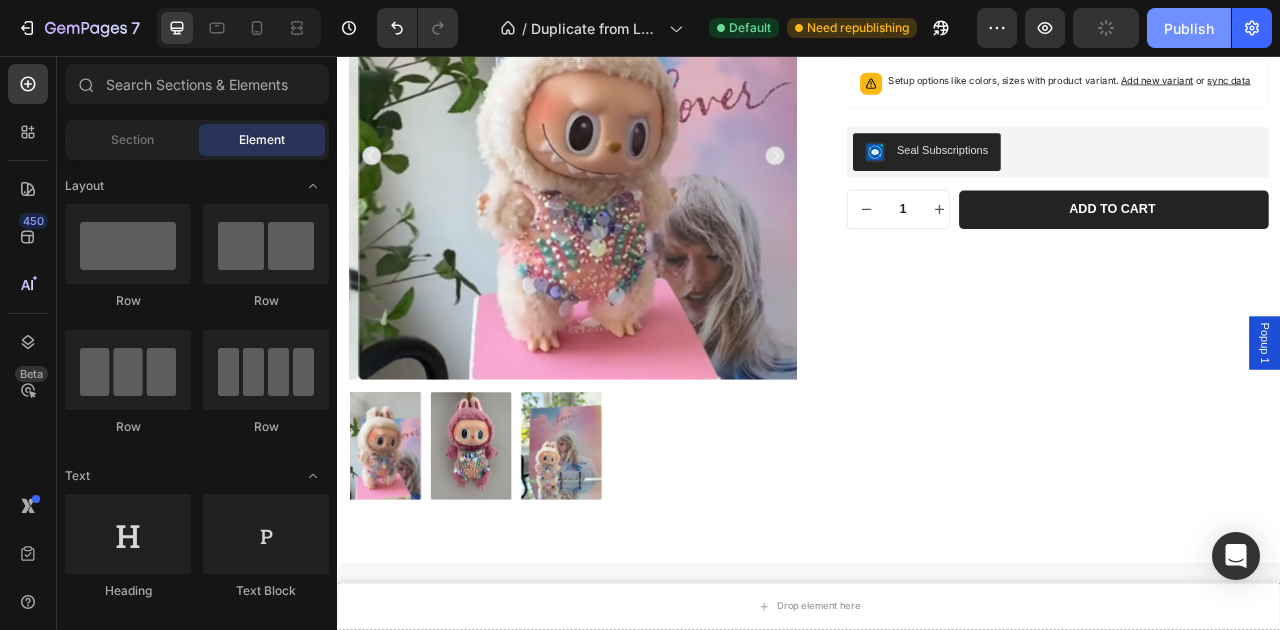 click on "Publish" at bounding box center (1189, 28) 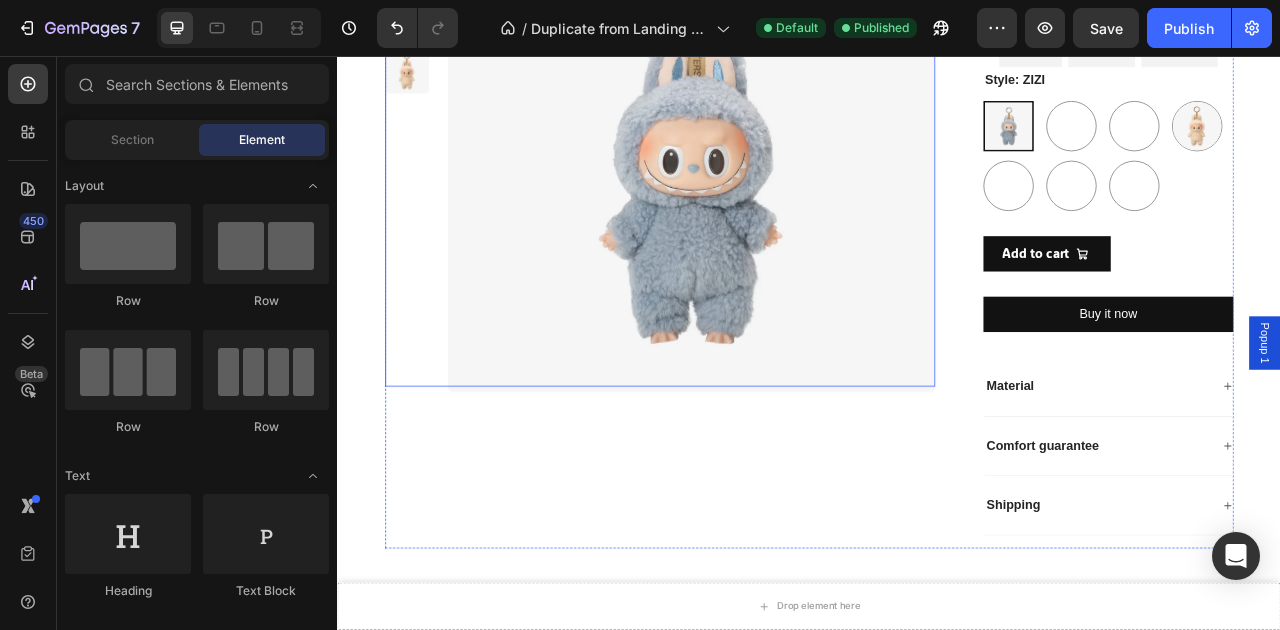 scroll, scrollTop: 711, scrollLeft: 0, axis: vertical 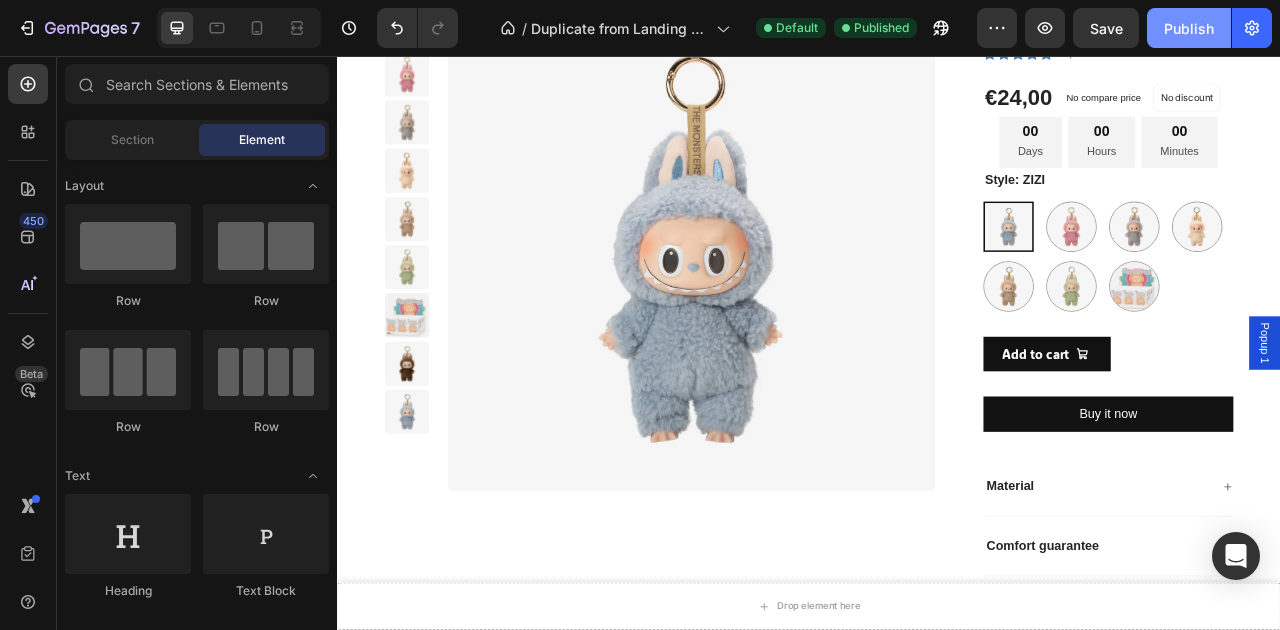 click on "Publish" at bounding box center [1189, 28] 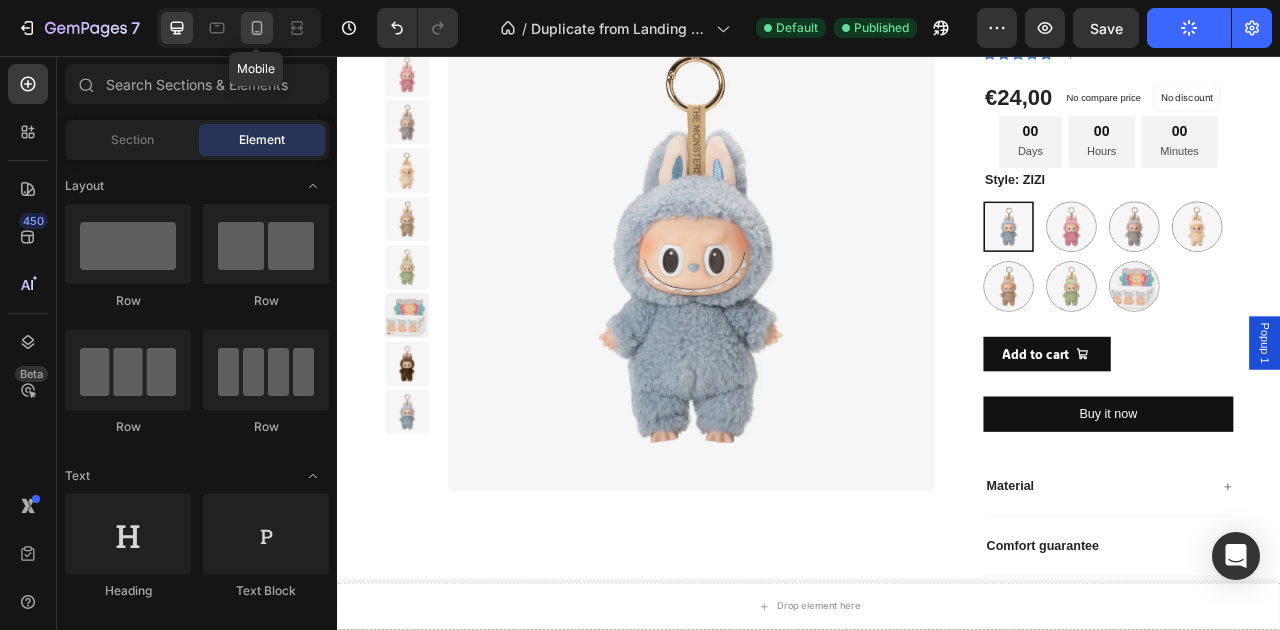 click 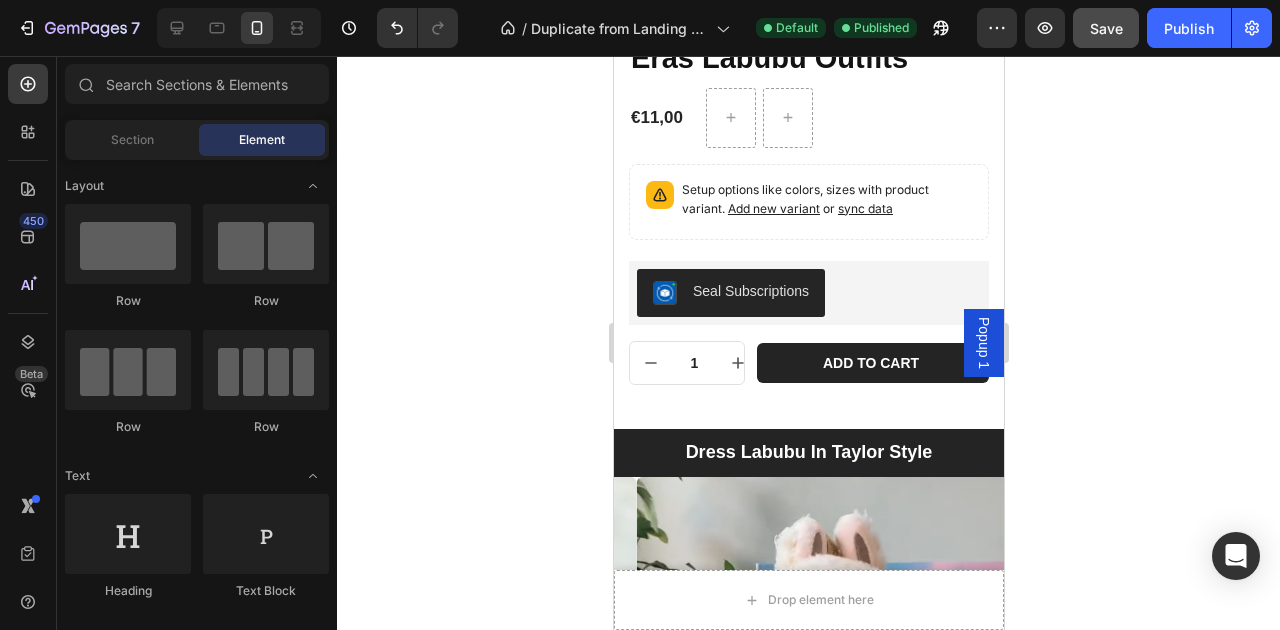 scroll, scrollTop: 1778, scrollLeft: 0, axis: vertical 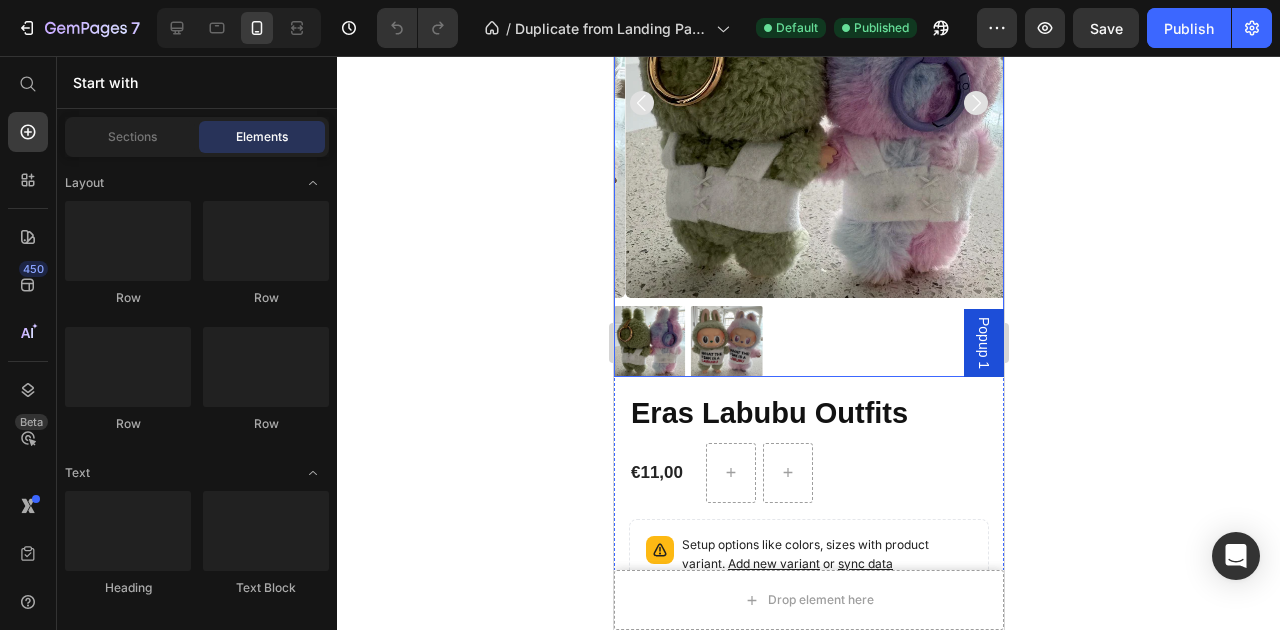 drag, startPoint x: 726, startPoint y: 338, endPoint x: 758, endPoint y: 372, distance: 46.69047 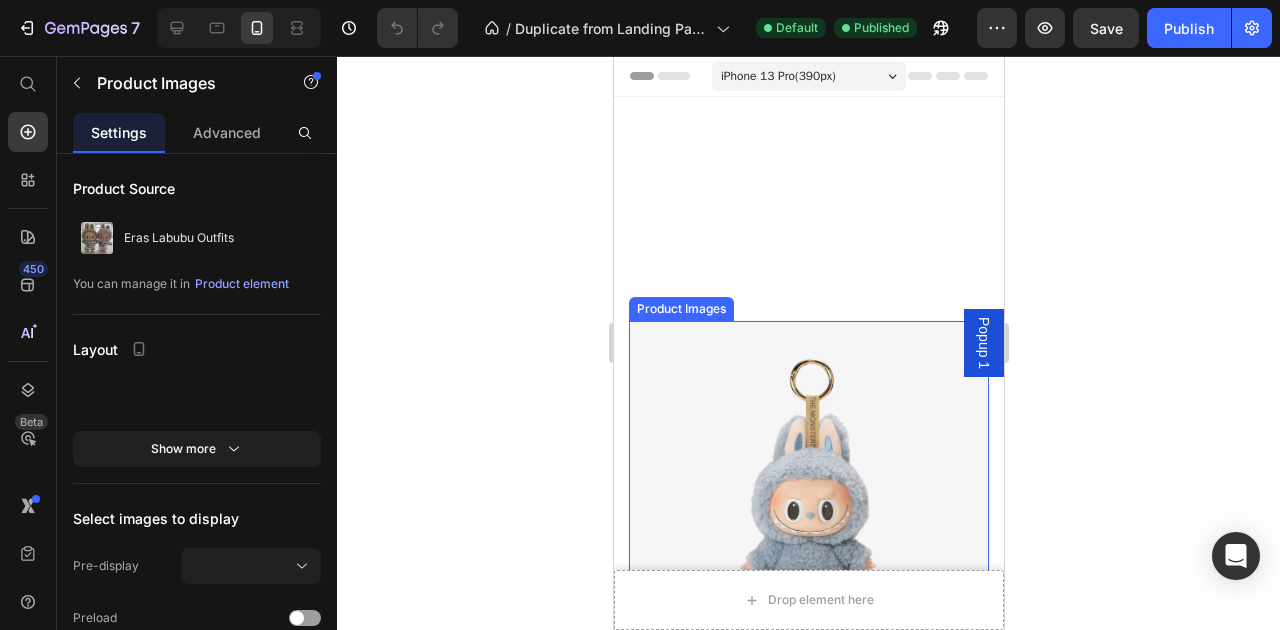 scroll, scrollTop: 355, scrollLeft: 0, axis: vertical 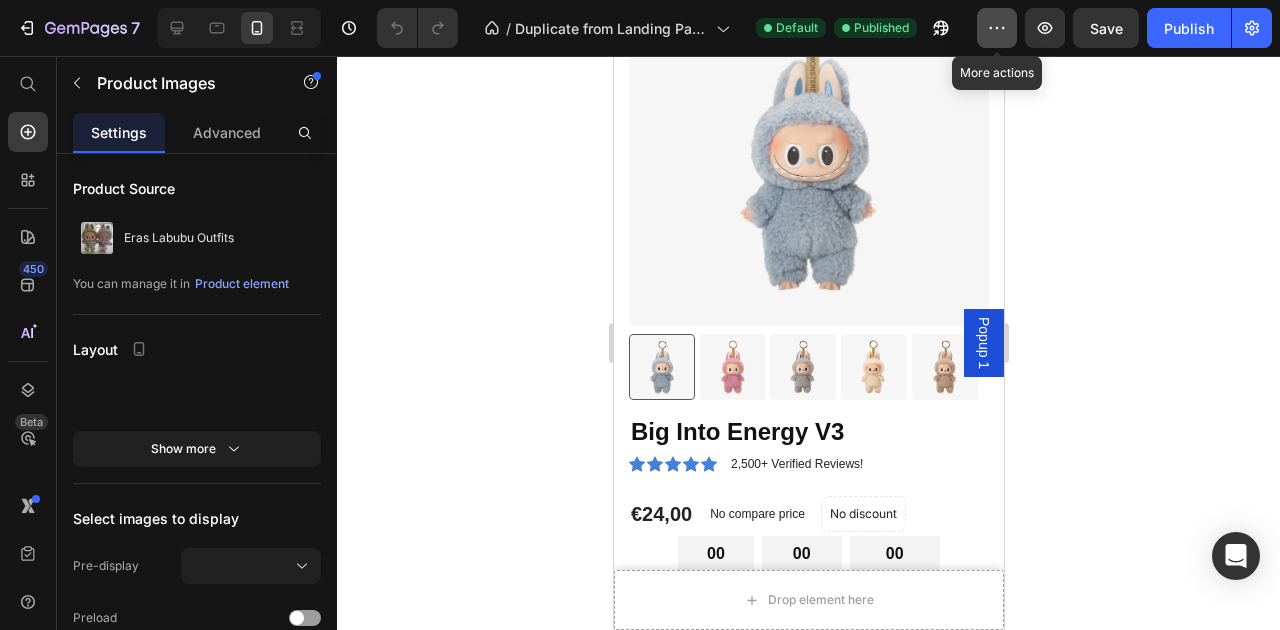 click 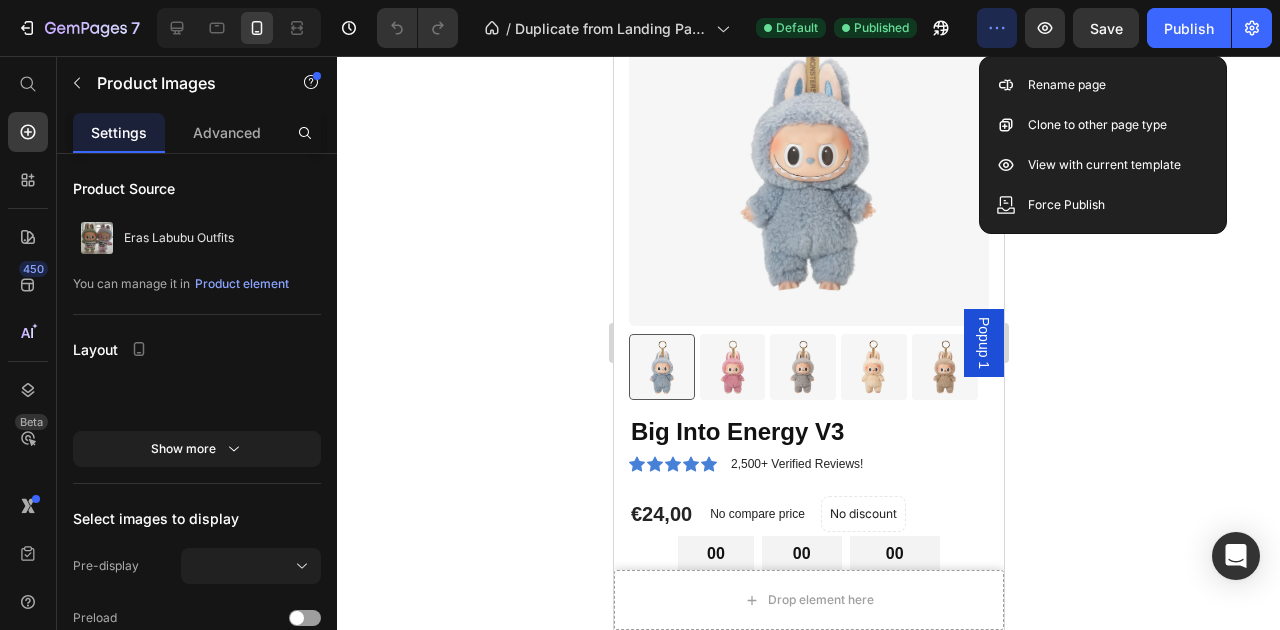 click 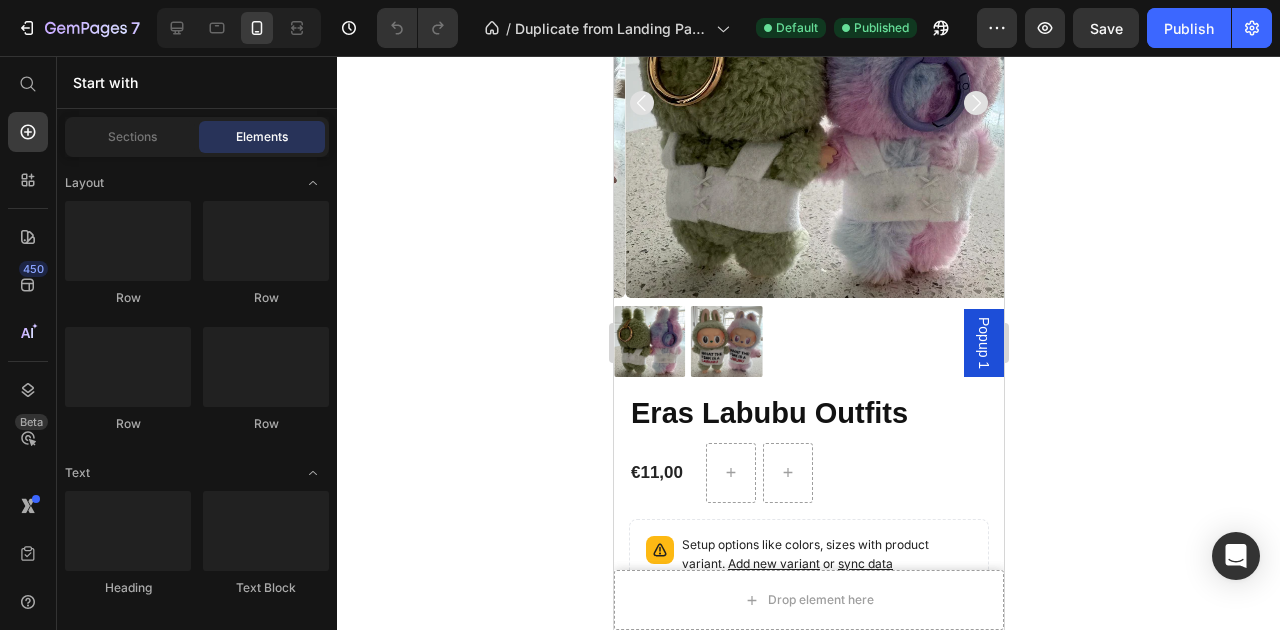 scroll, scrollTop: 1422, scrollLeft: 0, axis: vertical 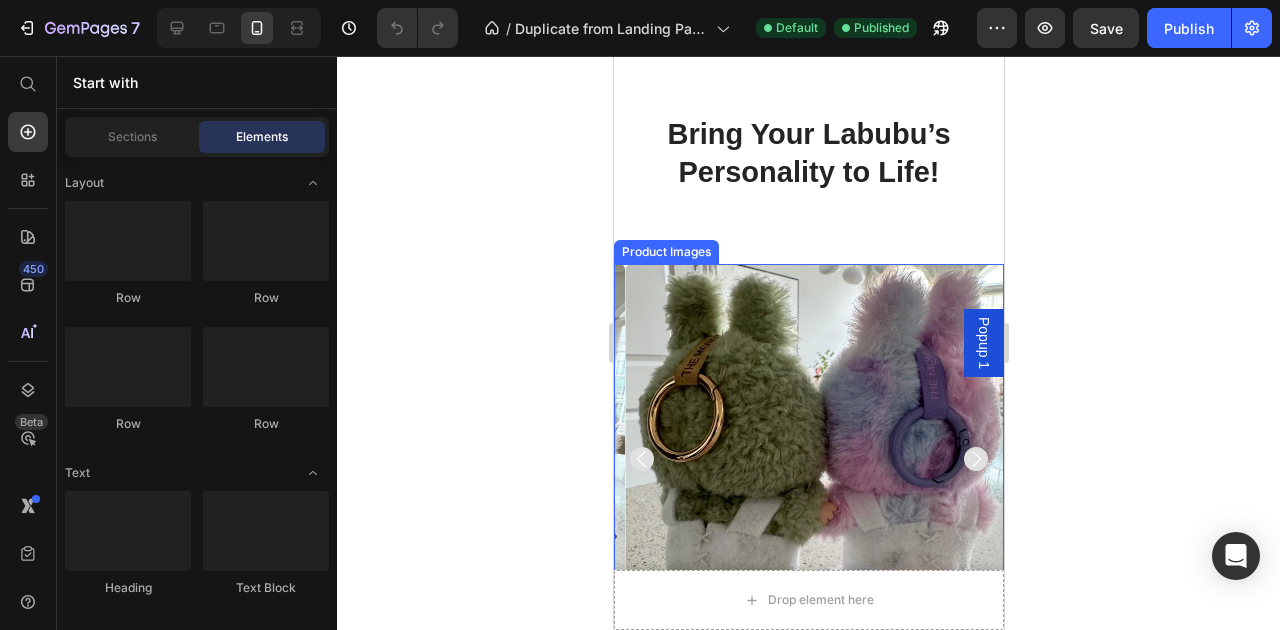 click on "Product Images" at bounding box center (665, 252) 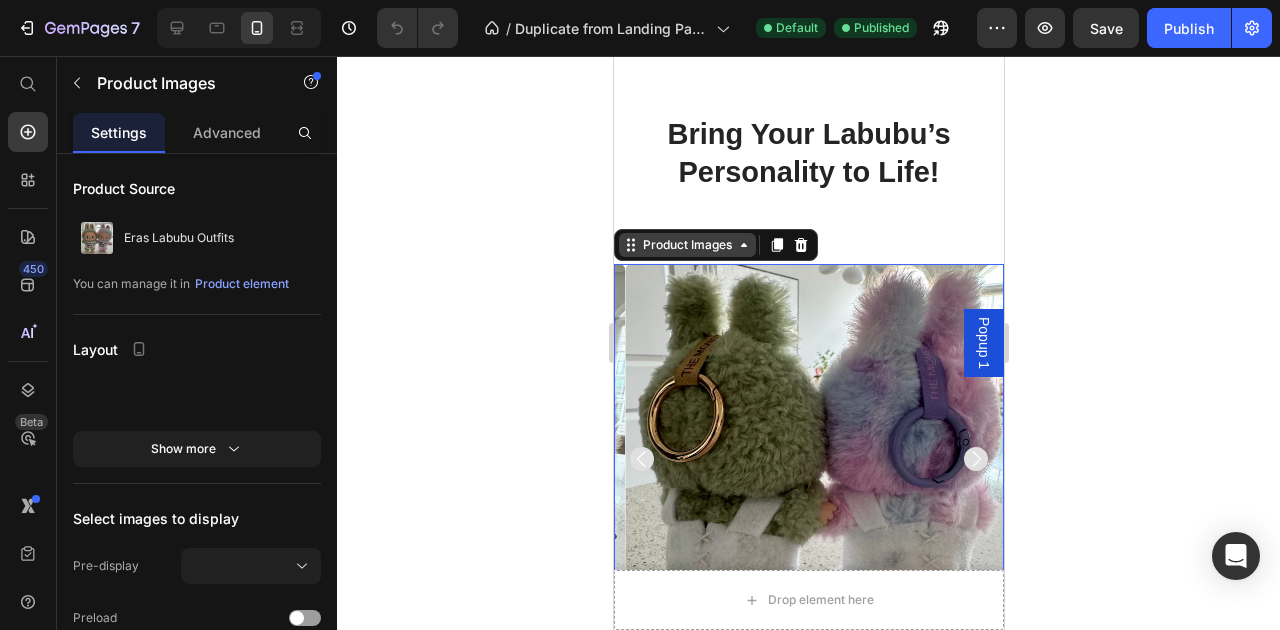 click on "Product Images" at bounding box center [686, 245] 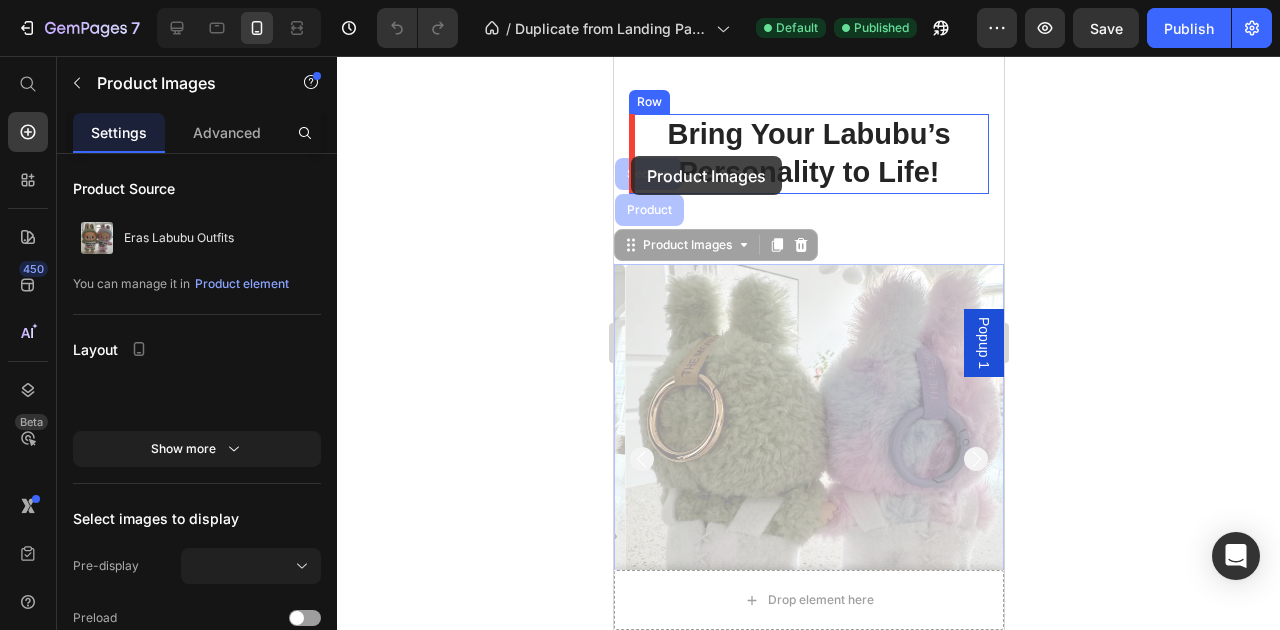 drag, startPoint x: 629, startPoint y: 253, endPoint x: 628, endPoint y: 134, distance: 119.0042 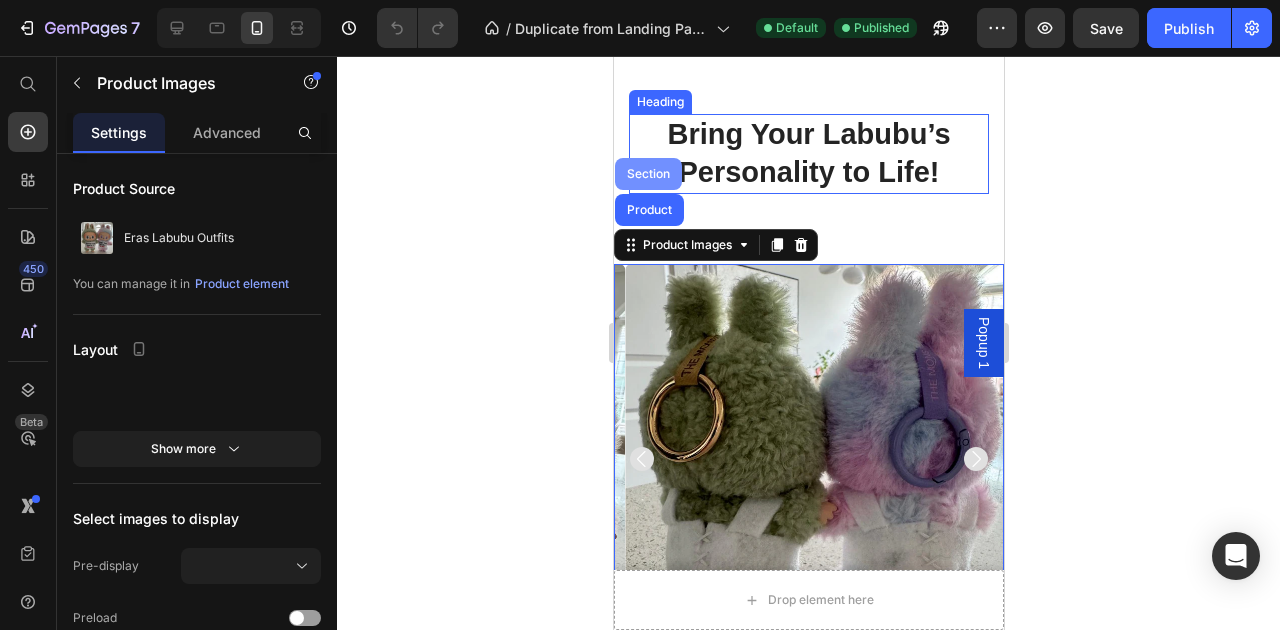 scroll, scrollTop: 1412, scrollLeft: 0, axis: vertical 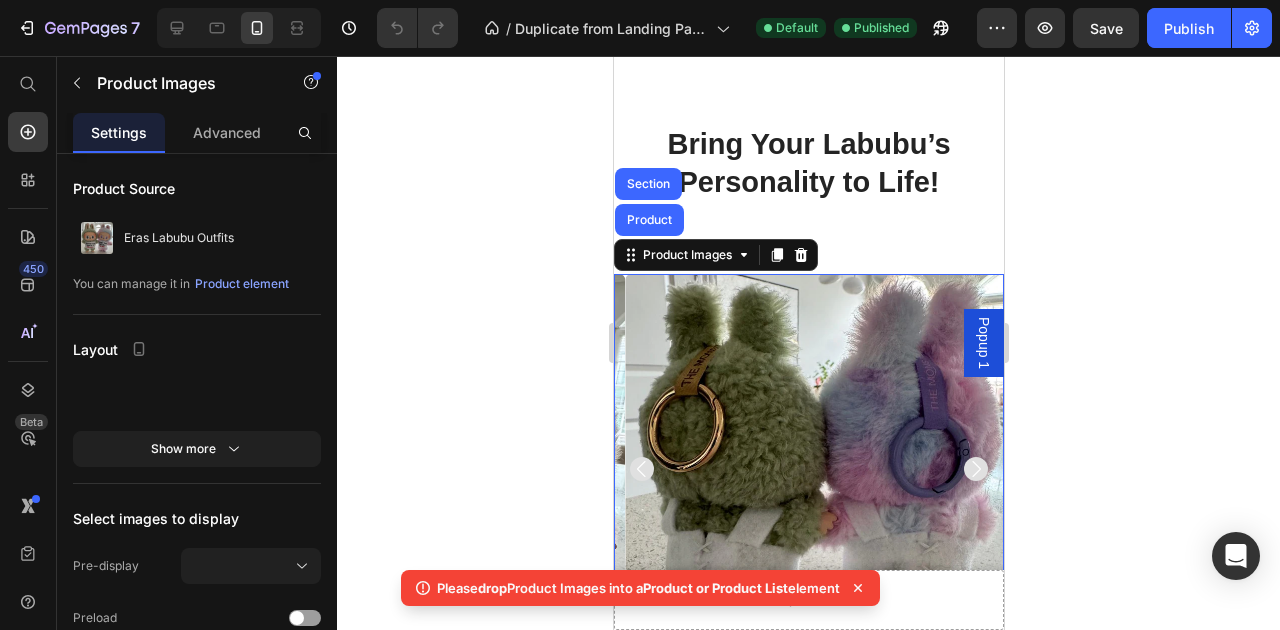 click 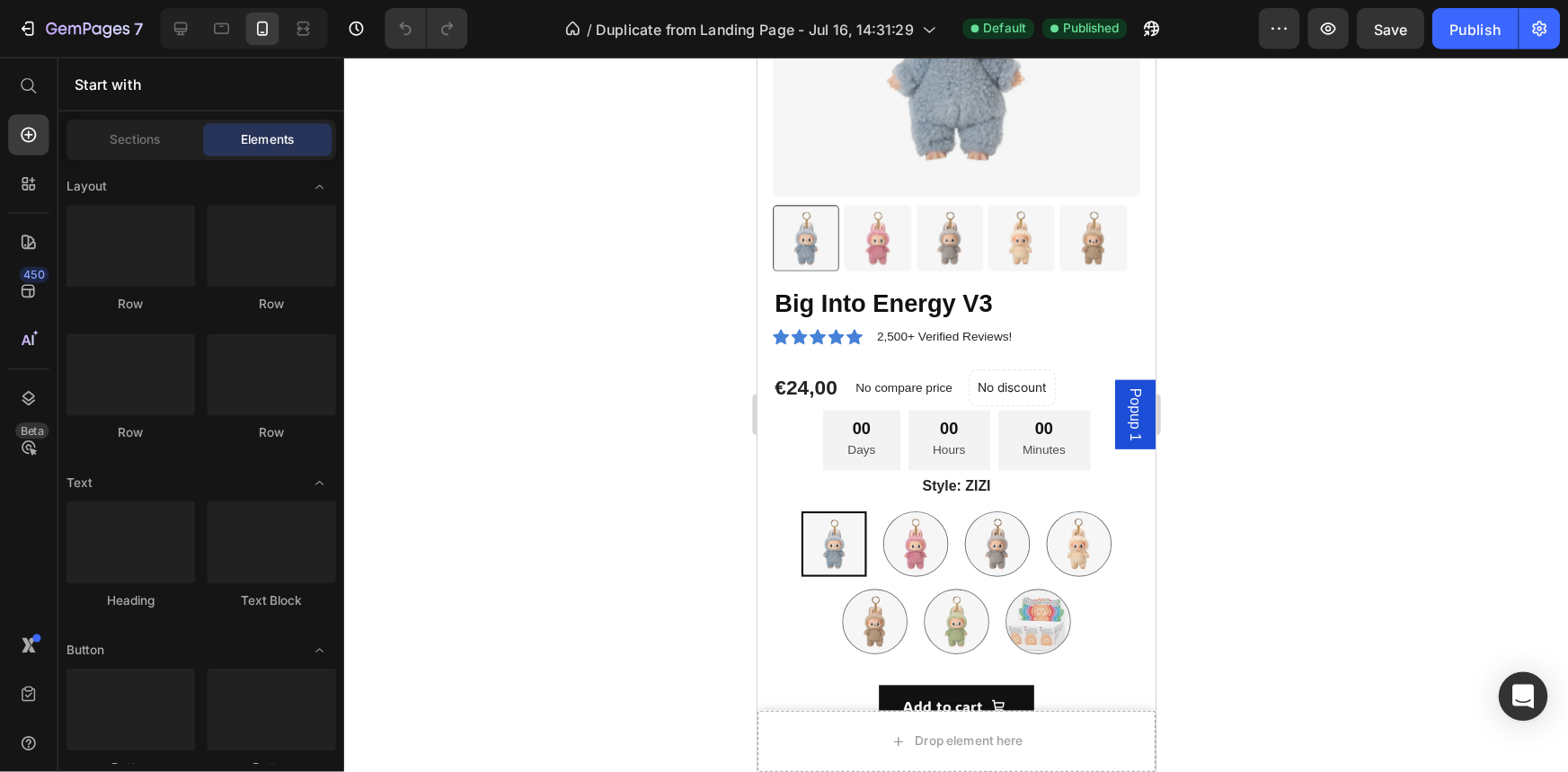 scroll, scrollTop: 0, scrollLeft: 0, axis: both 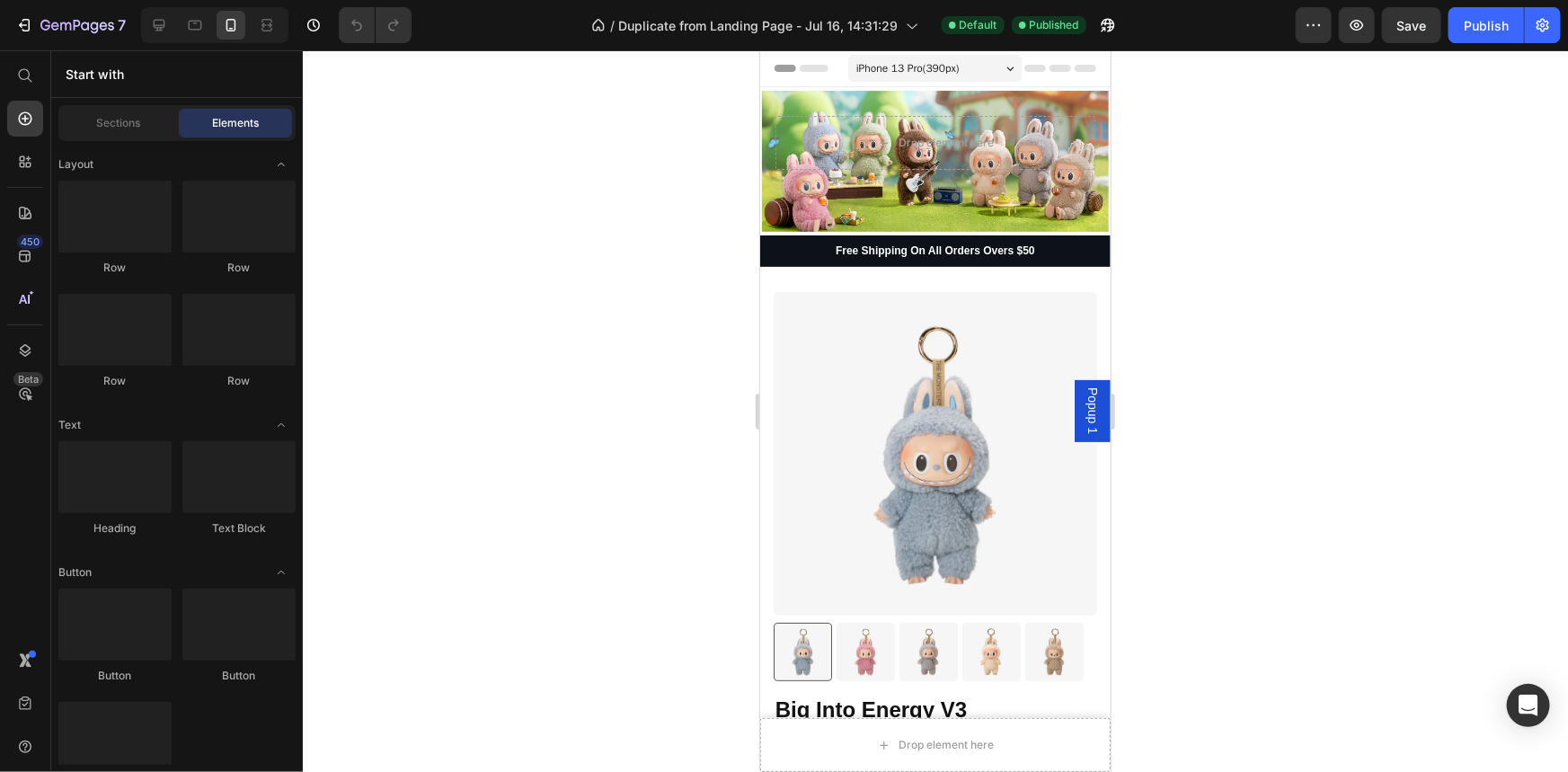 click 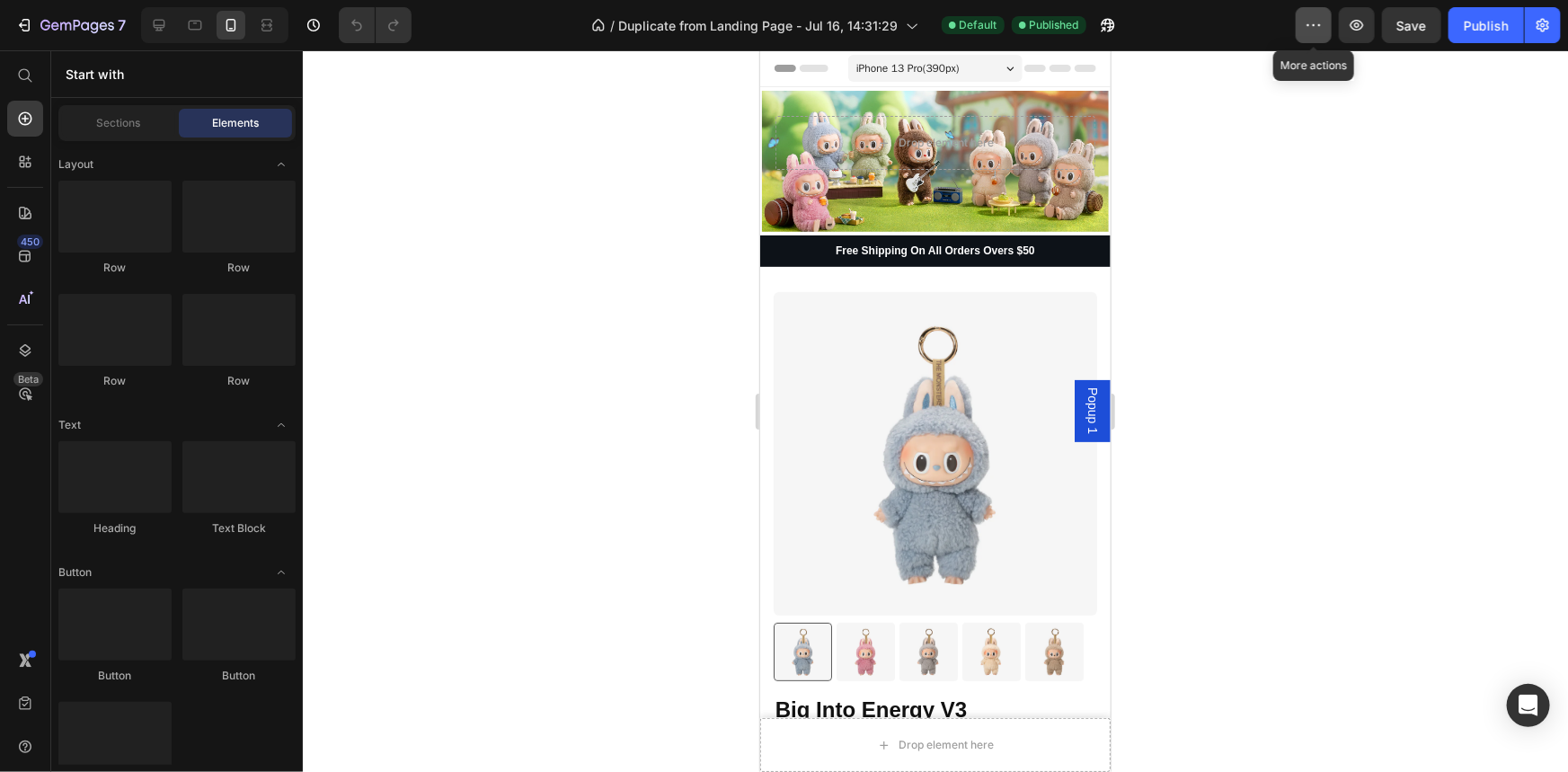 click 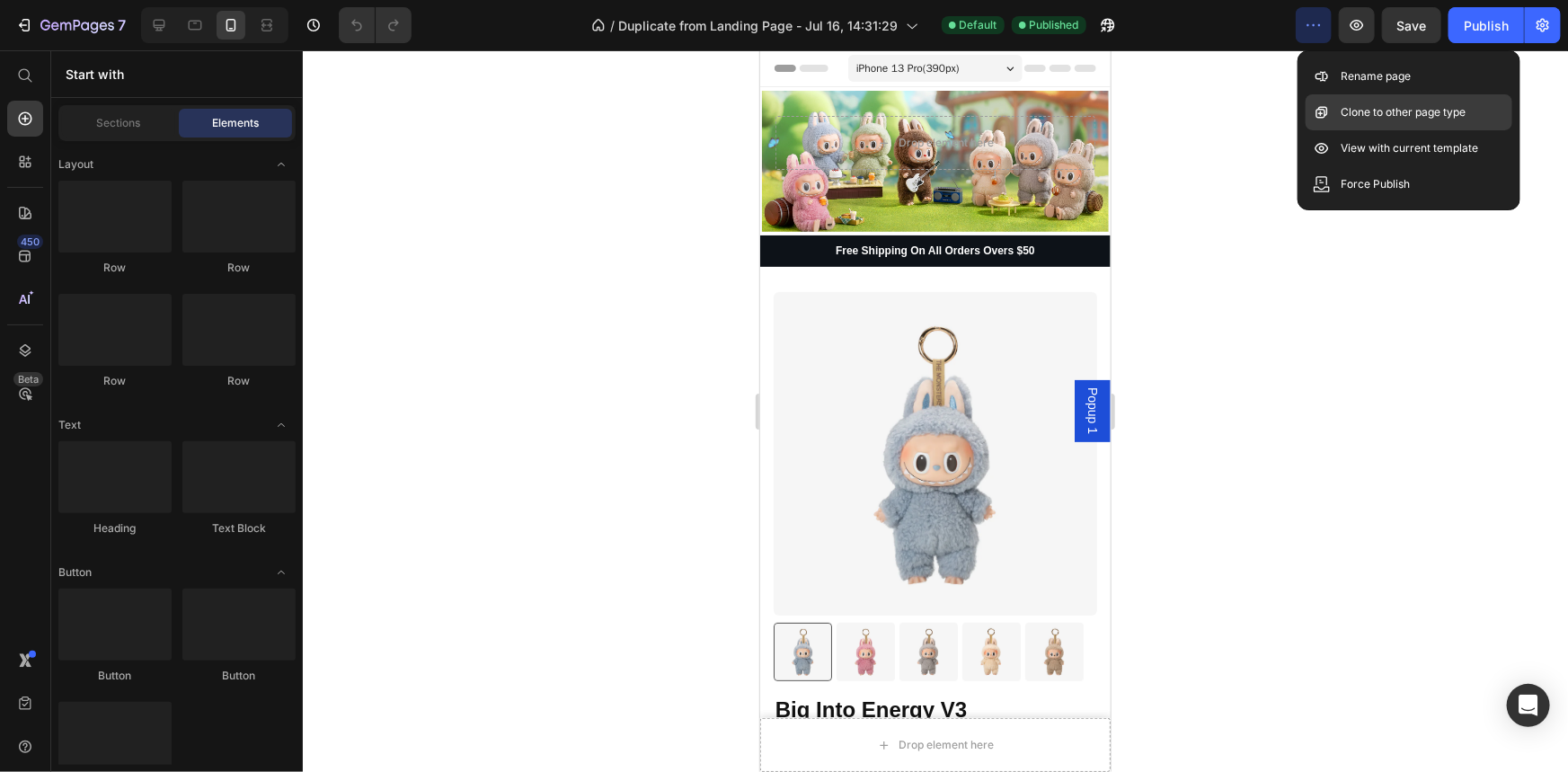 click on "Clone to other page type" at bounding box center (1404, 112) 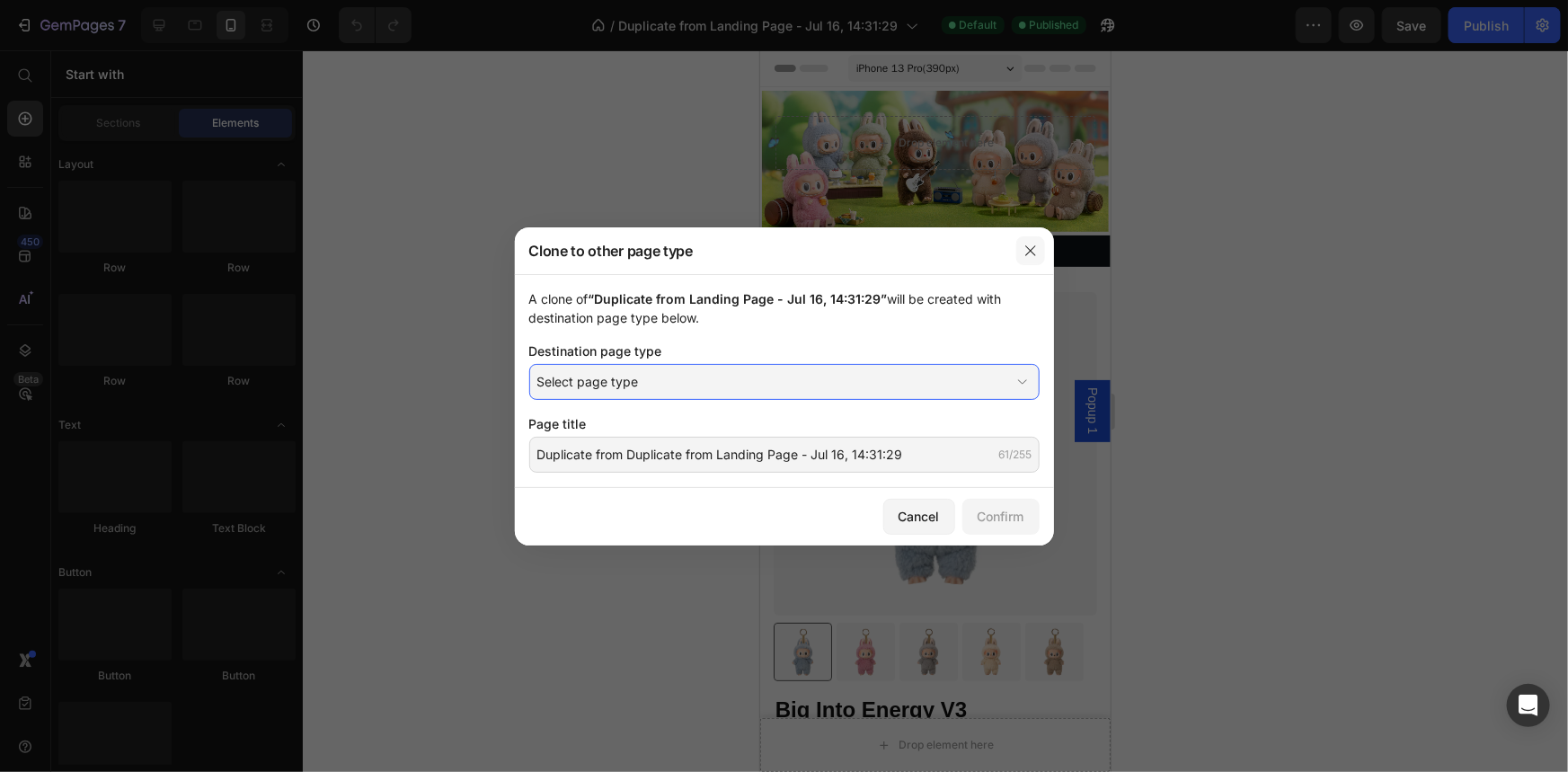 click 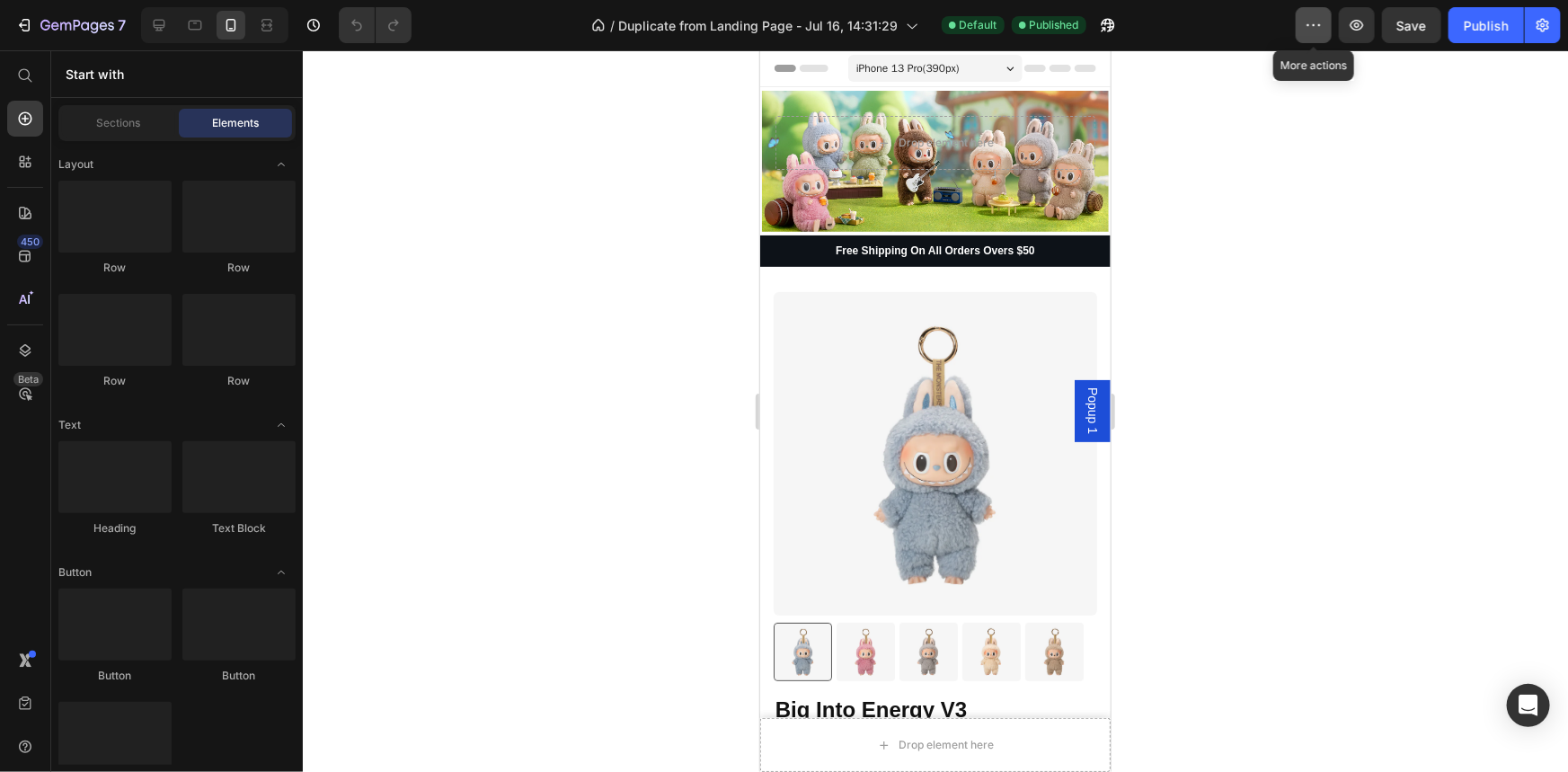 click 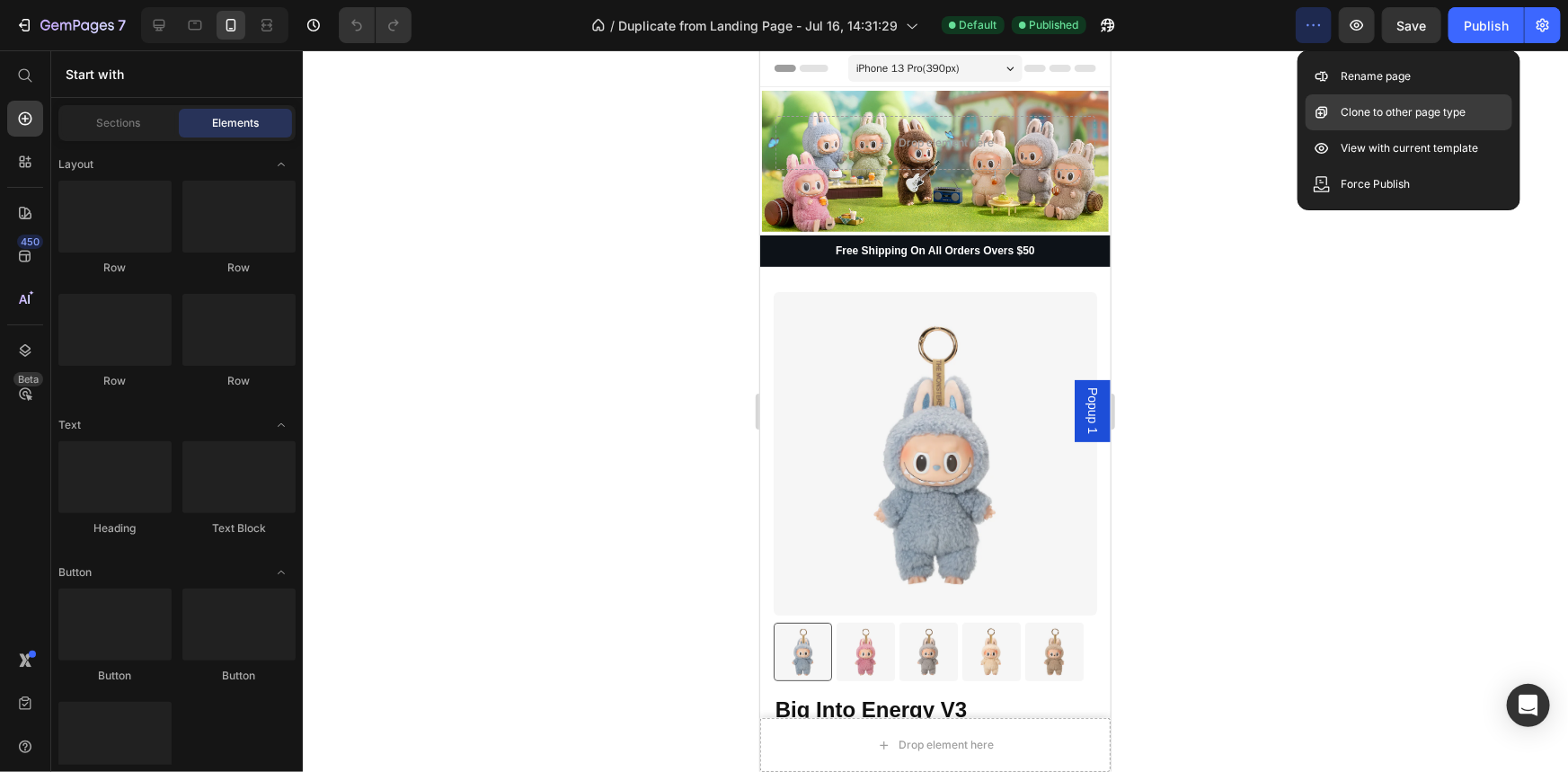click on "Clone to other page type" at bounding box center (1404, 112) 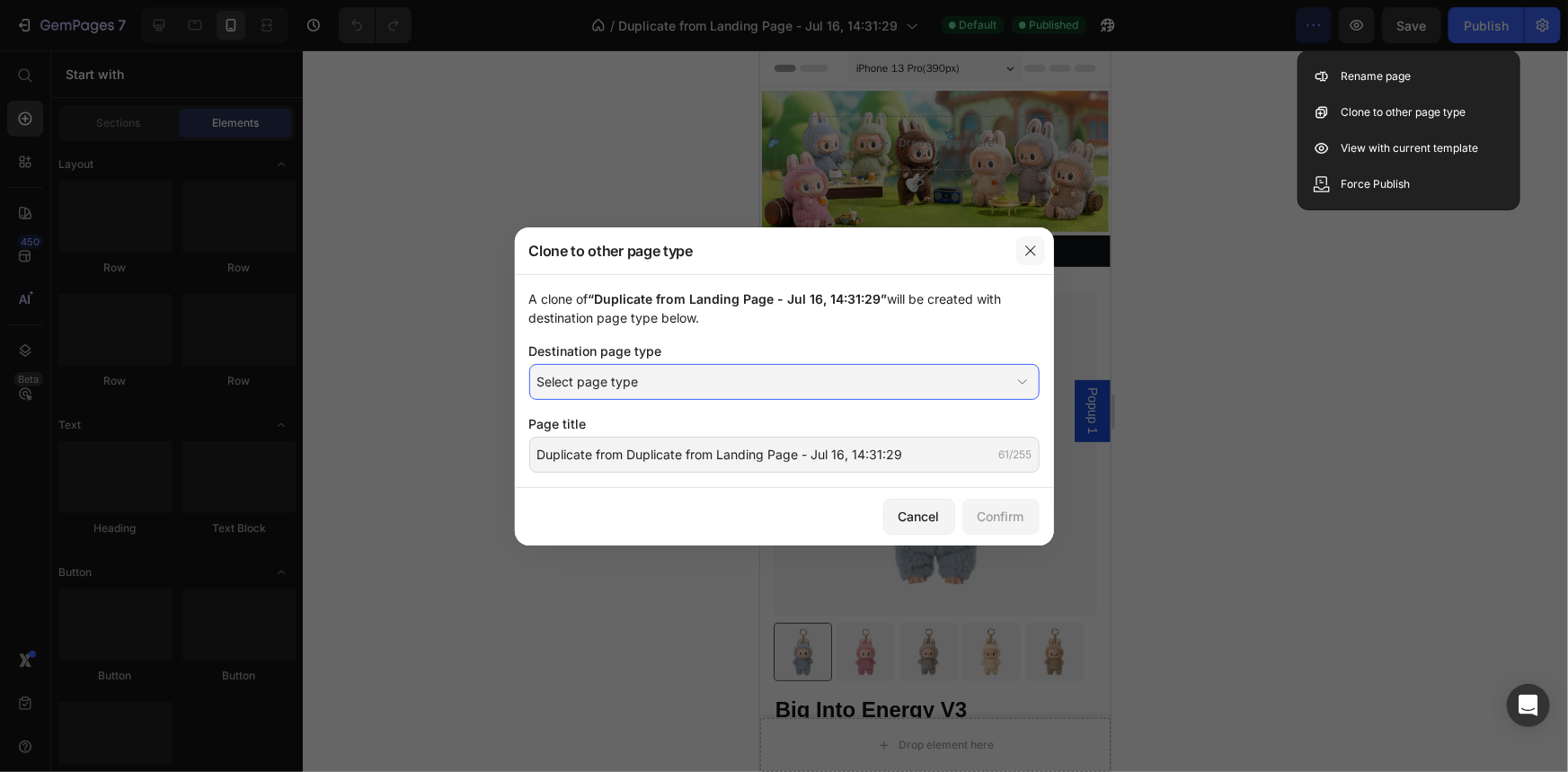 click 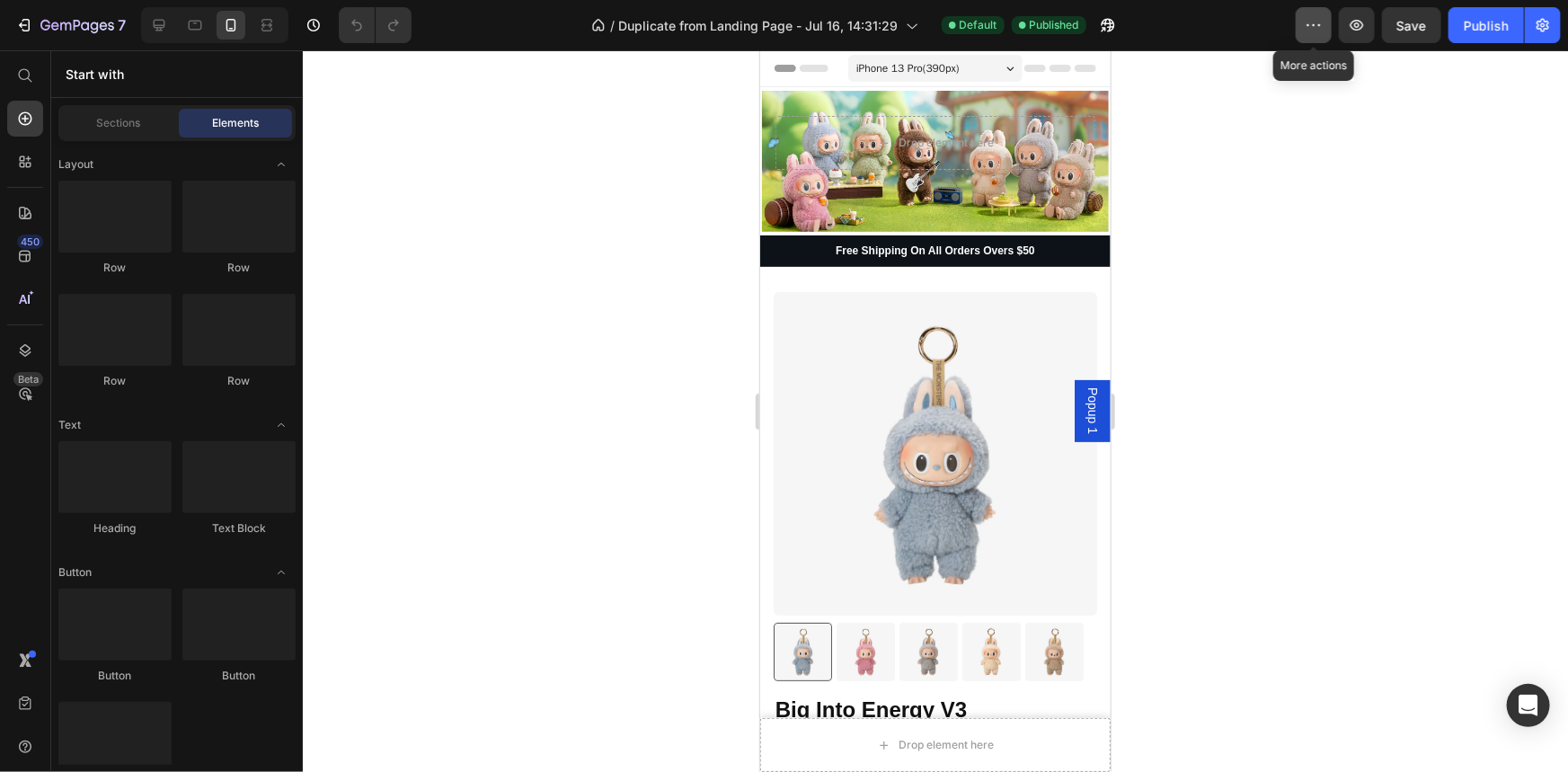 click 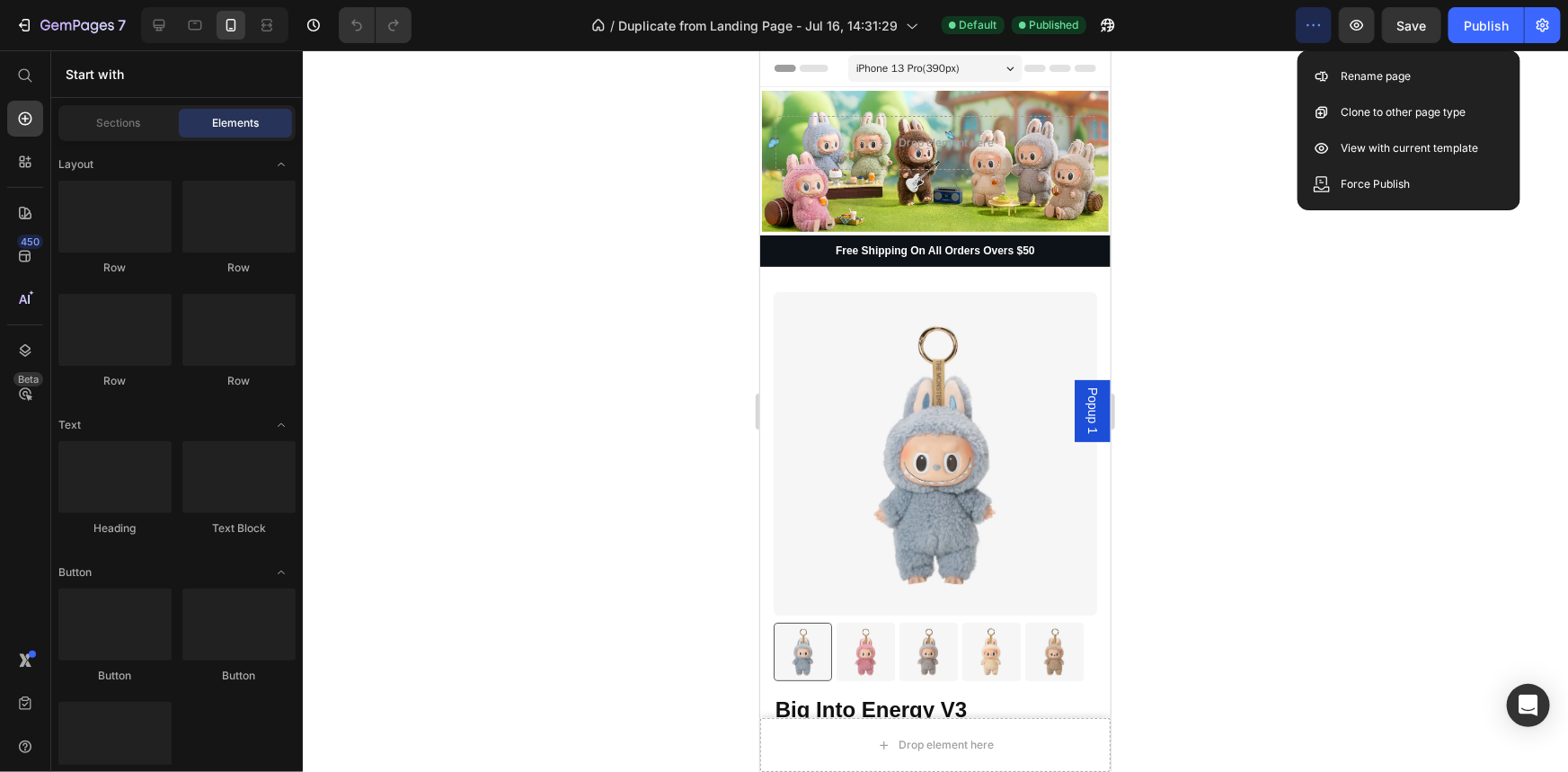 click 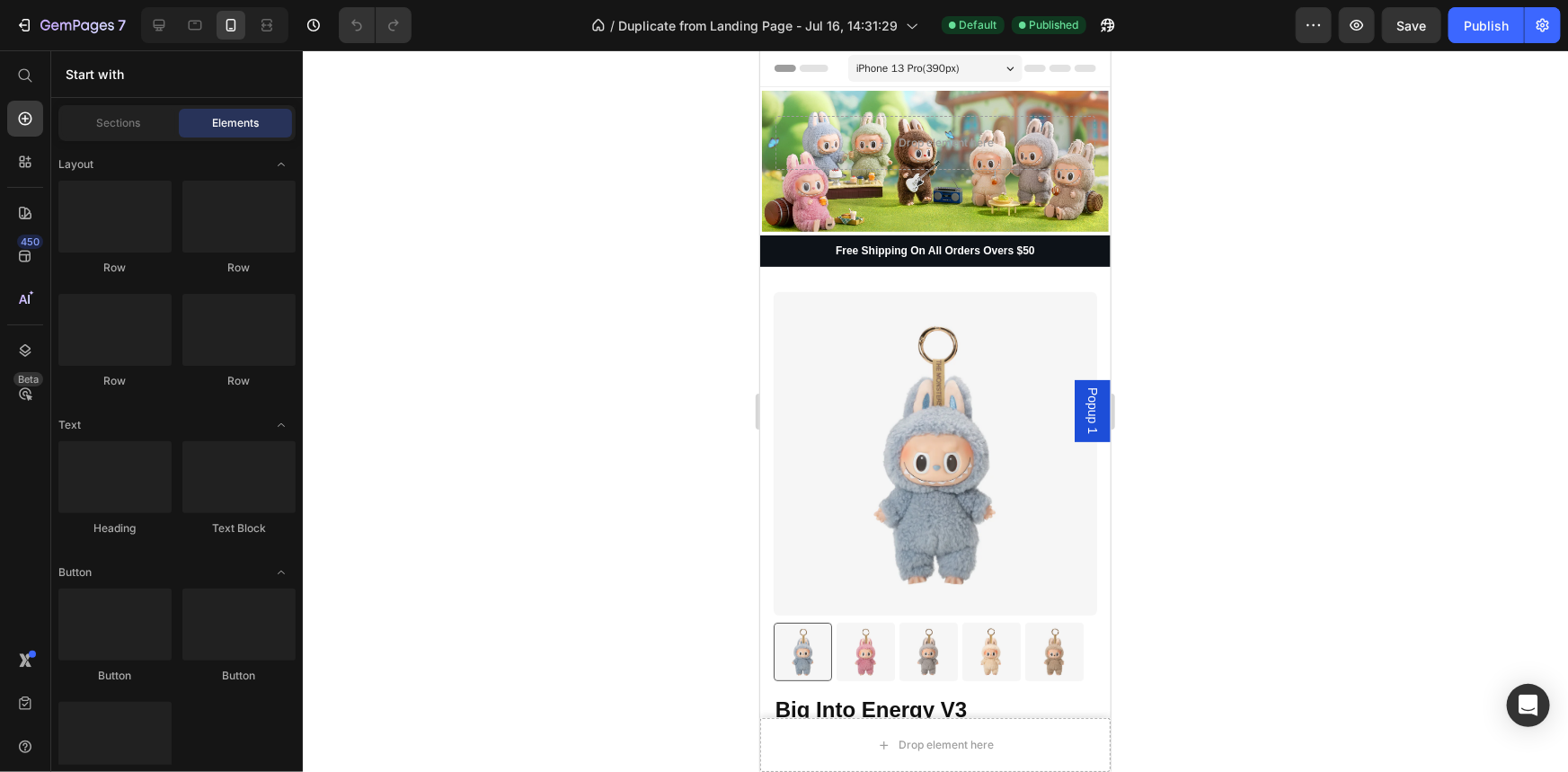 click 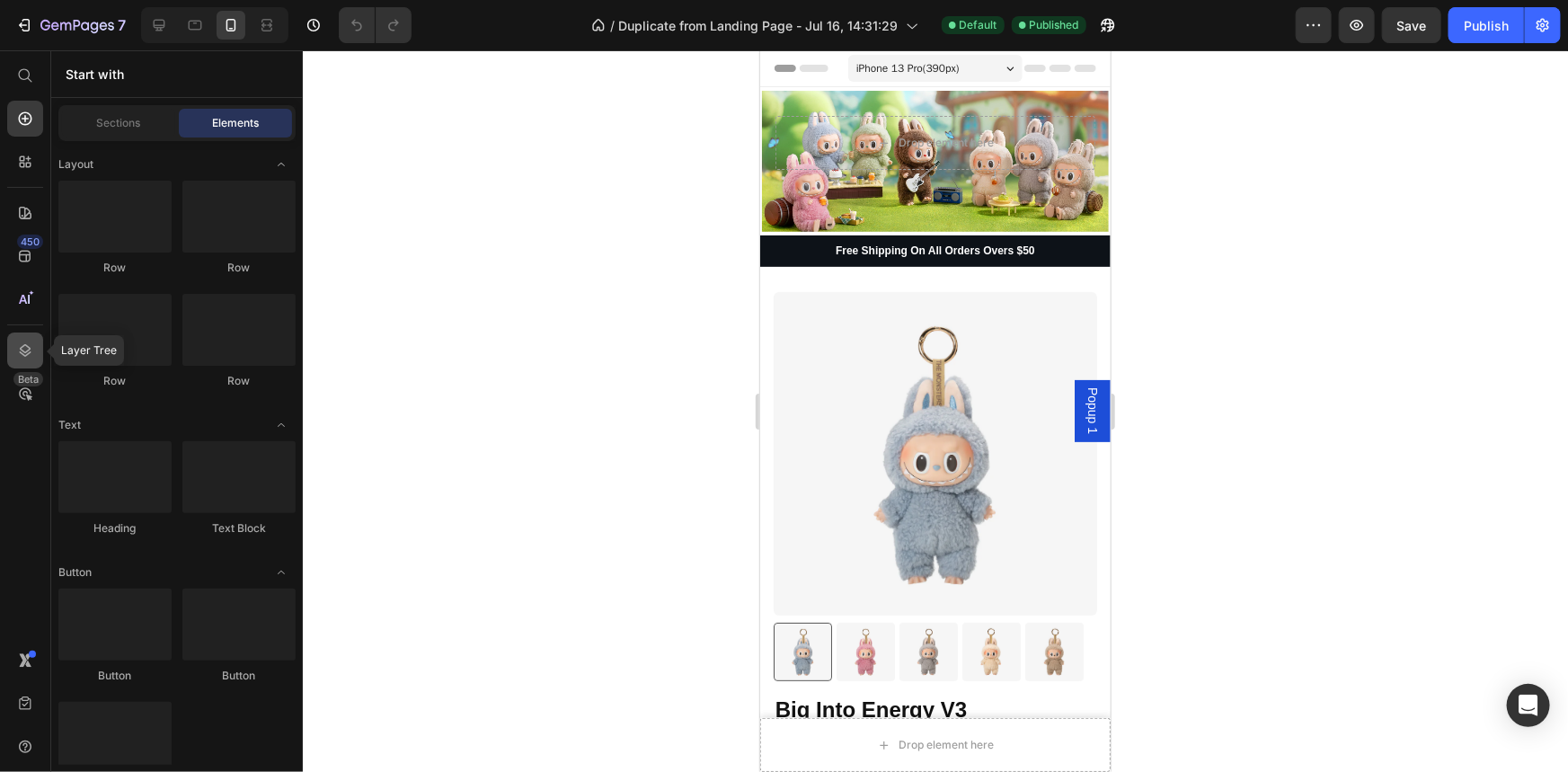 click 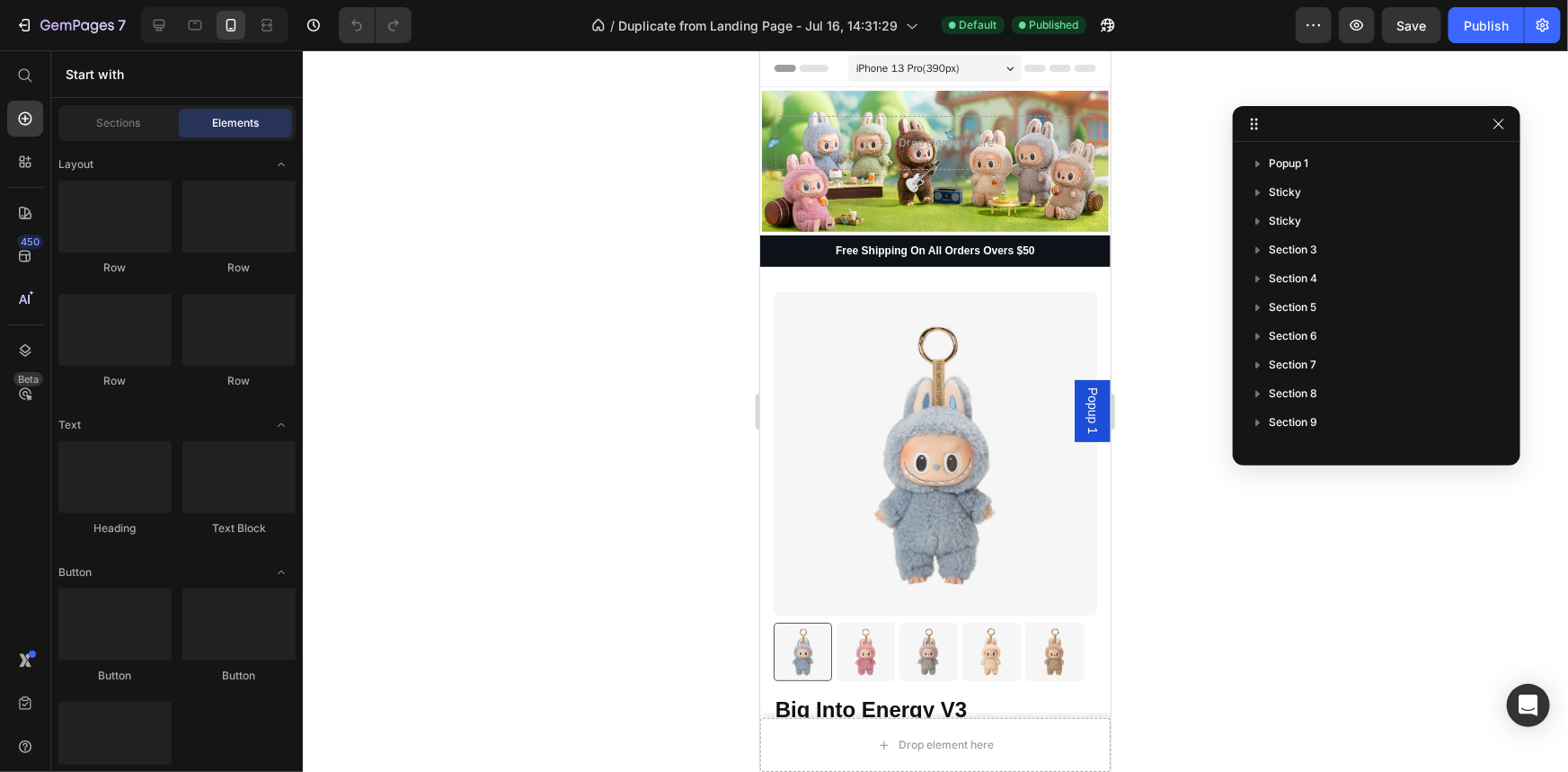 drag, startPoint x: 968, startPoint y: 79, endPoint x: 1346, endPoint y: 130, distance: 381.42496 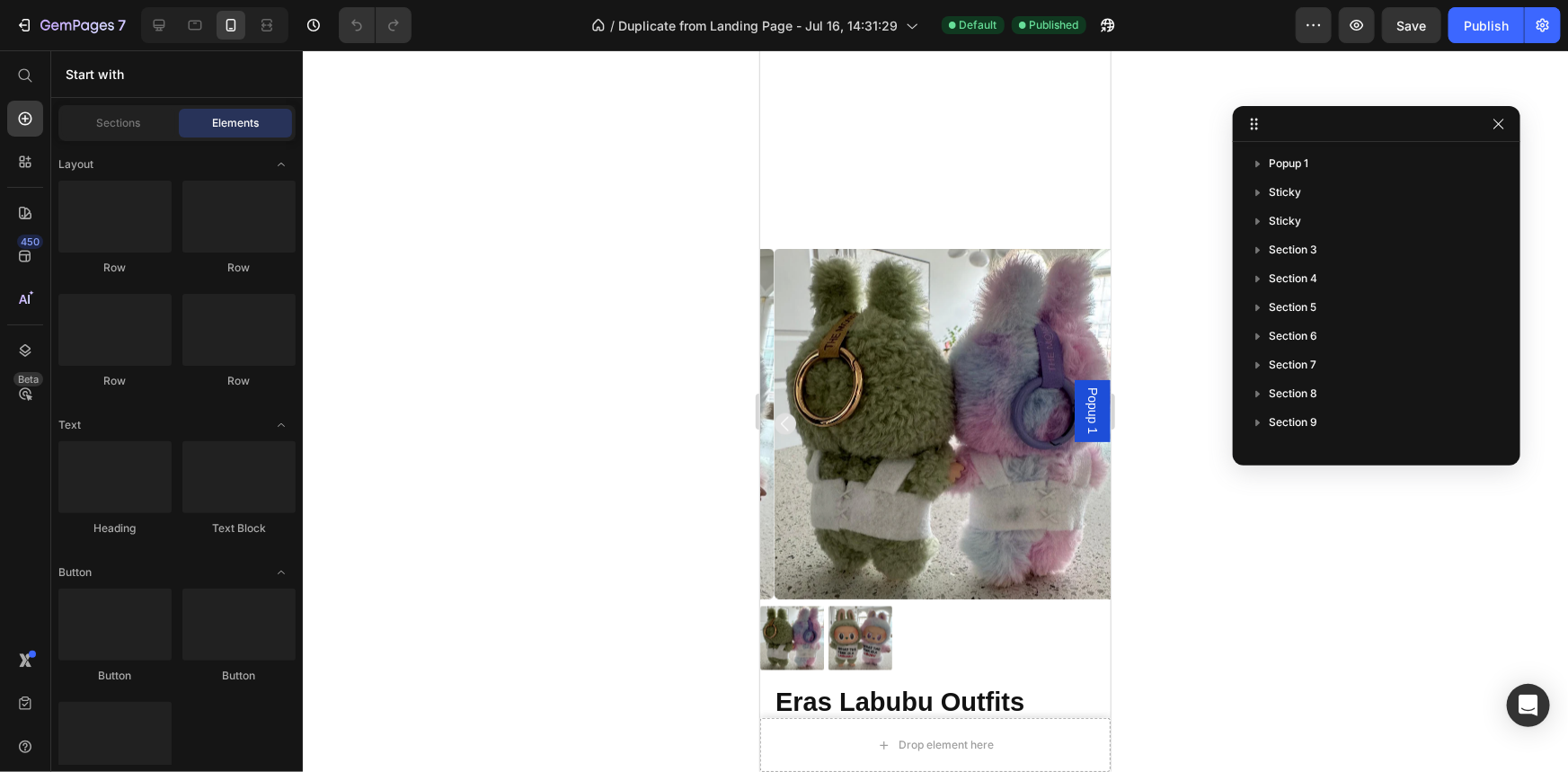 scroll, scrollTop: 1894, scrollLeft: 0, axis: vertical 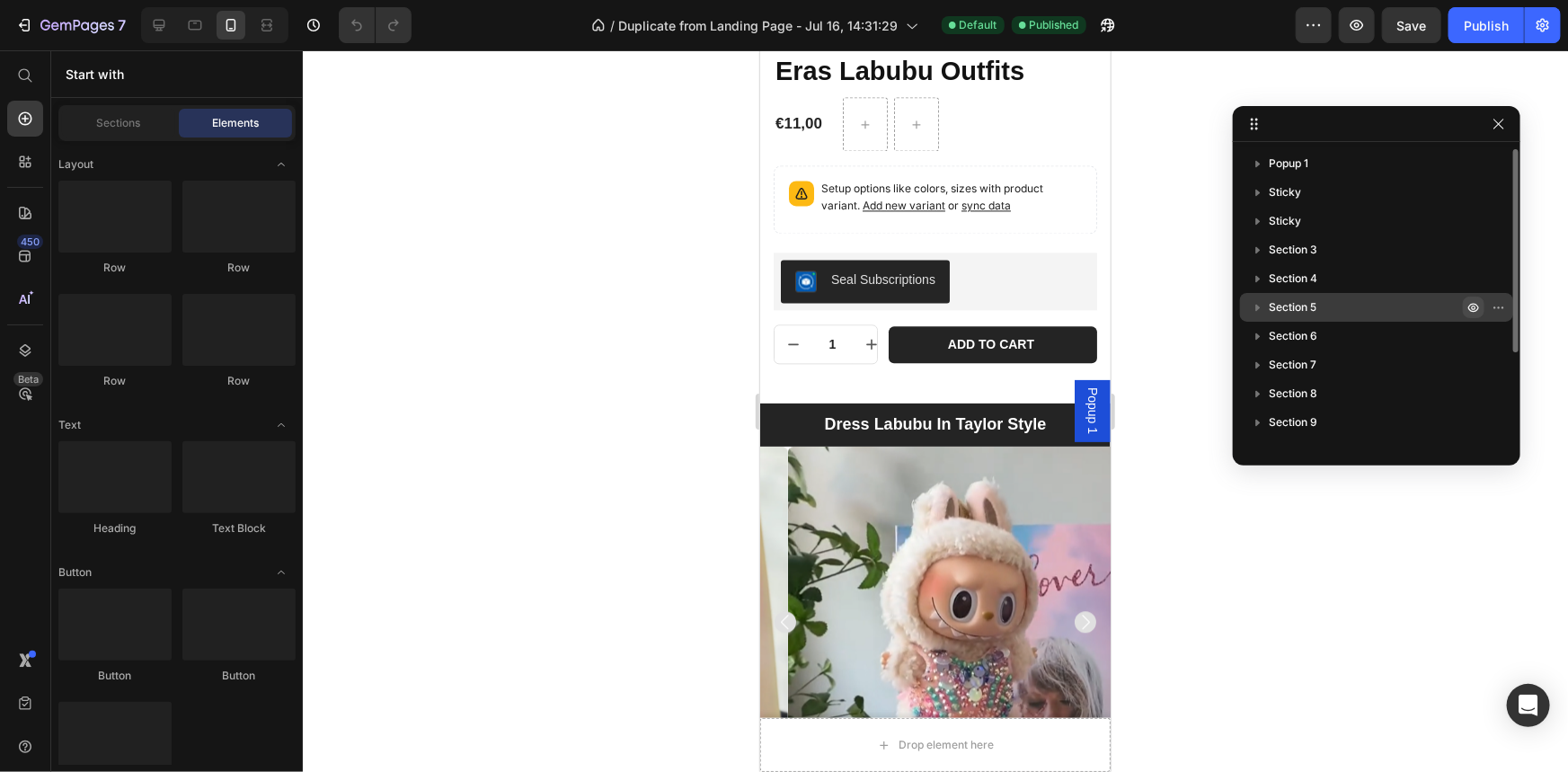 click 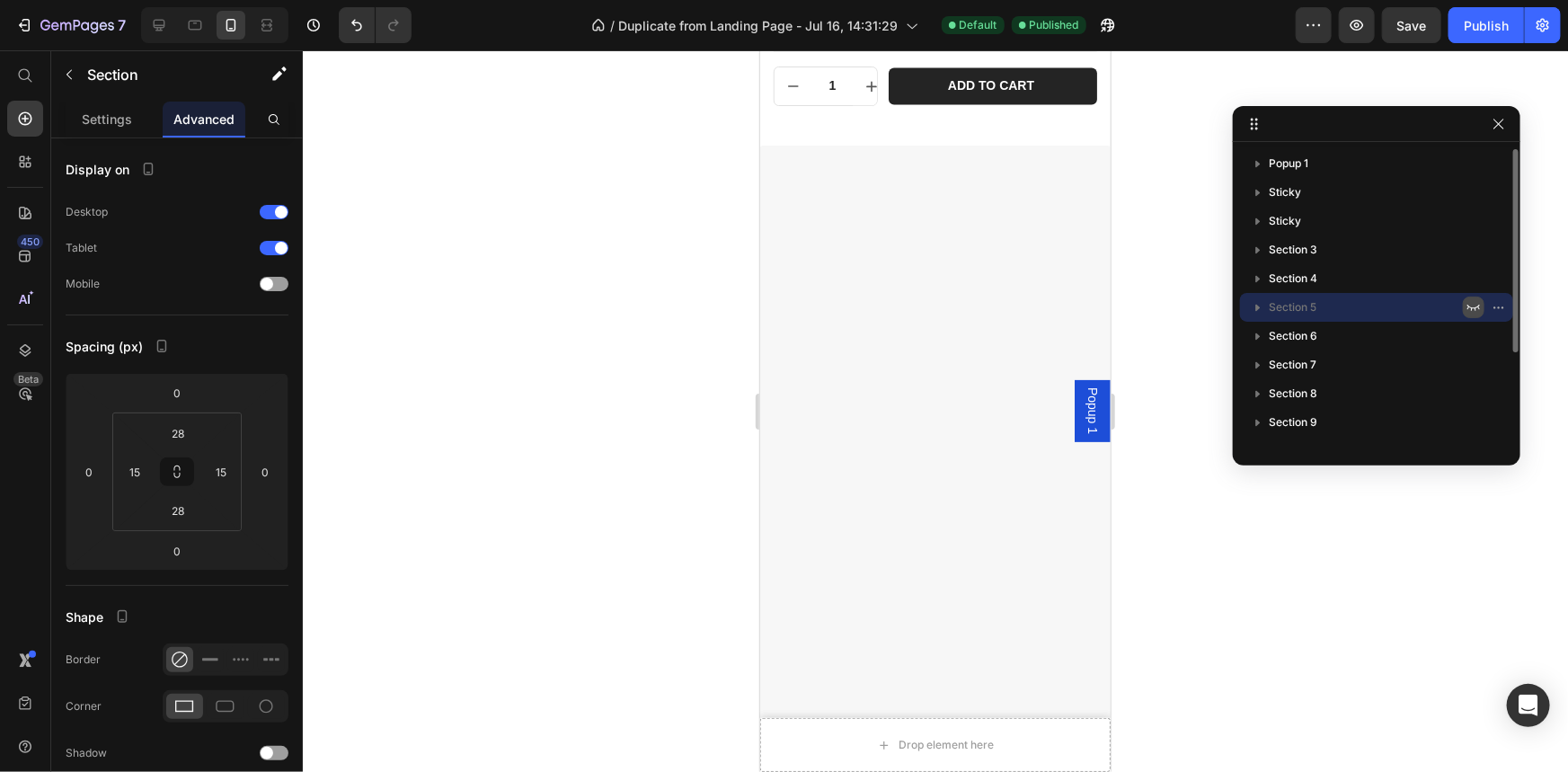 scroll, scrollTop: 841, scrollLeft: 0, axis: vertical 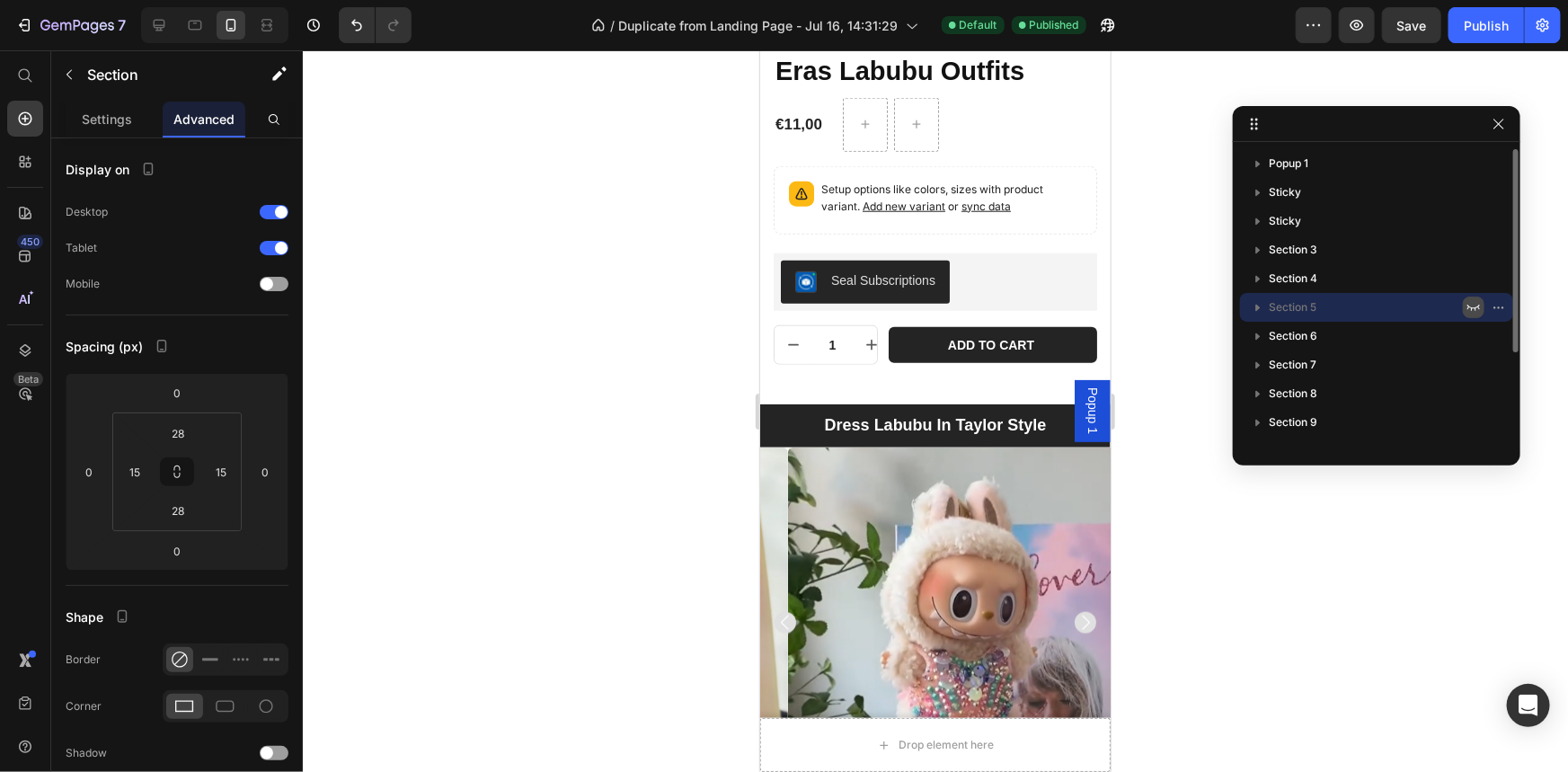click 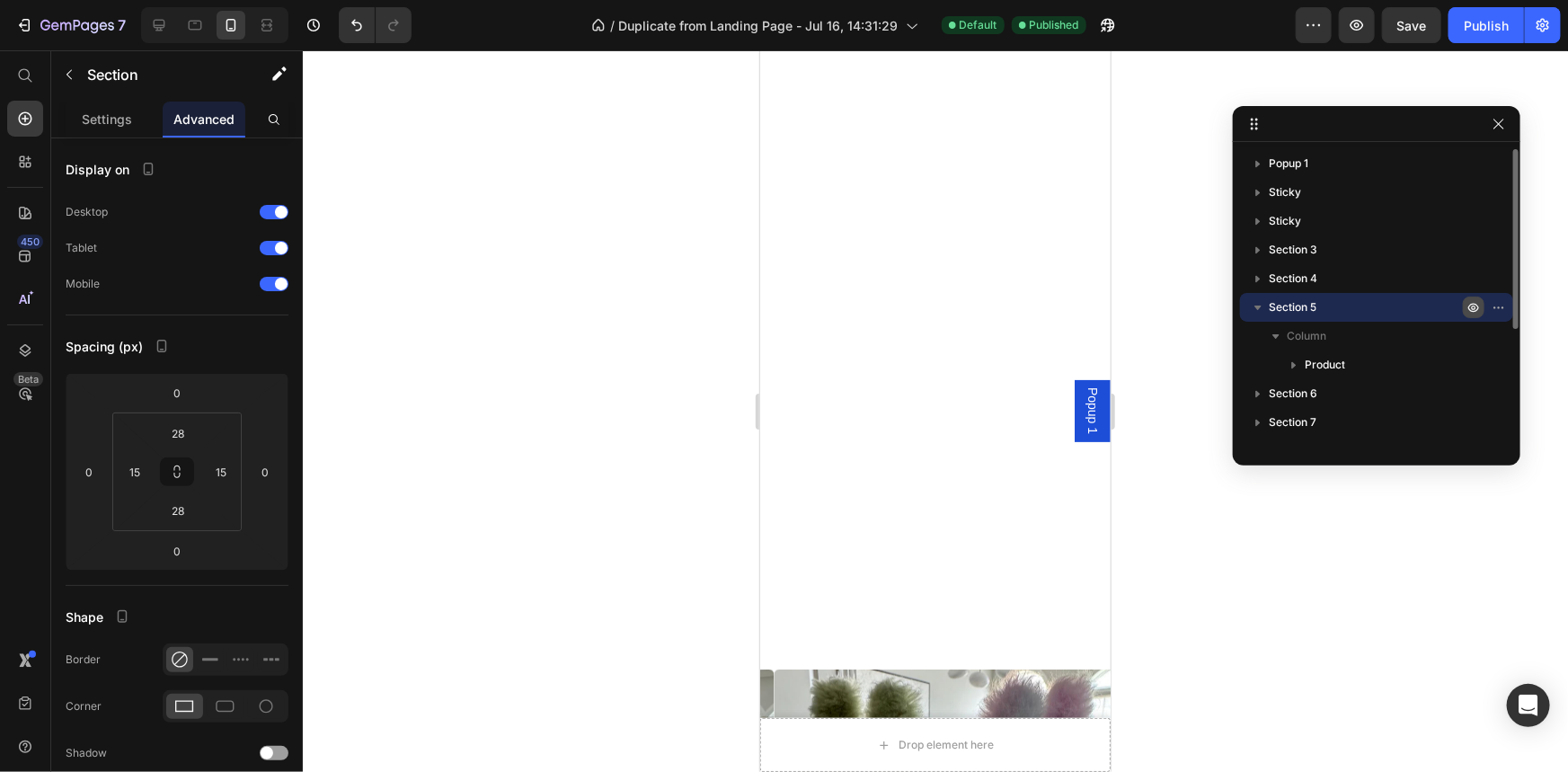 scroll, scrollTop: 1894, scrollLeft: 0, axis: vertical 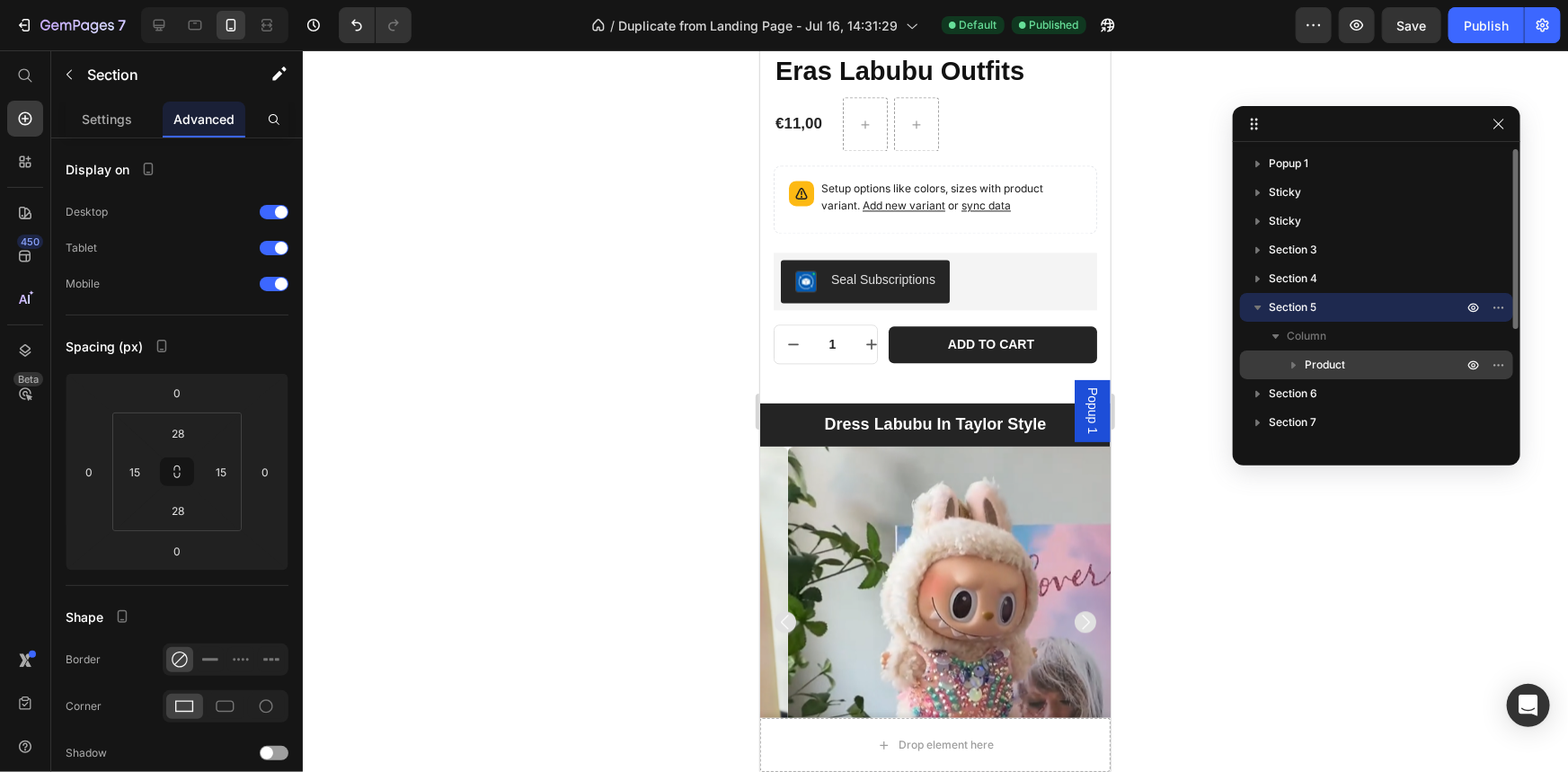 click on "Product" at bounding box center [1386, 365] 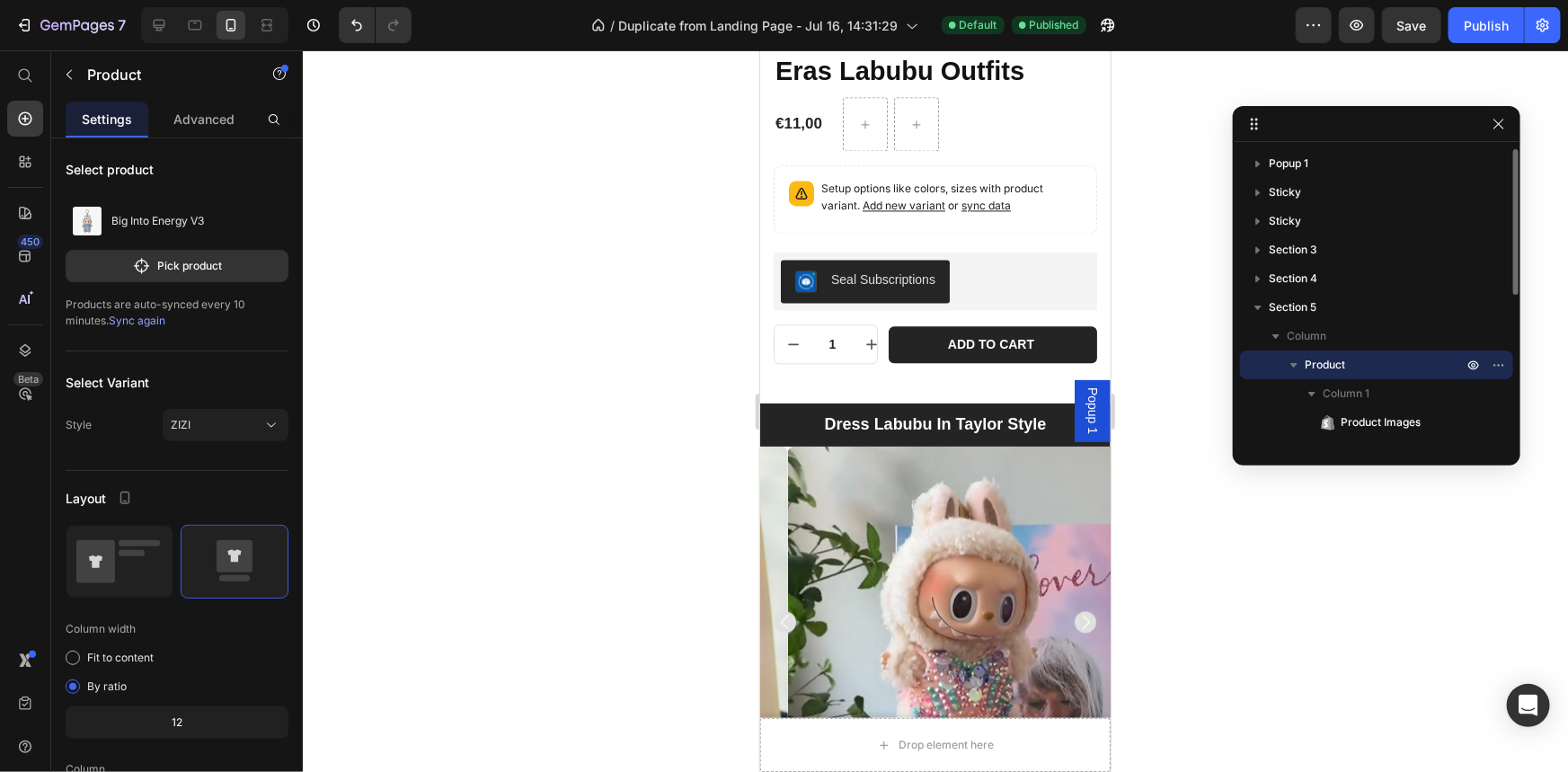 click on "Product" at bounding box center [1386, 365] 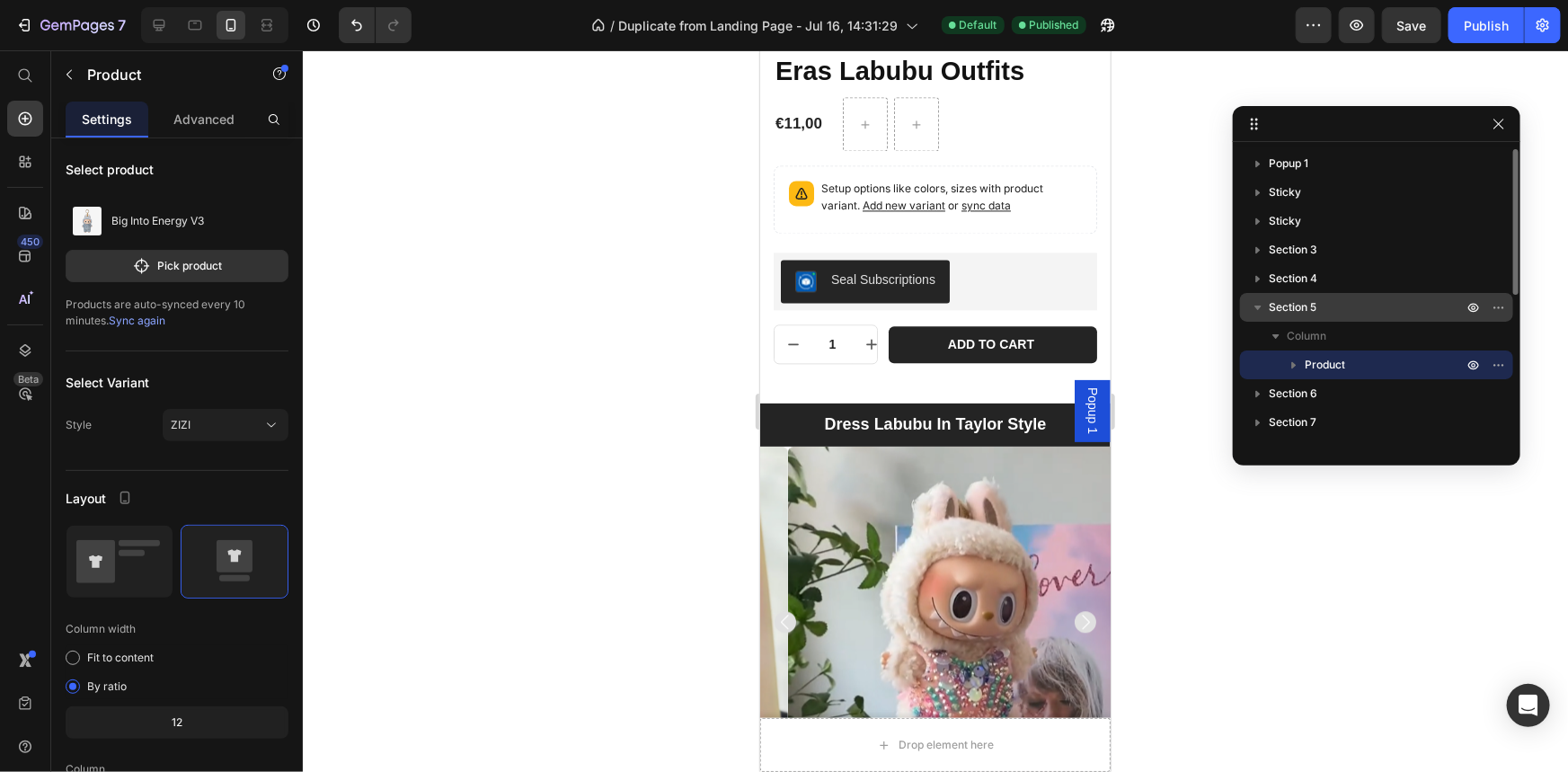click on "Section 5" at bounding box center (1292, 307) 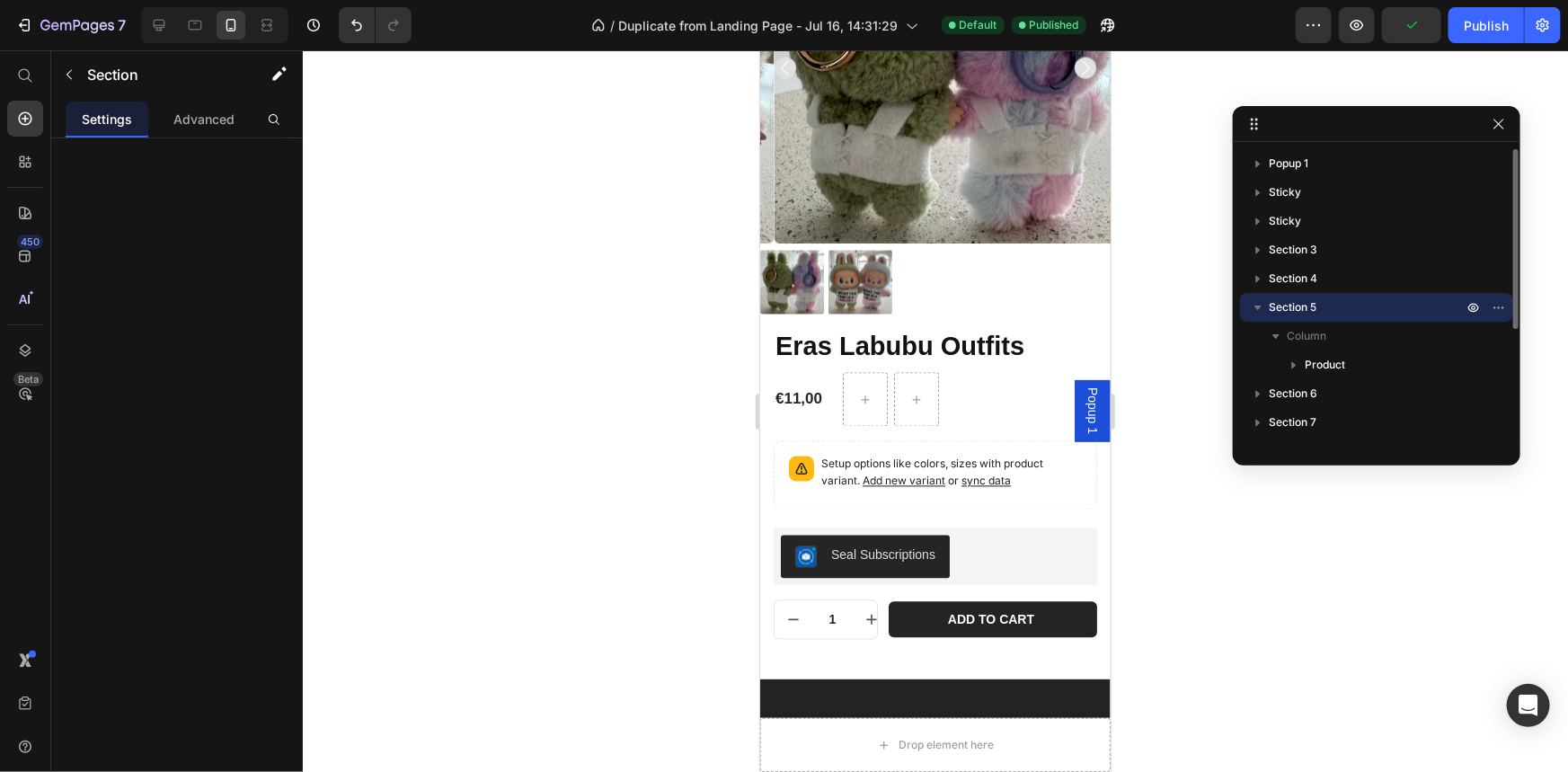scroll, scrollTop: 147, scrollLeft: 0, axis: vertical 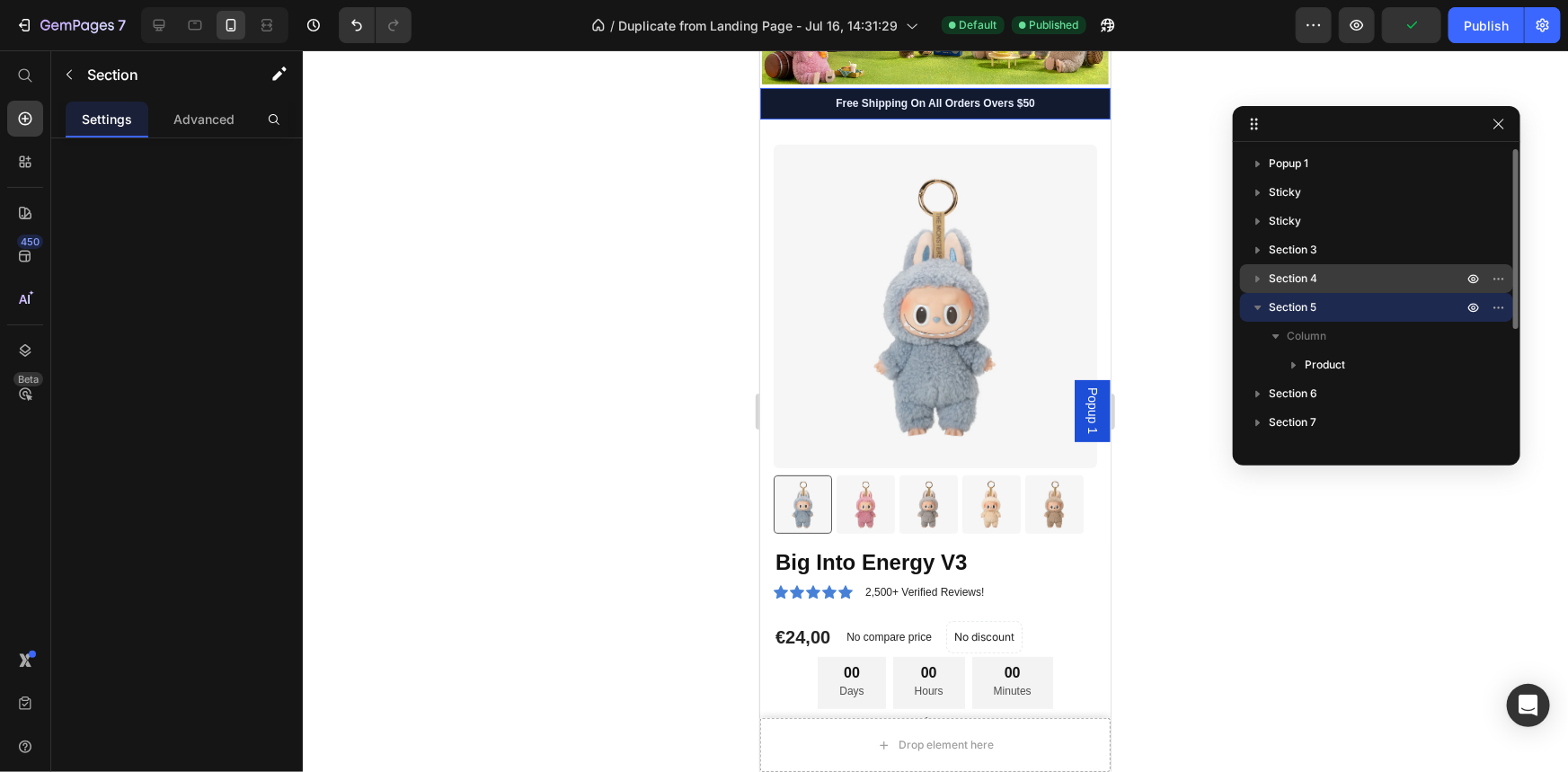 click on "Section 4" at bounding box center [1293, 279] 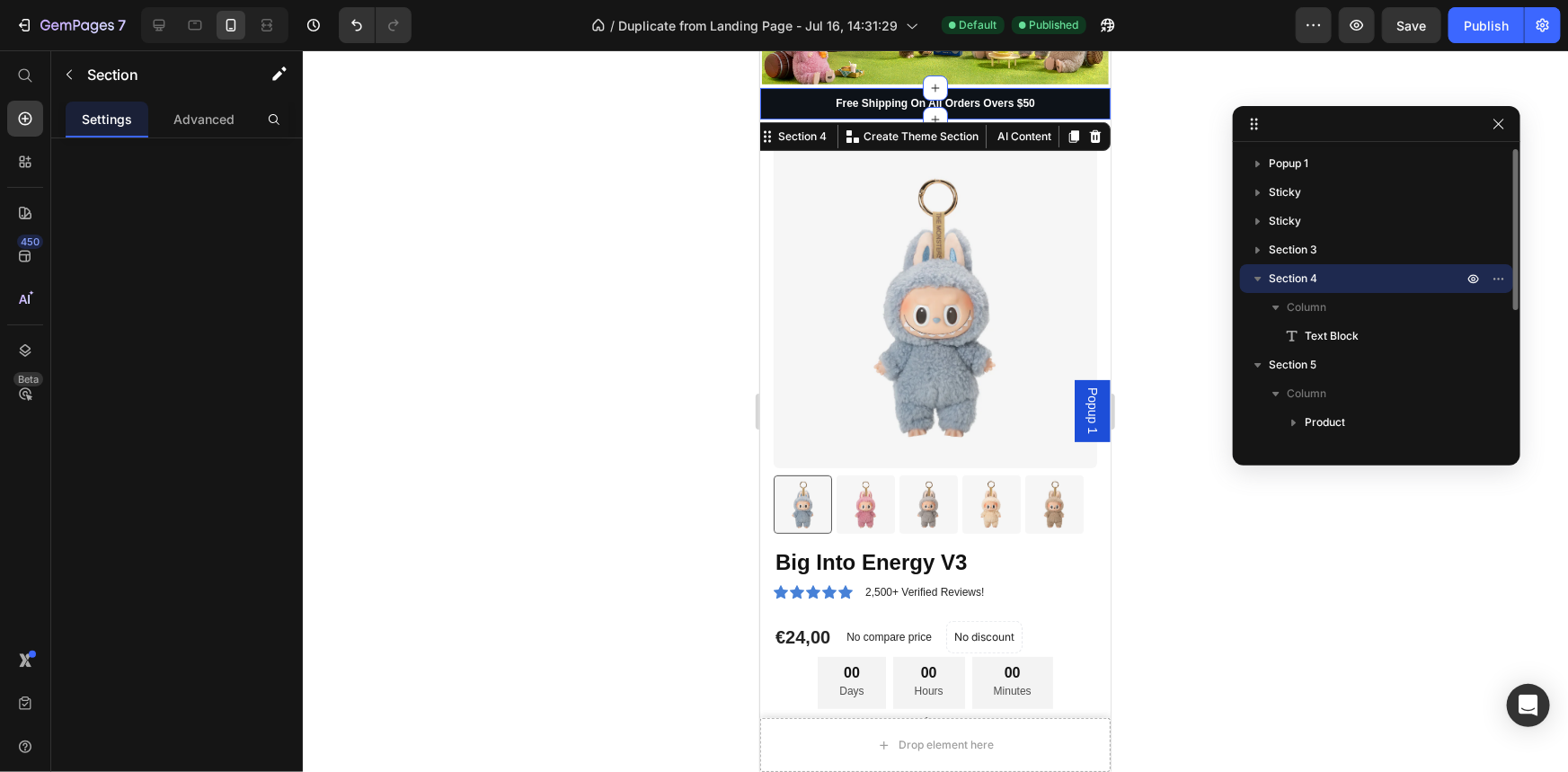click 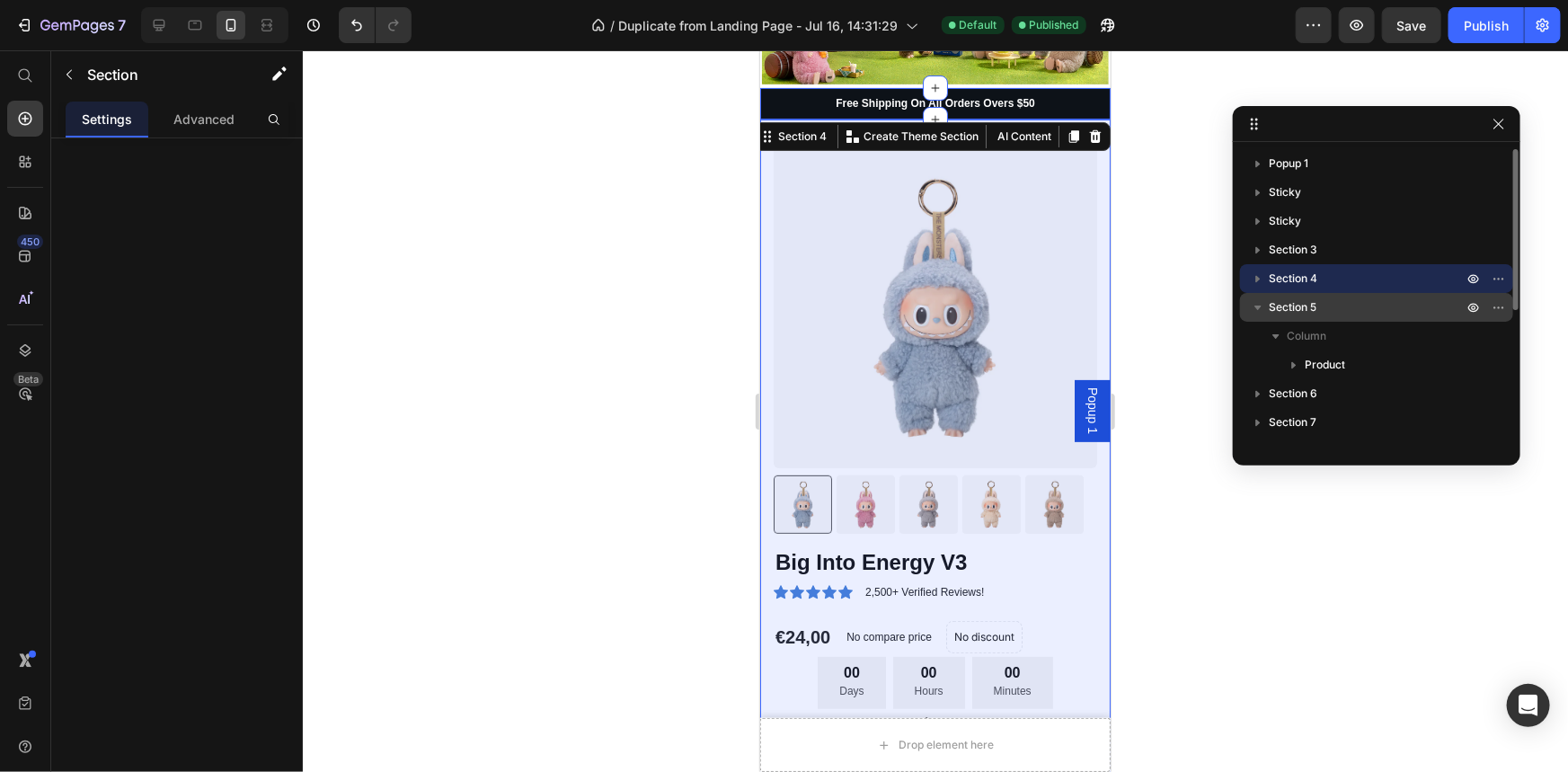 click 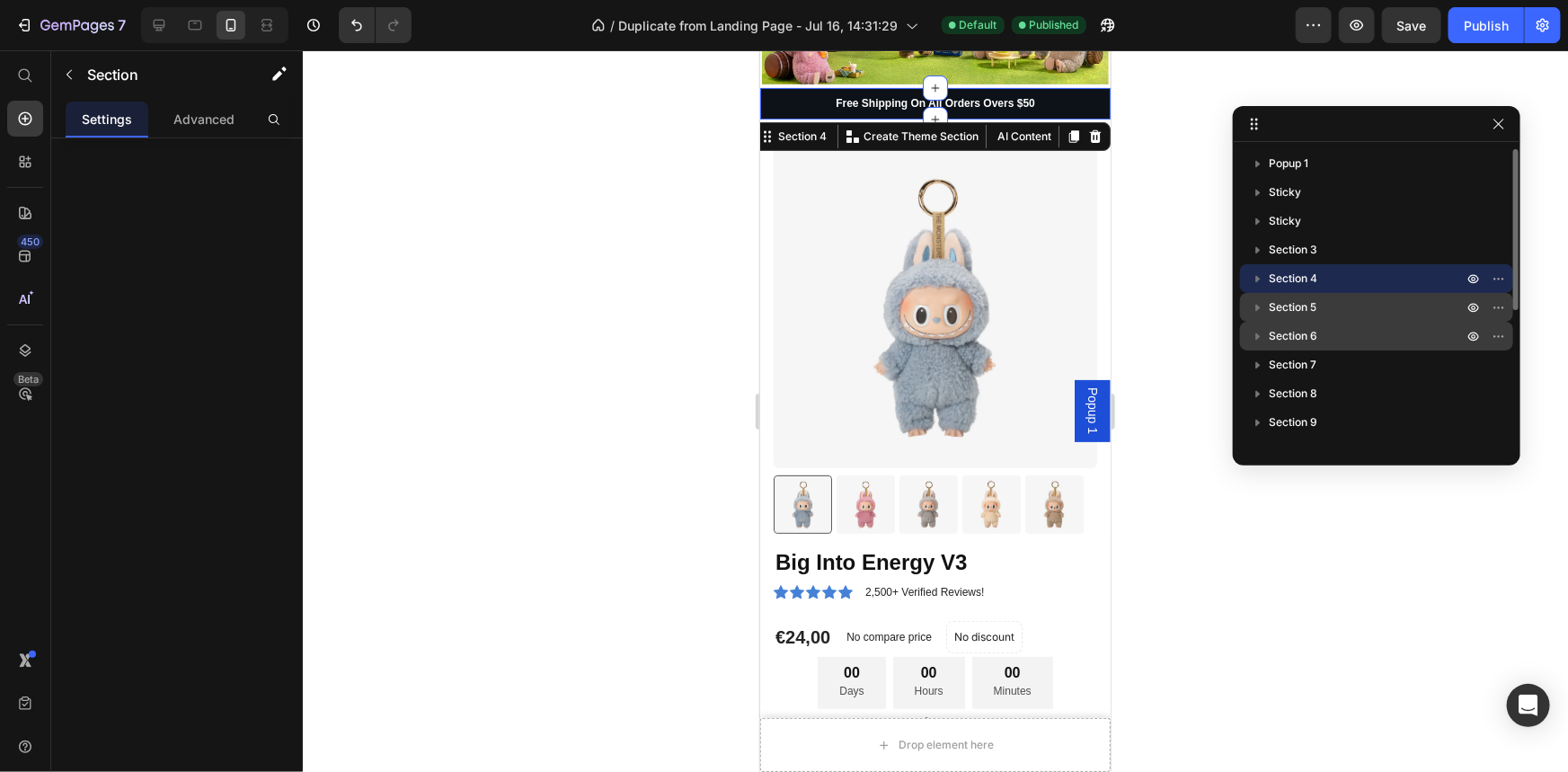 click 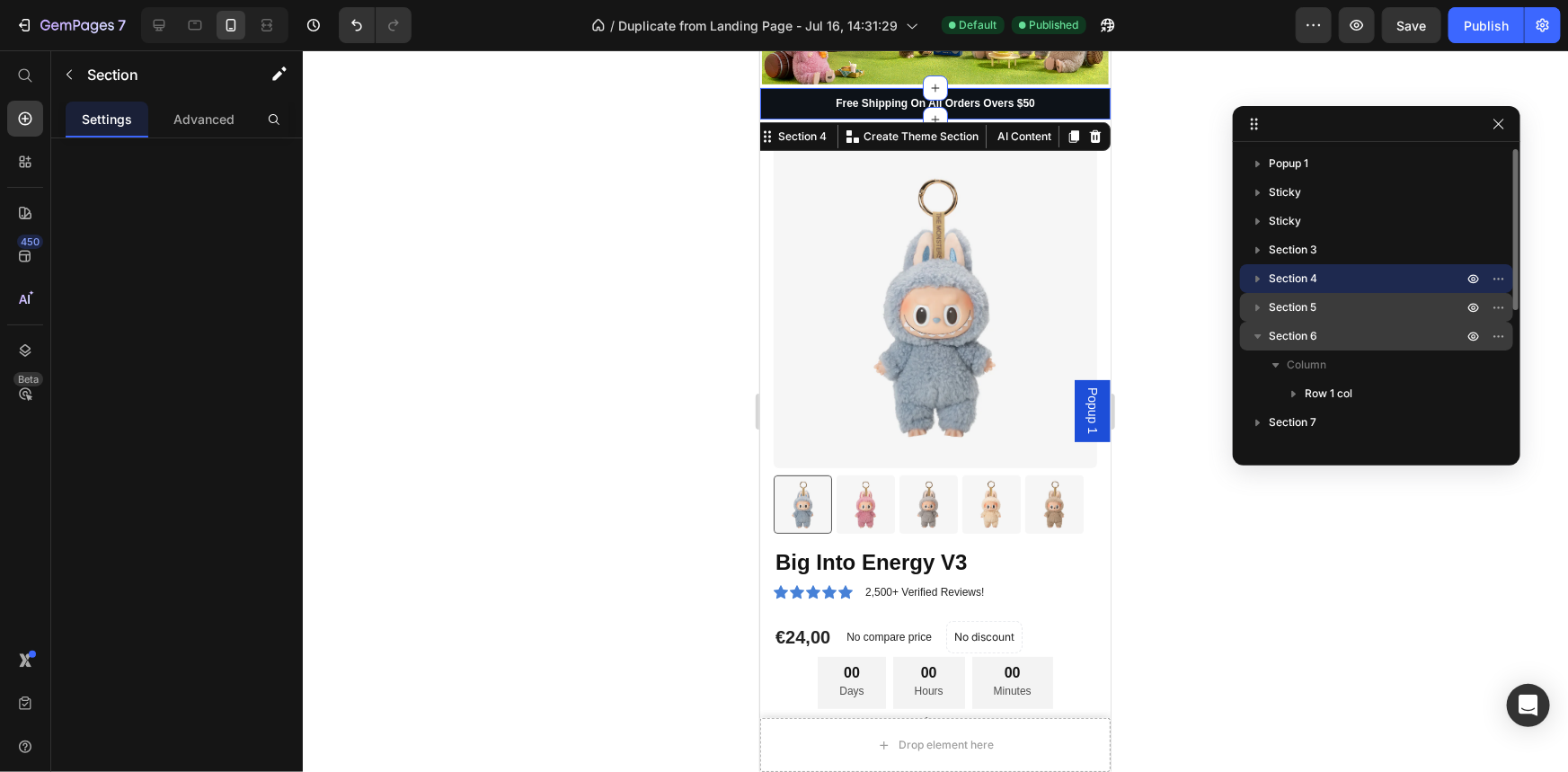 click on "Section 6" at bounding box center (1293, 336) 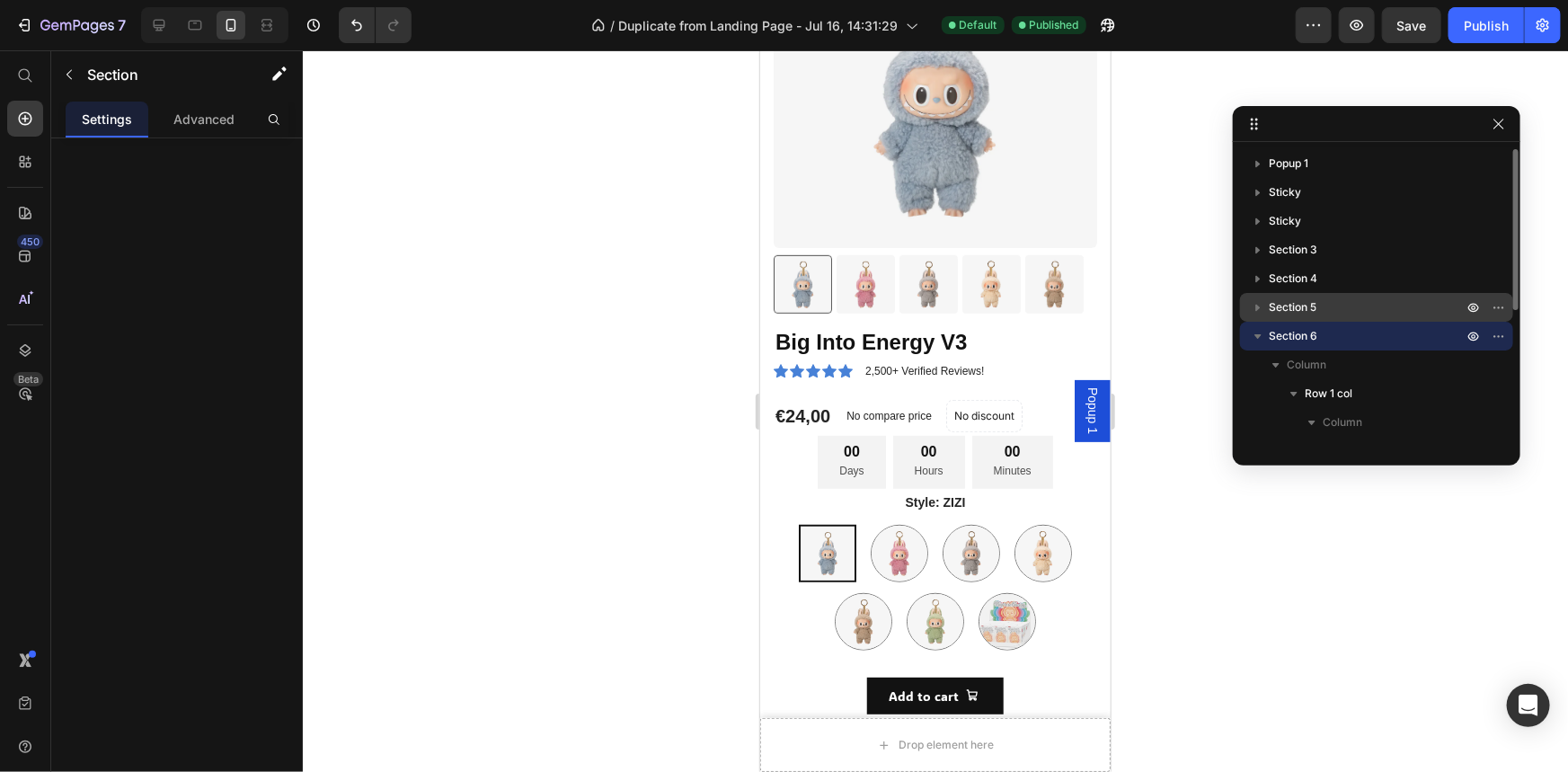scroll, scrollTop: 1200, scrollLeft: 0, axis: vertical 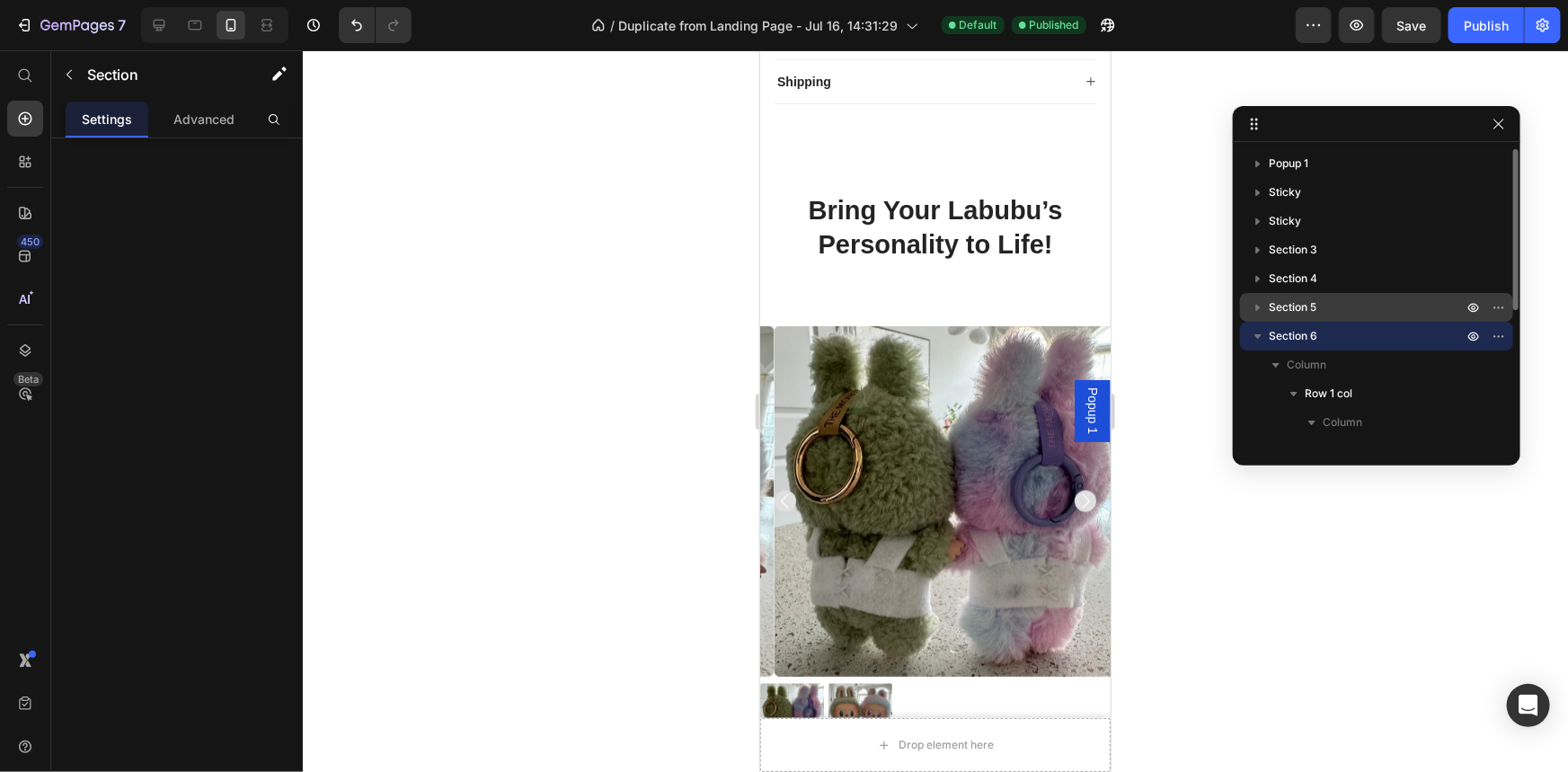click 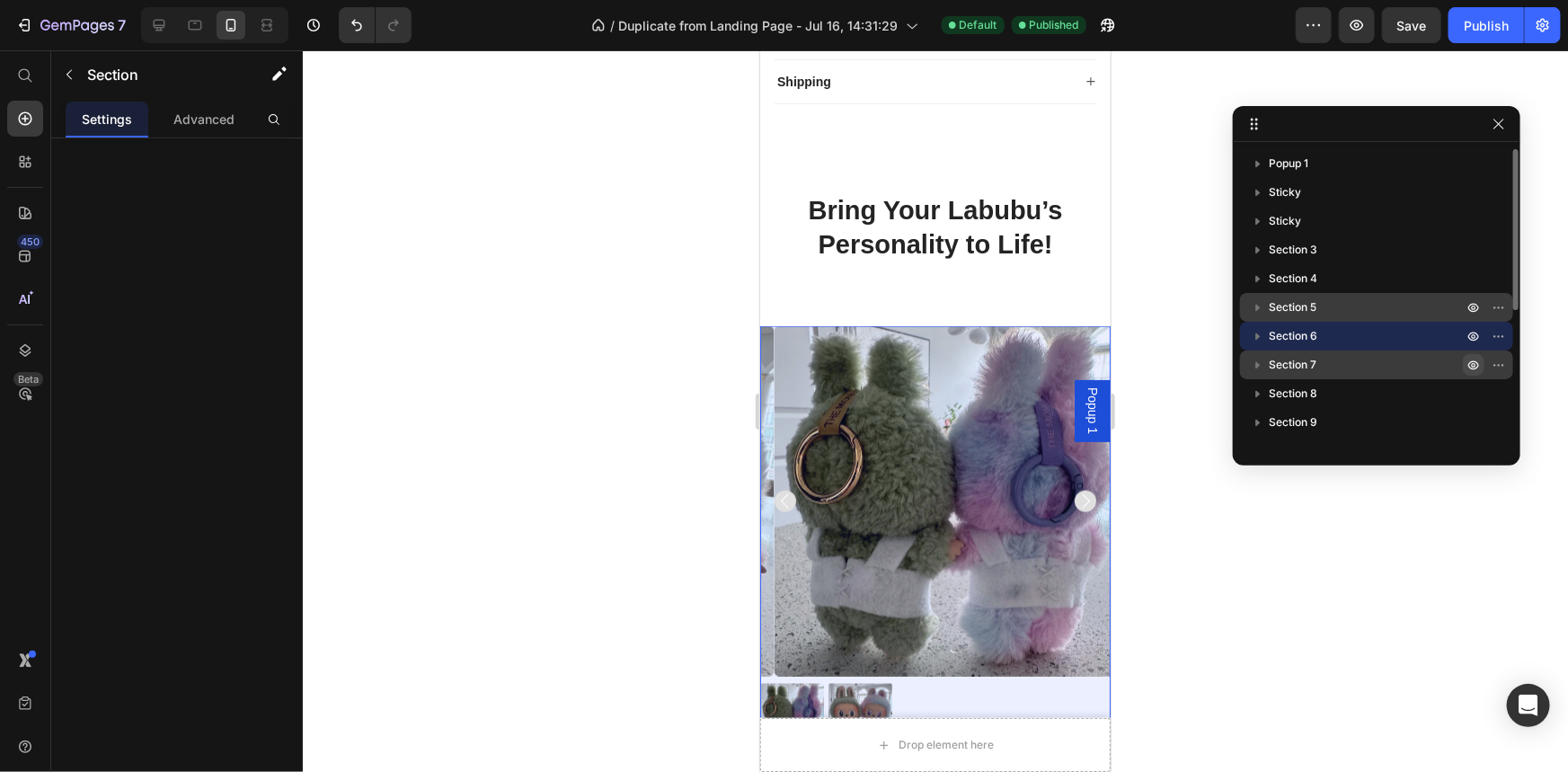 click 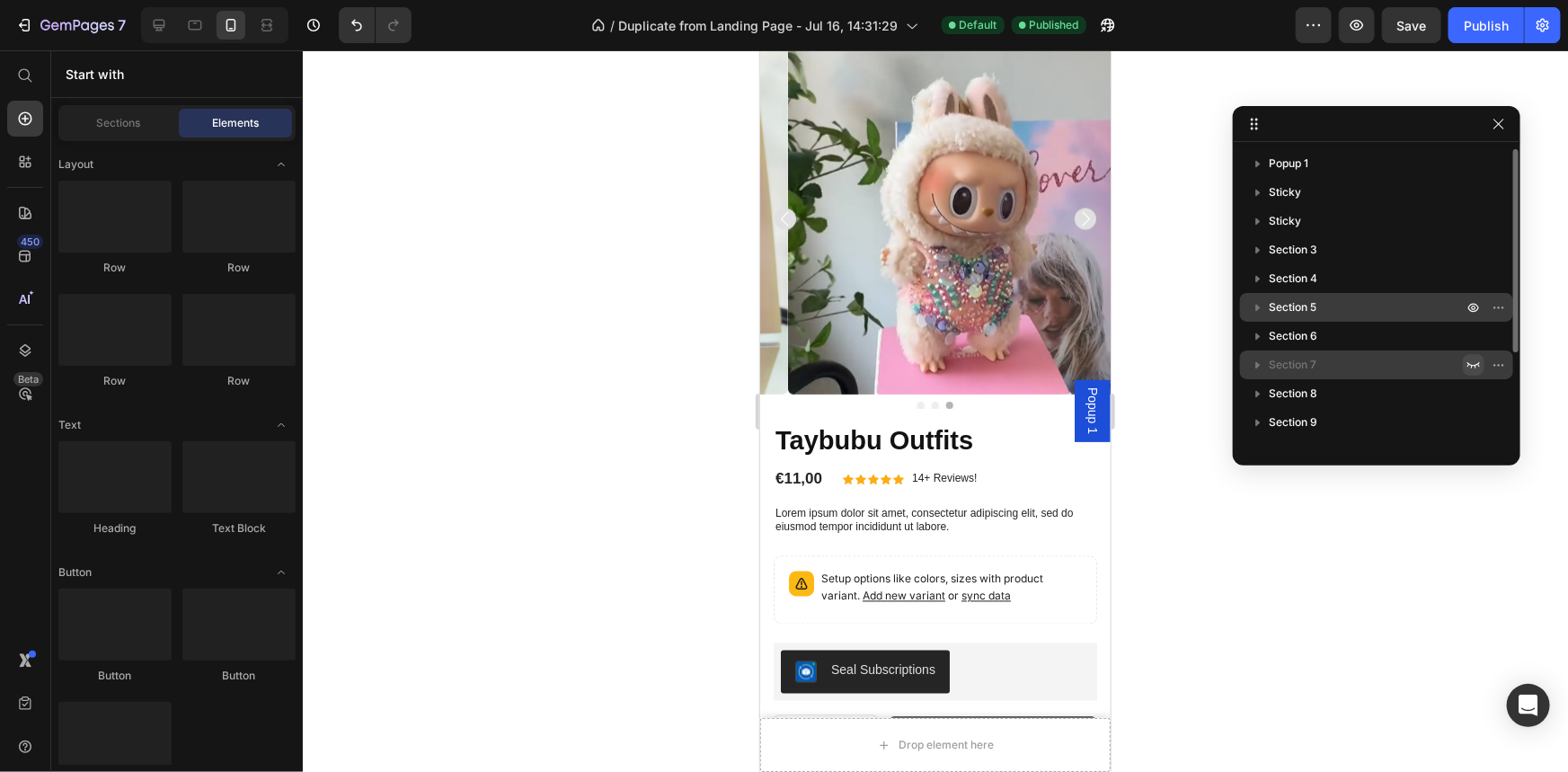 scroll, scrollTop: 1546, scrollLeft: 0, axis: vertical 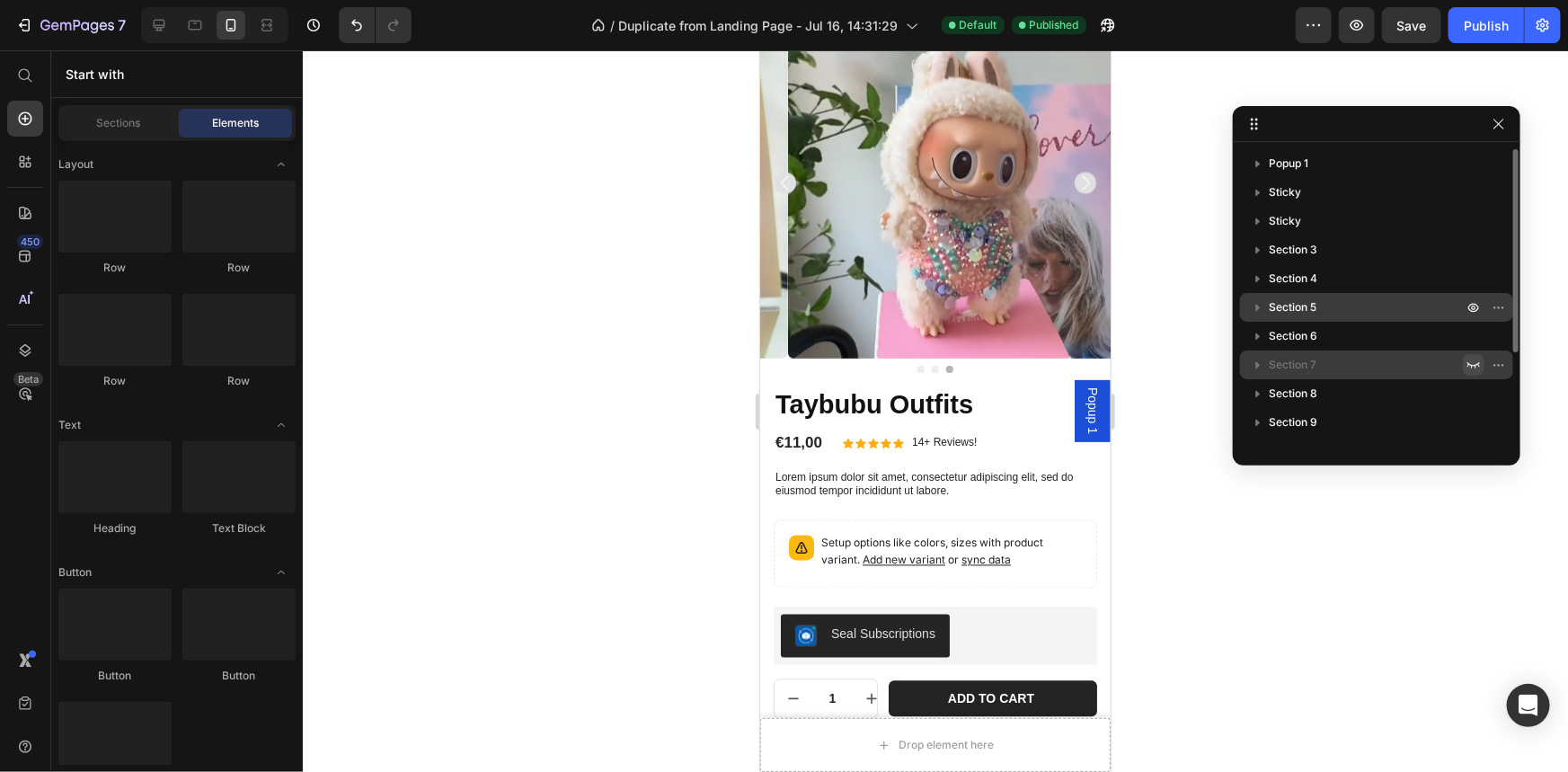 click 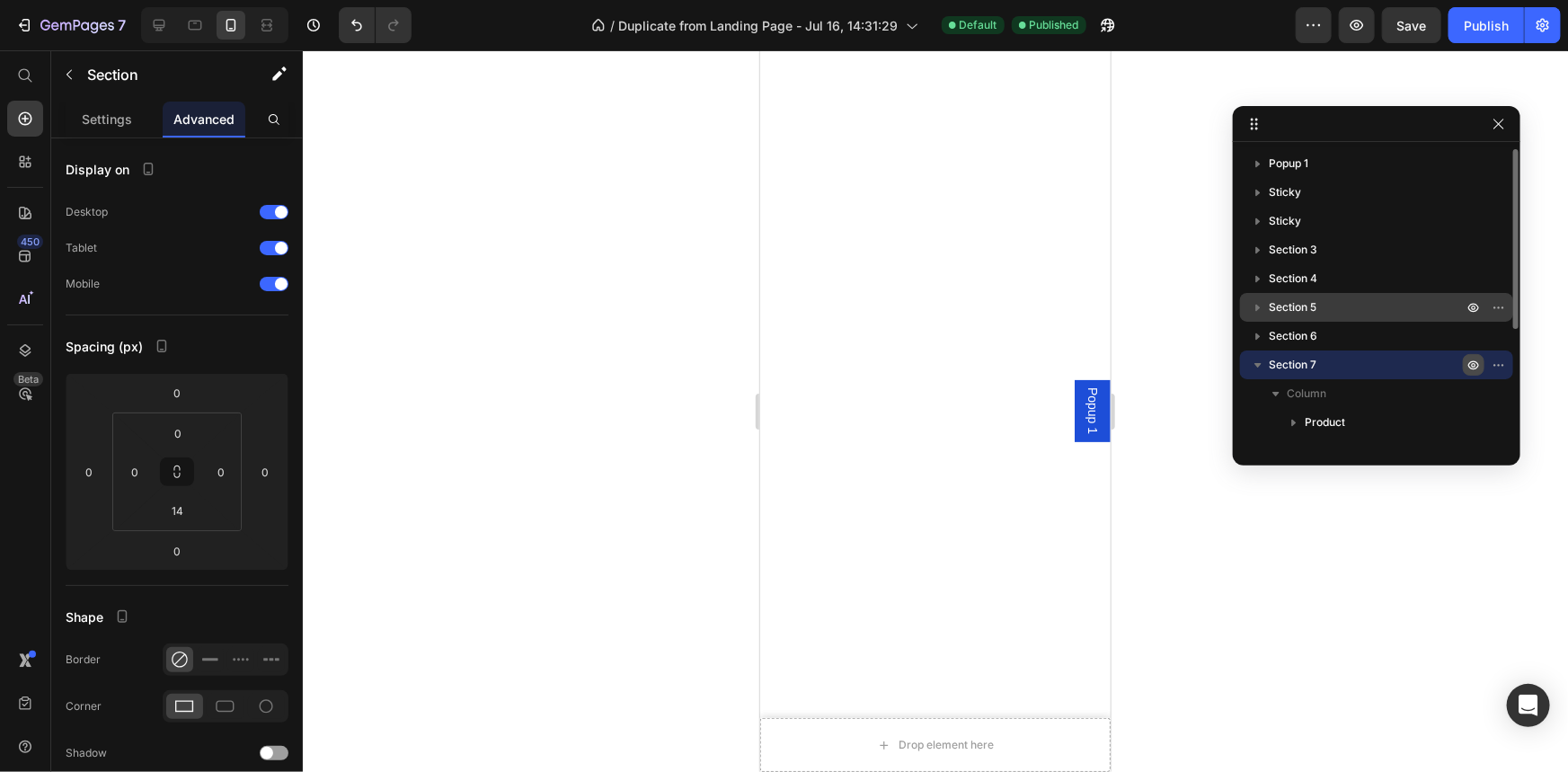 scroll, scrollTop: 2350, scrollLeft: 0, axis: vertical 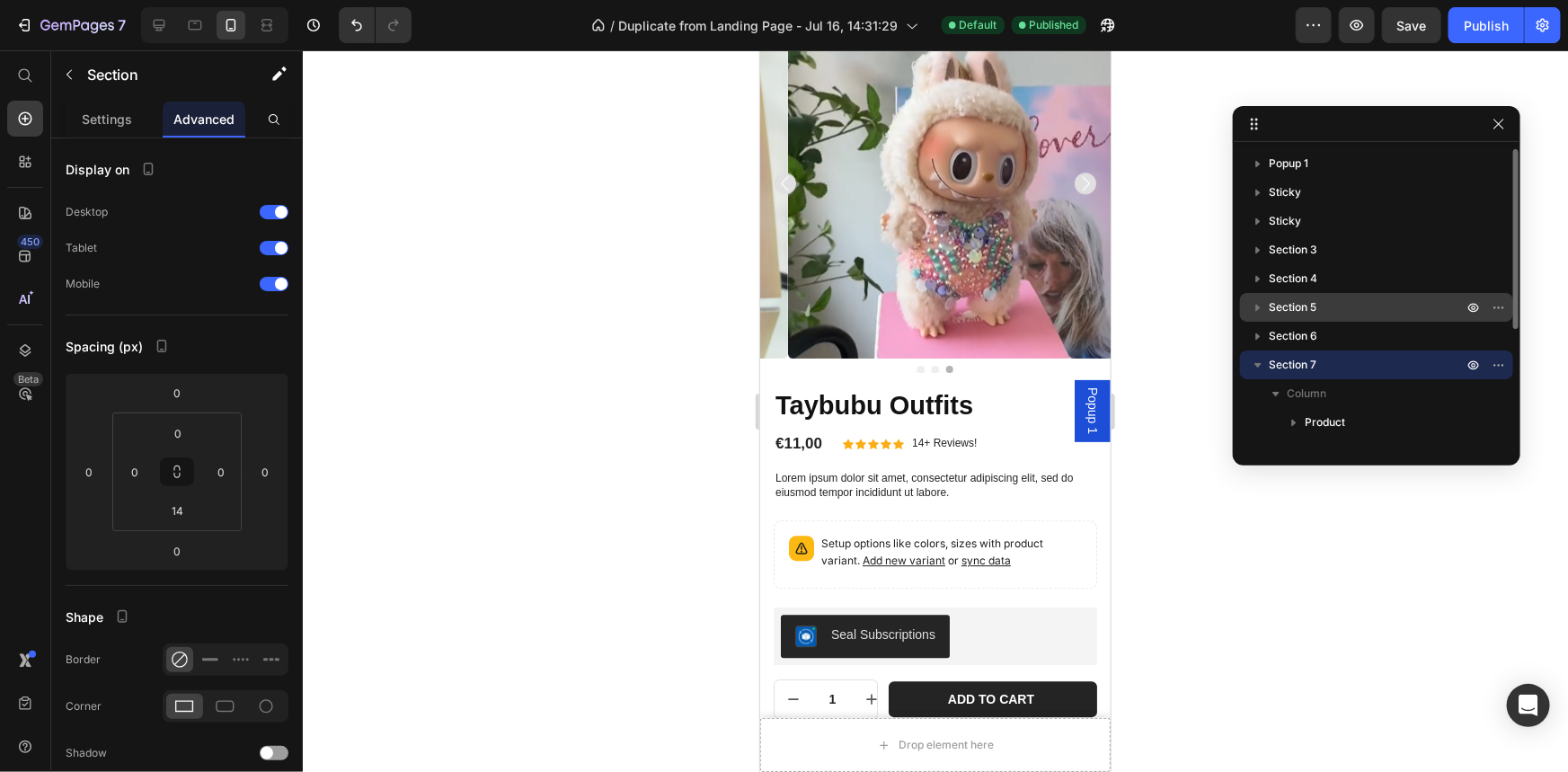 click 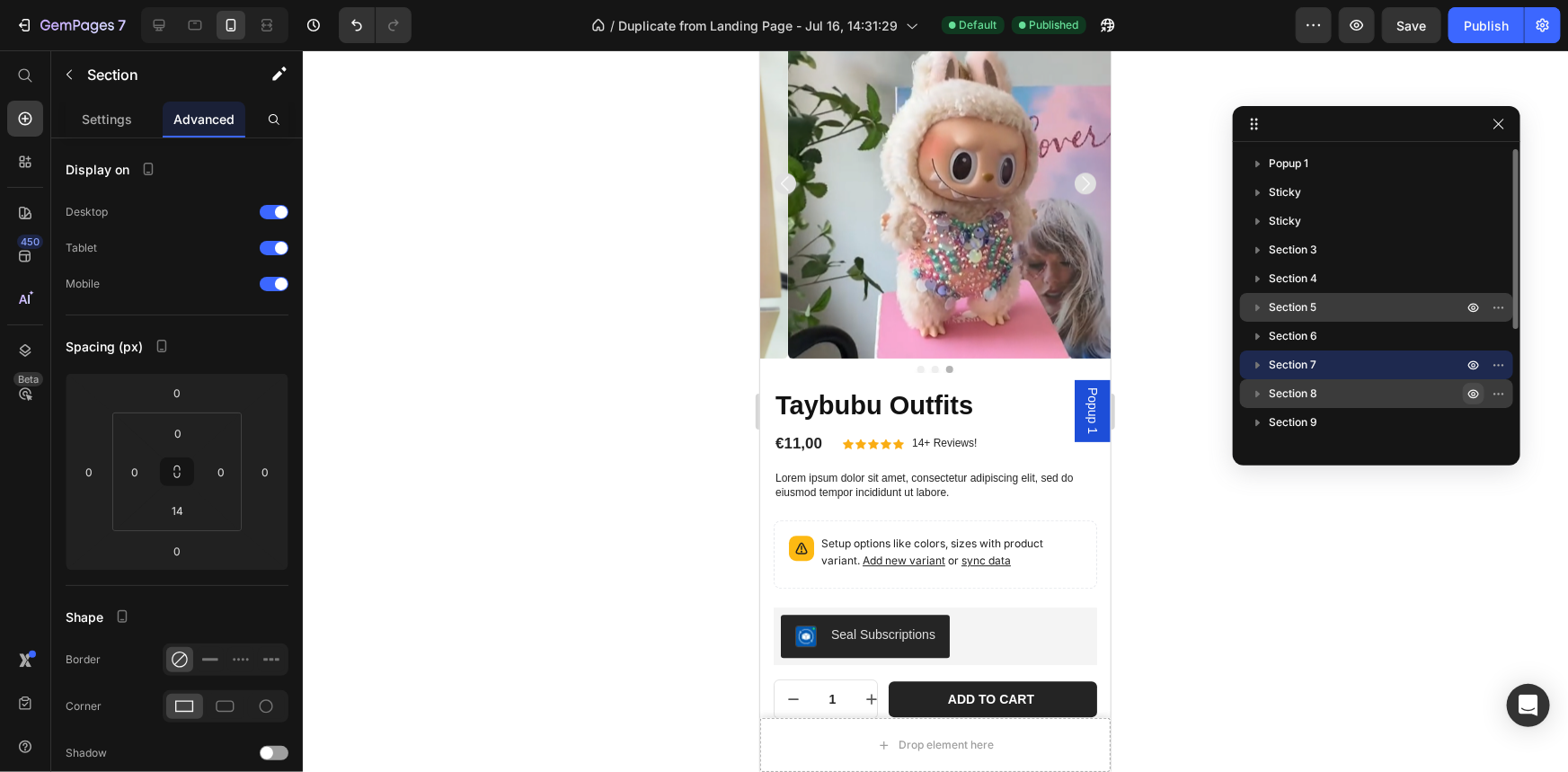 click 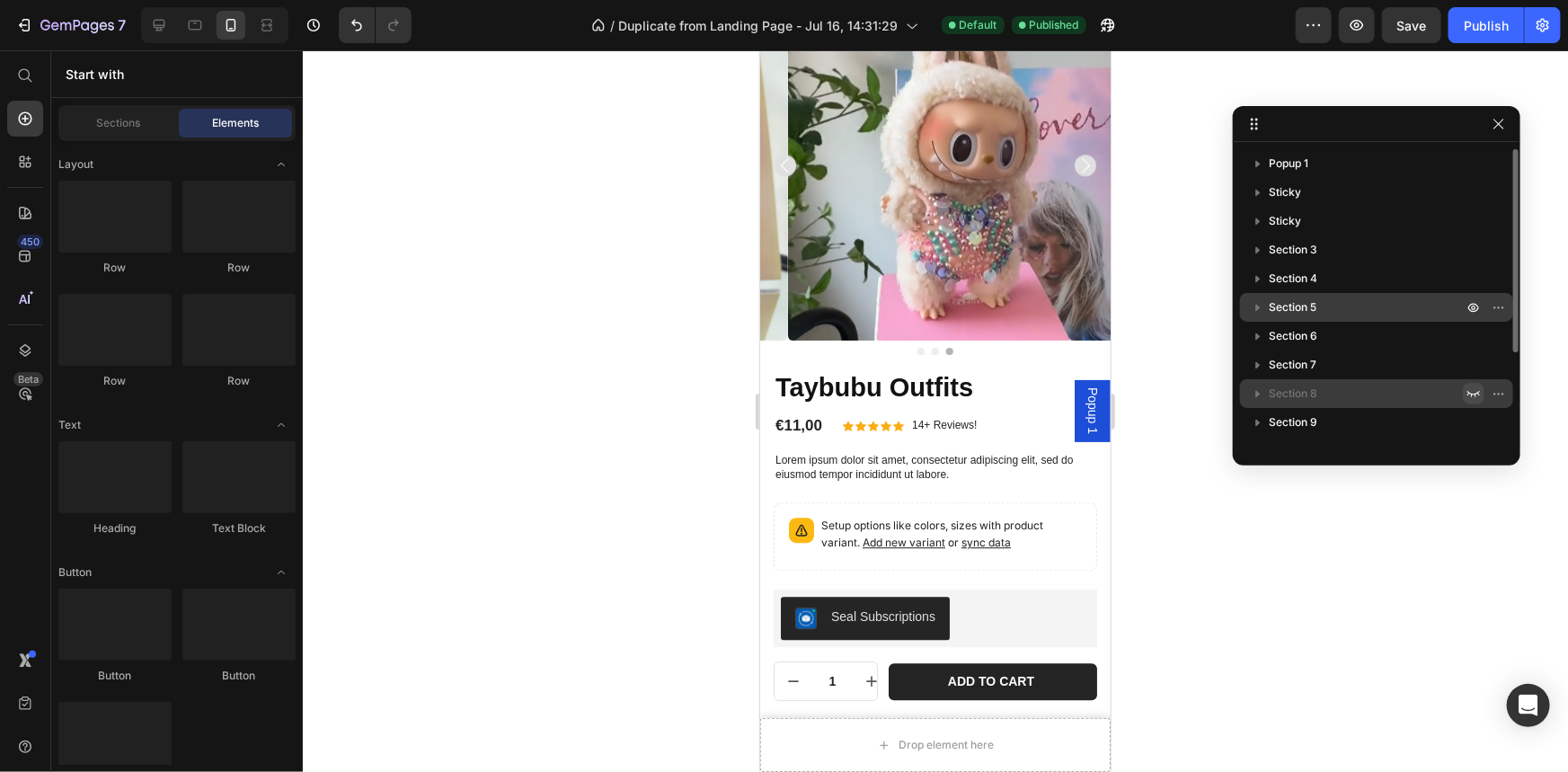 scroll, scrollTop: 2049, scrollLeft: 0, axis: vertical 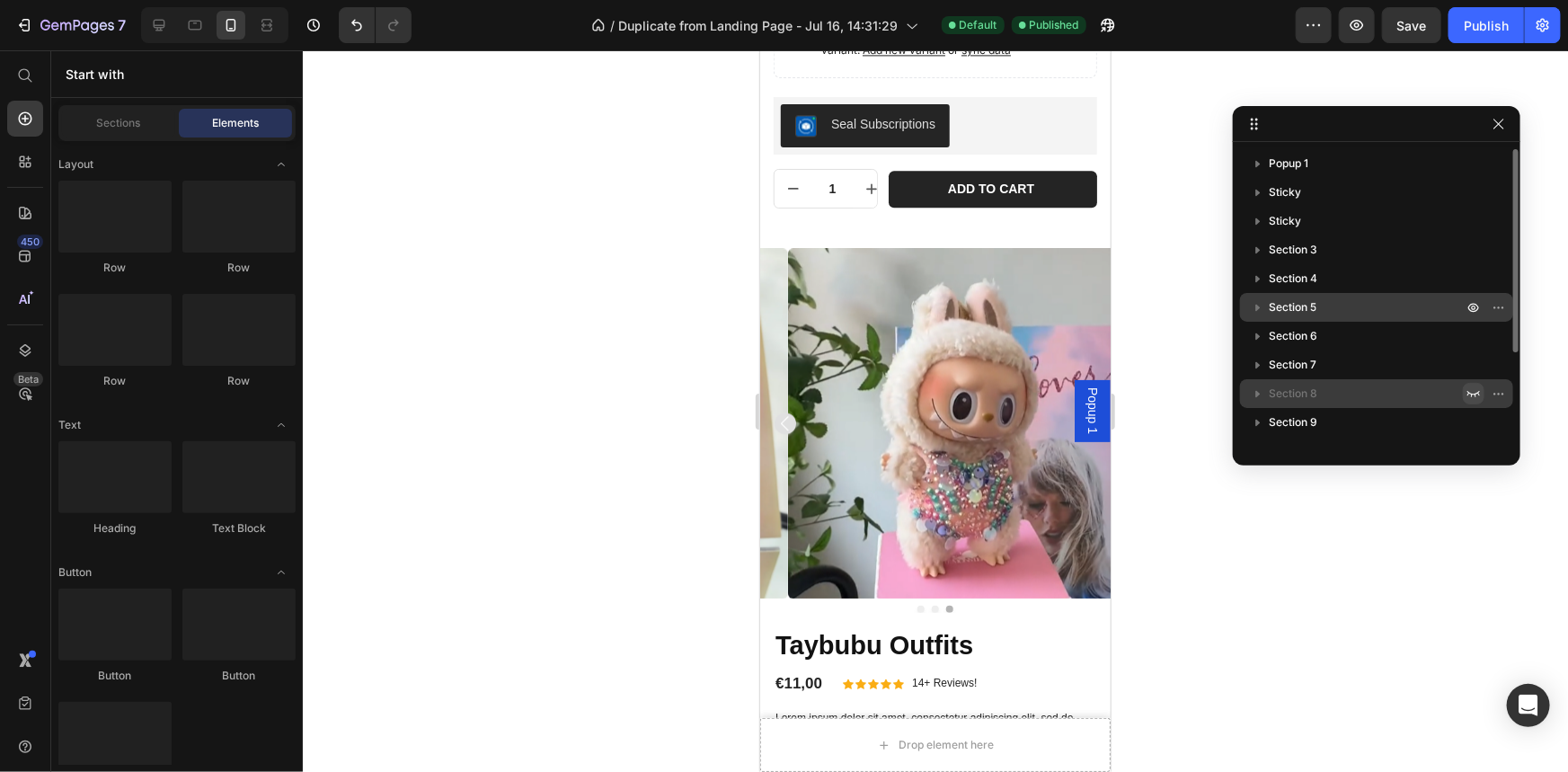 click 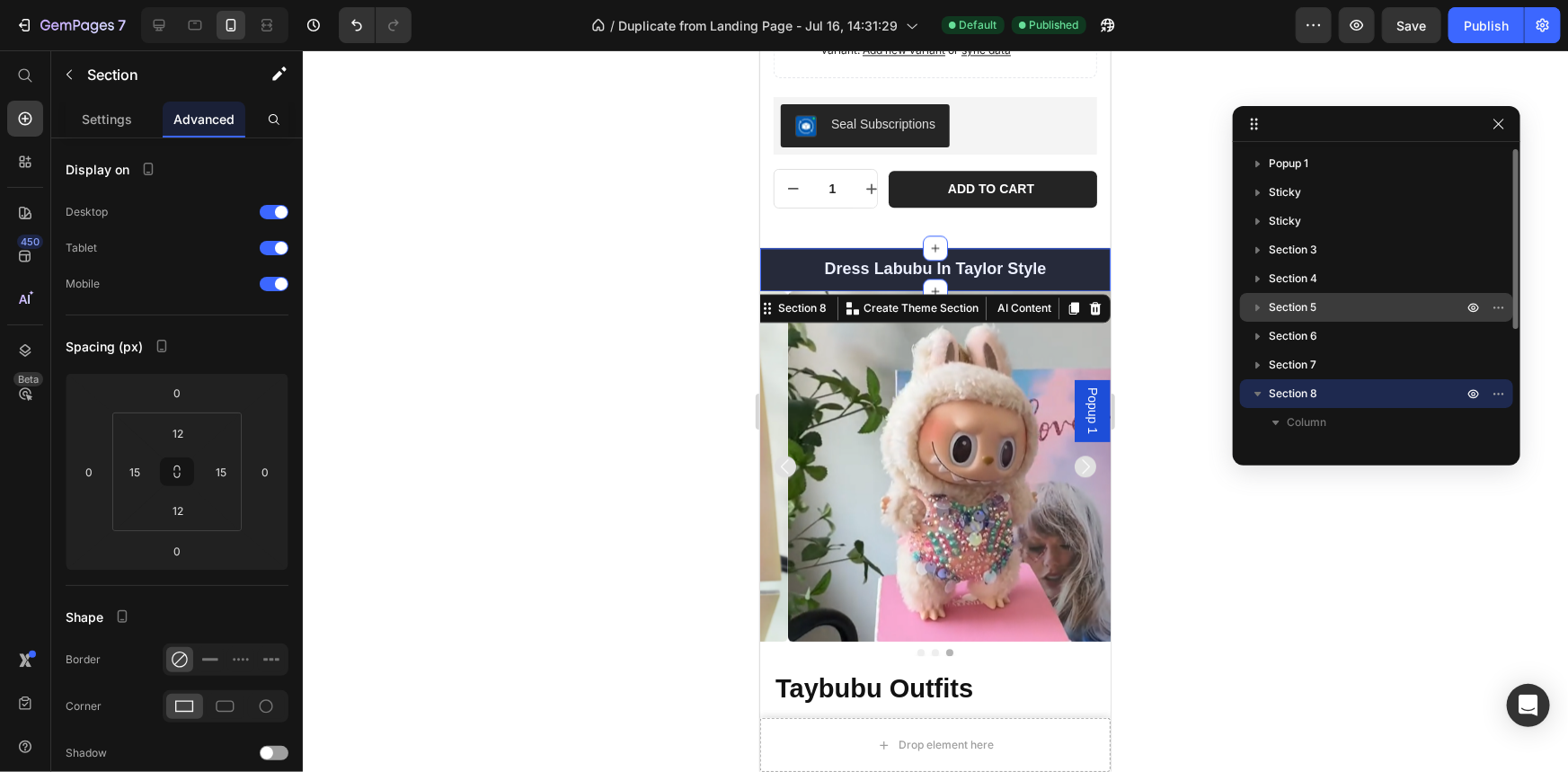 click 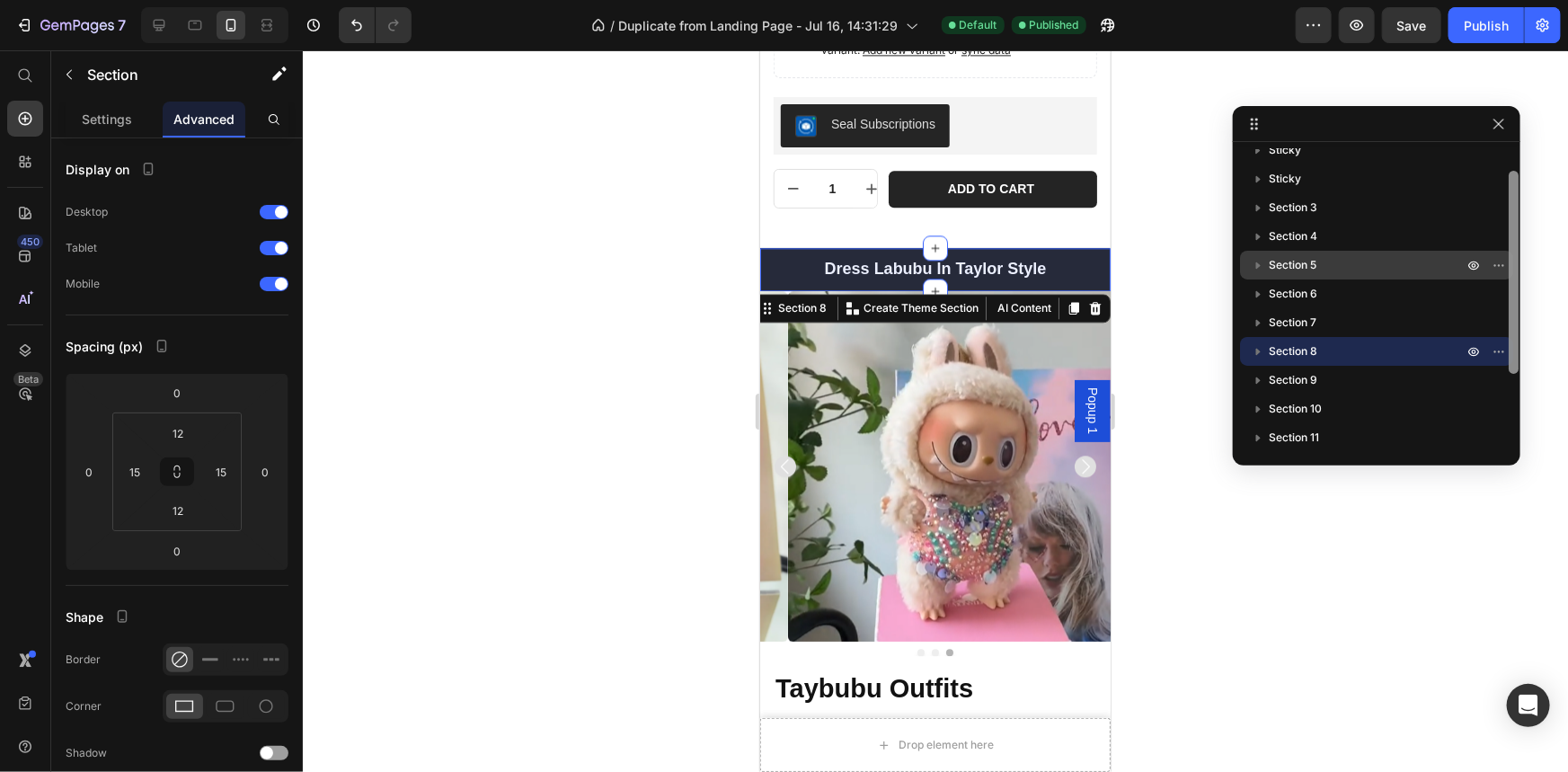 scroll, scrollTop: 46, scrollLeft: 0, axis: vertical 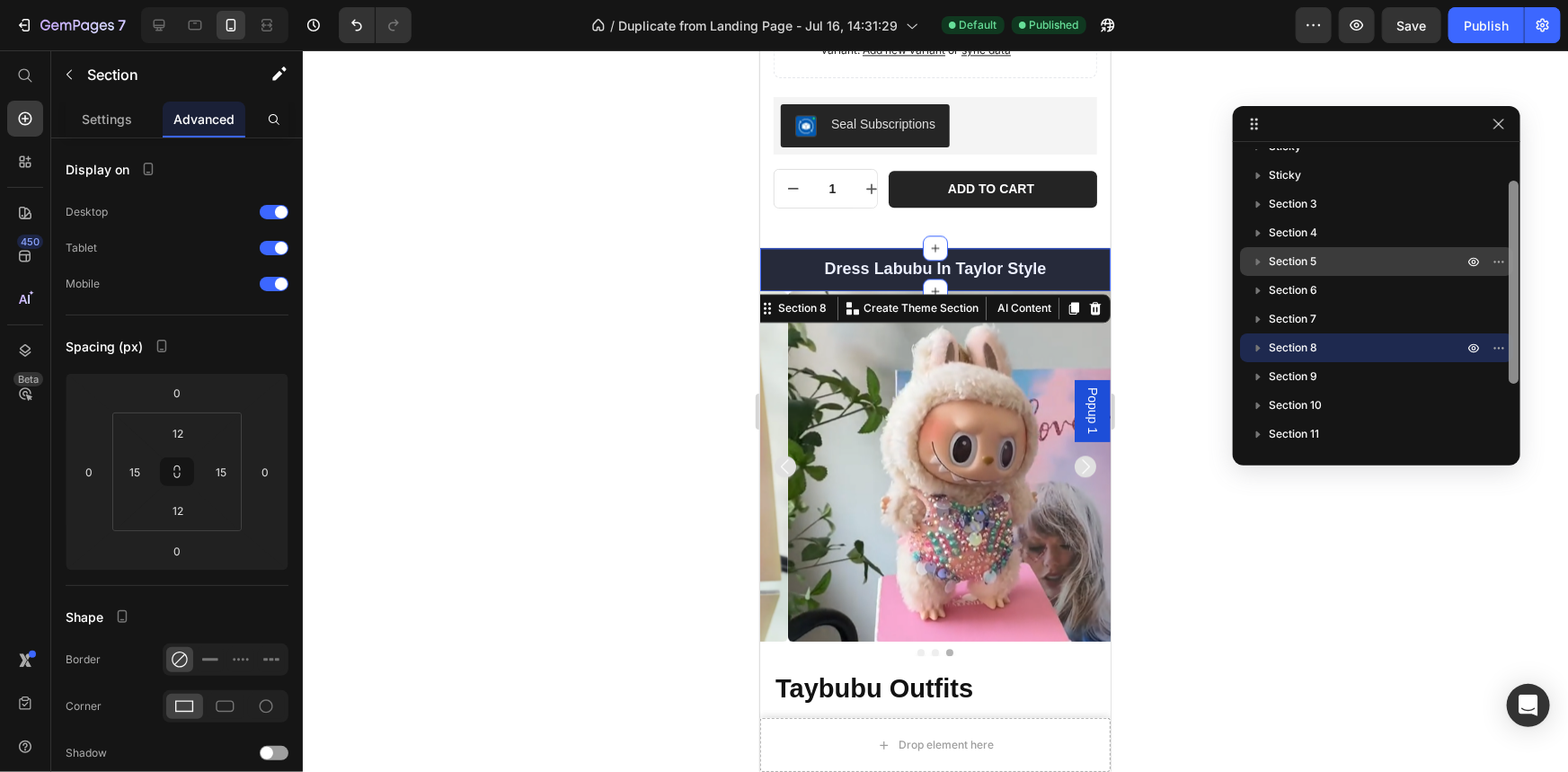 drag, startPoint x: 1512, startPoint y: 318, endPoint x: 1513, endPoint y: 347, distance: 29.01724 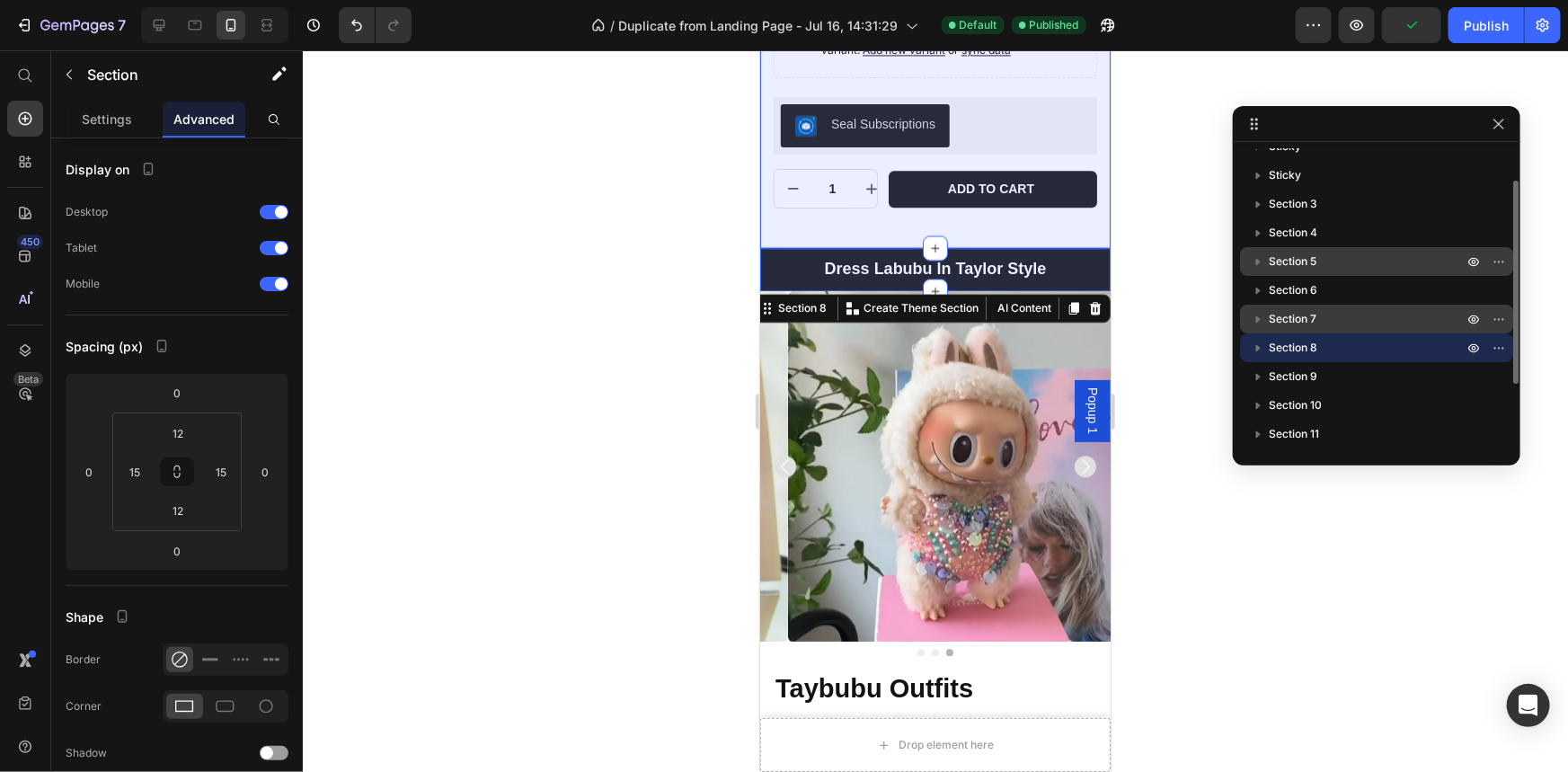 drag, startPoint x: 1249, startPoint y: 373, endPoint x: 1250, endPoint y: 325, distance: 48.010416 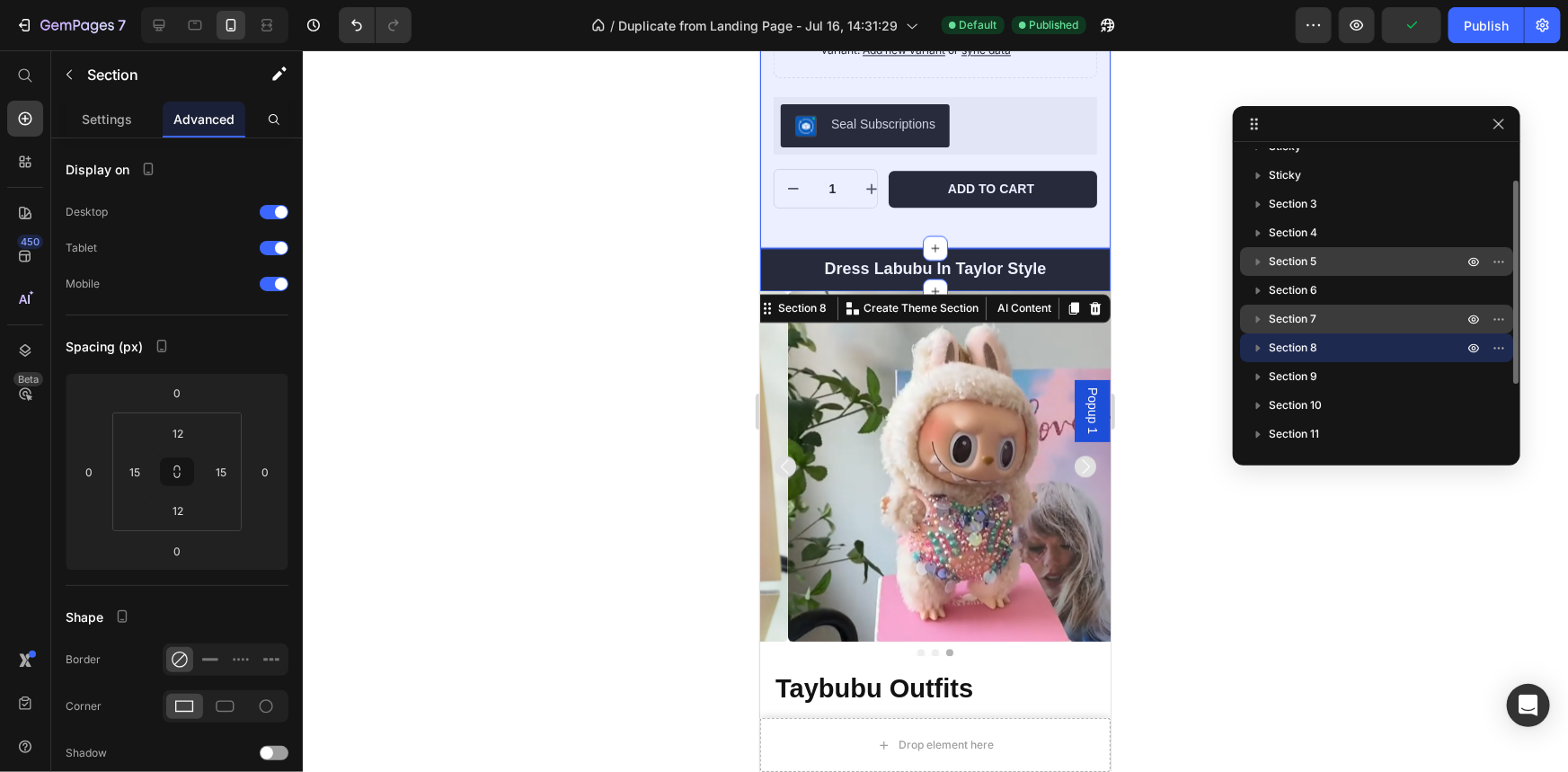 click on "Popup 1 Sticky Sticky Section 3 Section 4 Section 5 Section 6 Section 7 Section 8 Section 9 Section 10 Section 11 Section 12 Section 13 Section 14" at bounding box center (1377, 297) 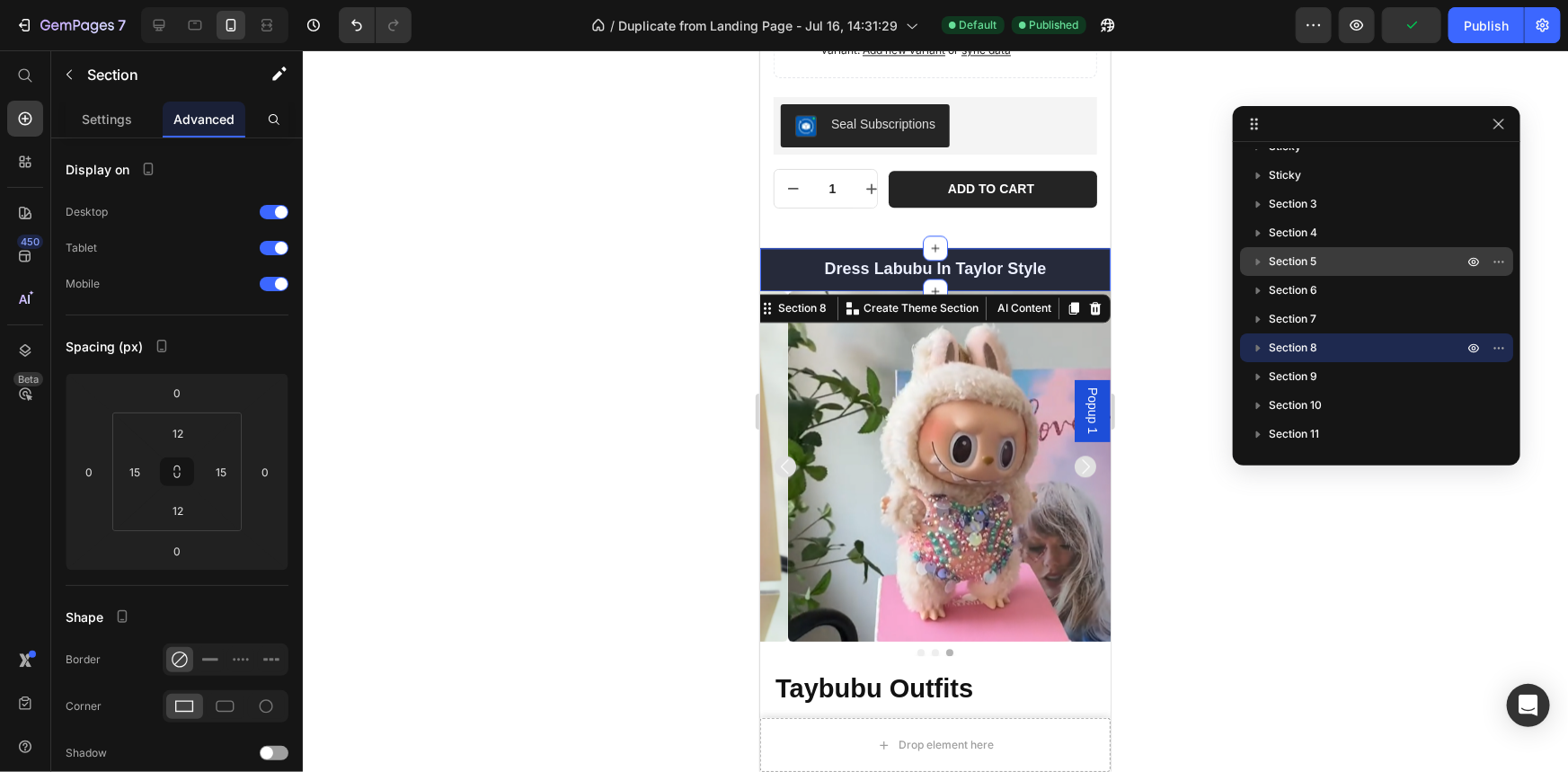 click 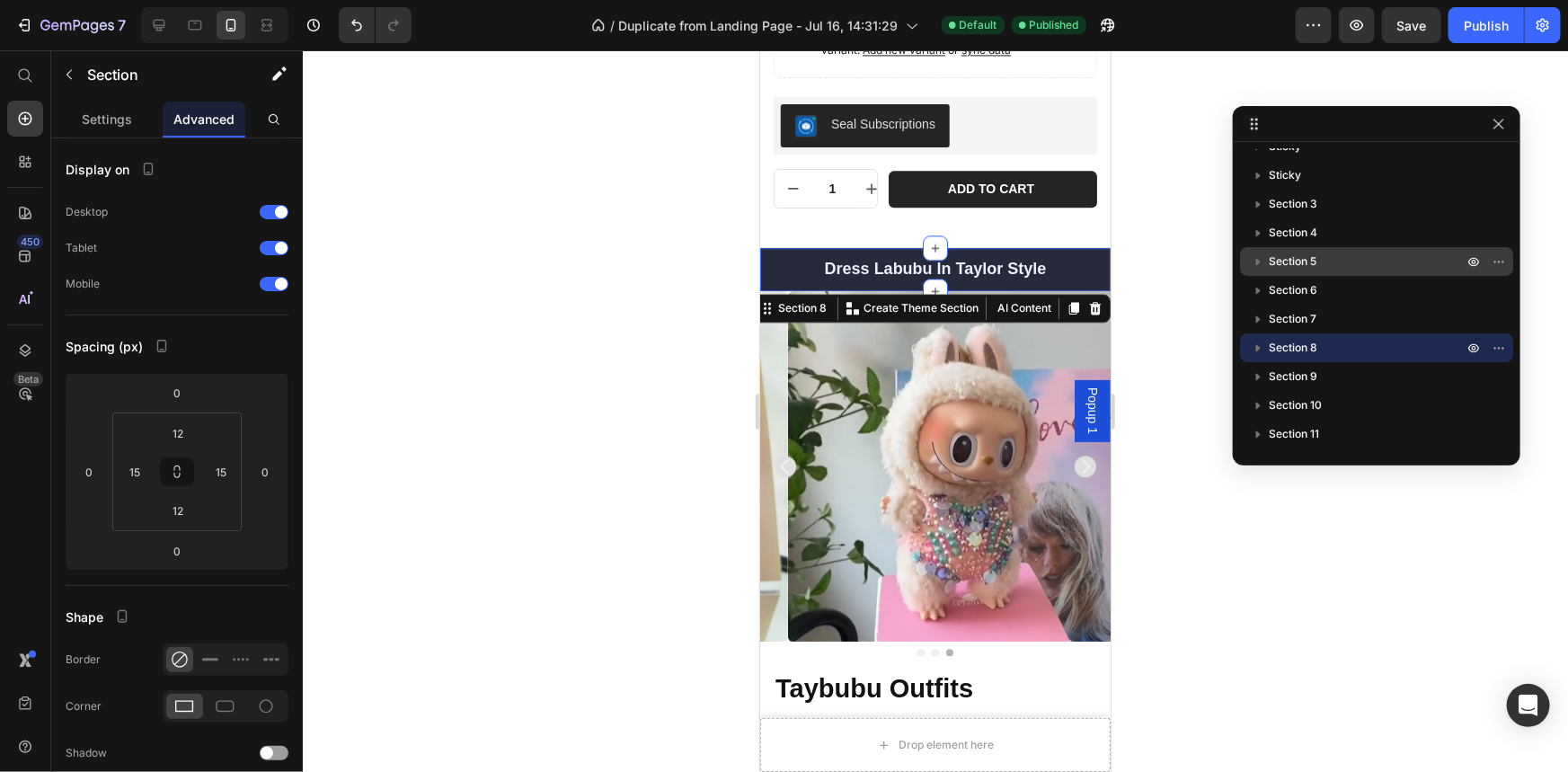 click 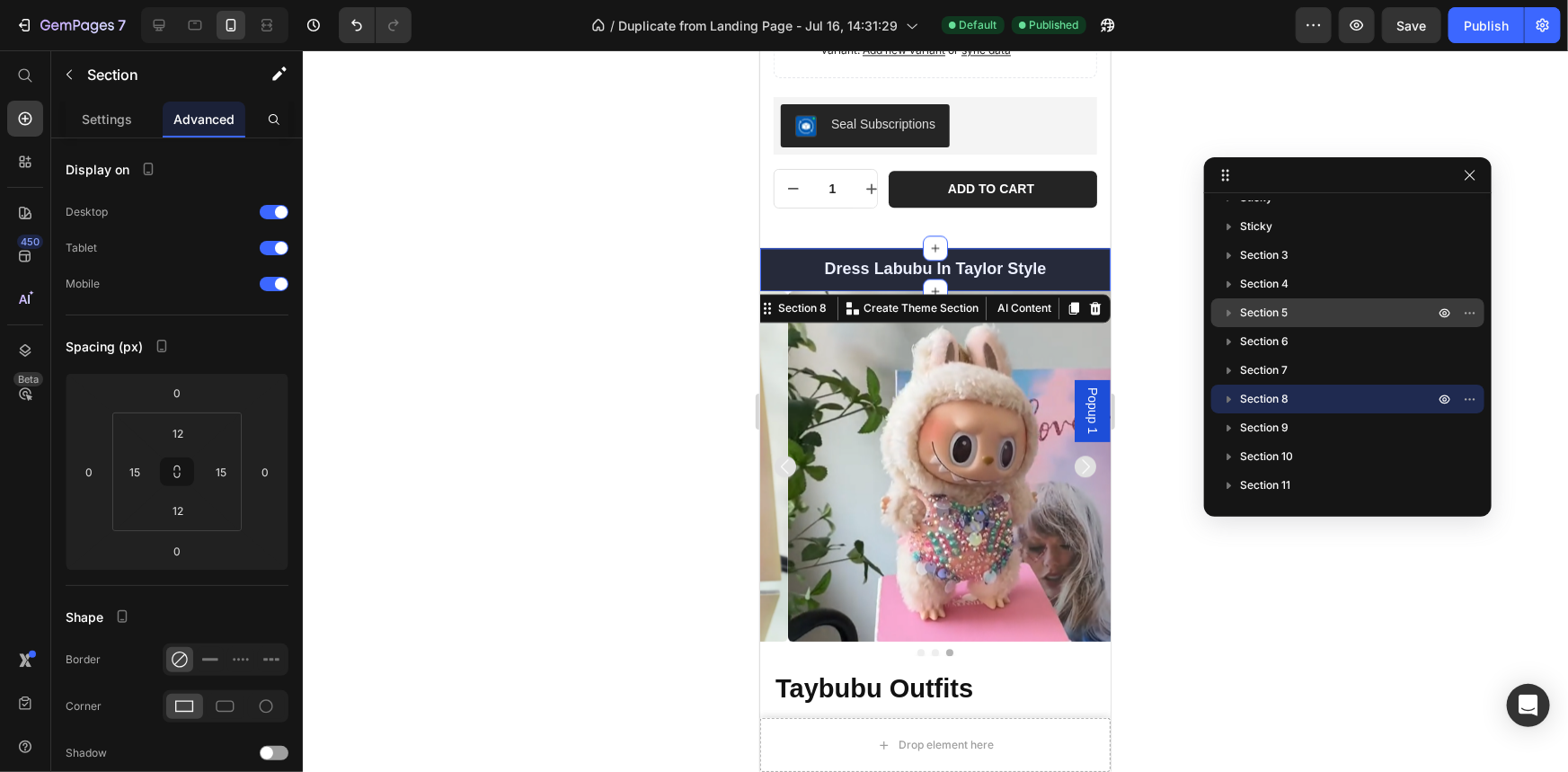 drag, startPoint x: 1255, startPoint y: 132, endPoint x: 1226, endPoint y: 183, distance: 58.668561 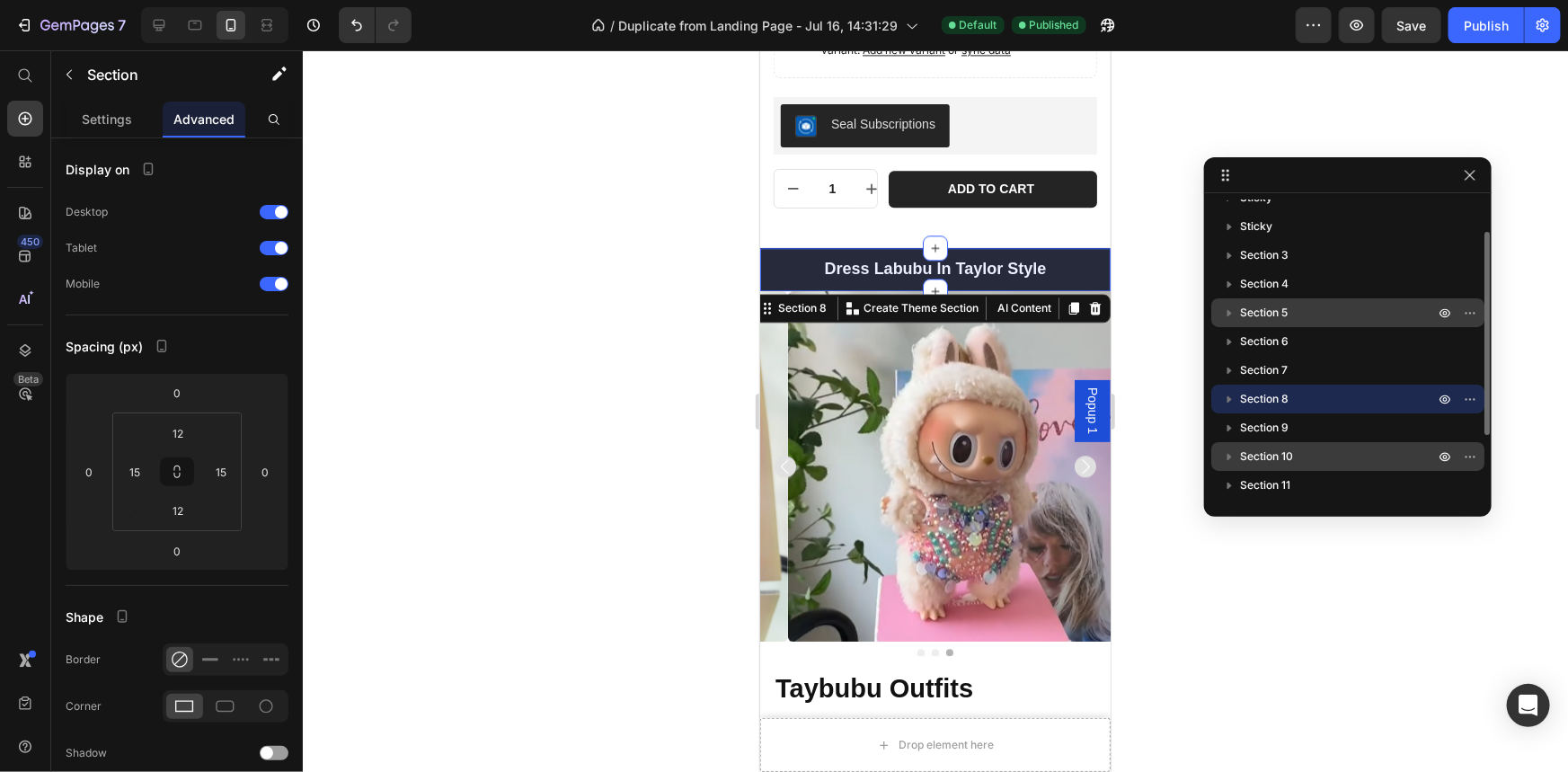 click 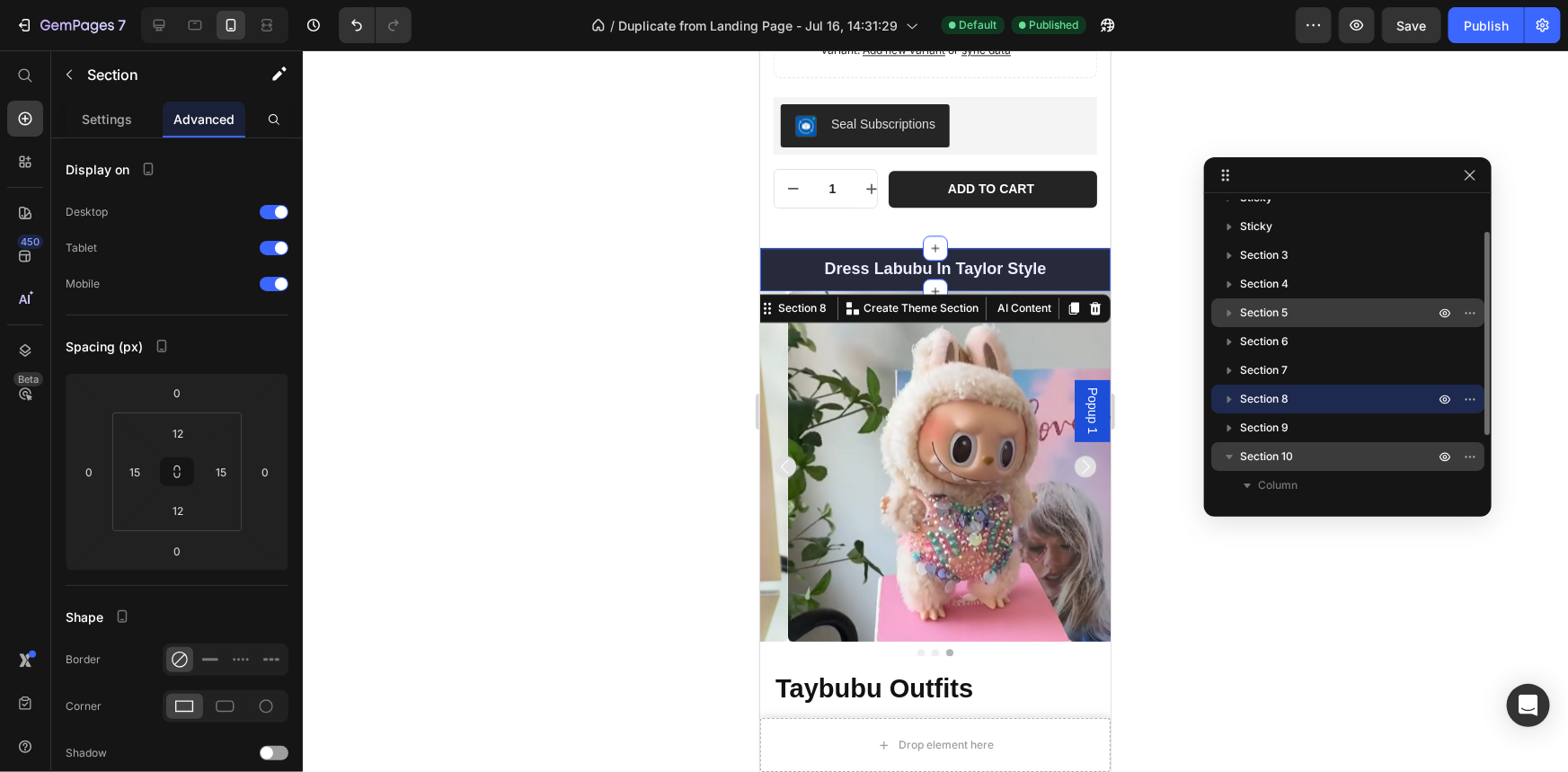 click 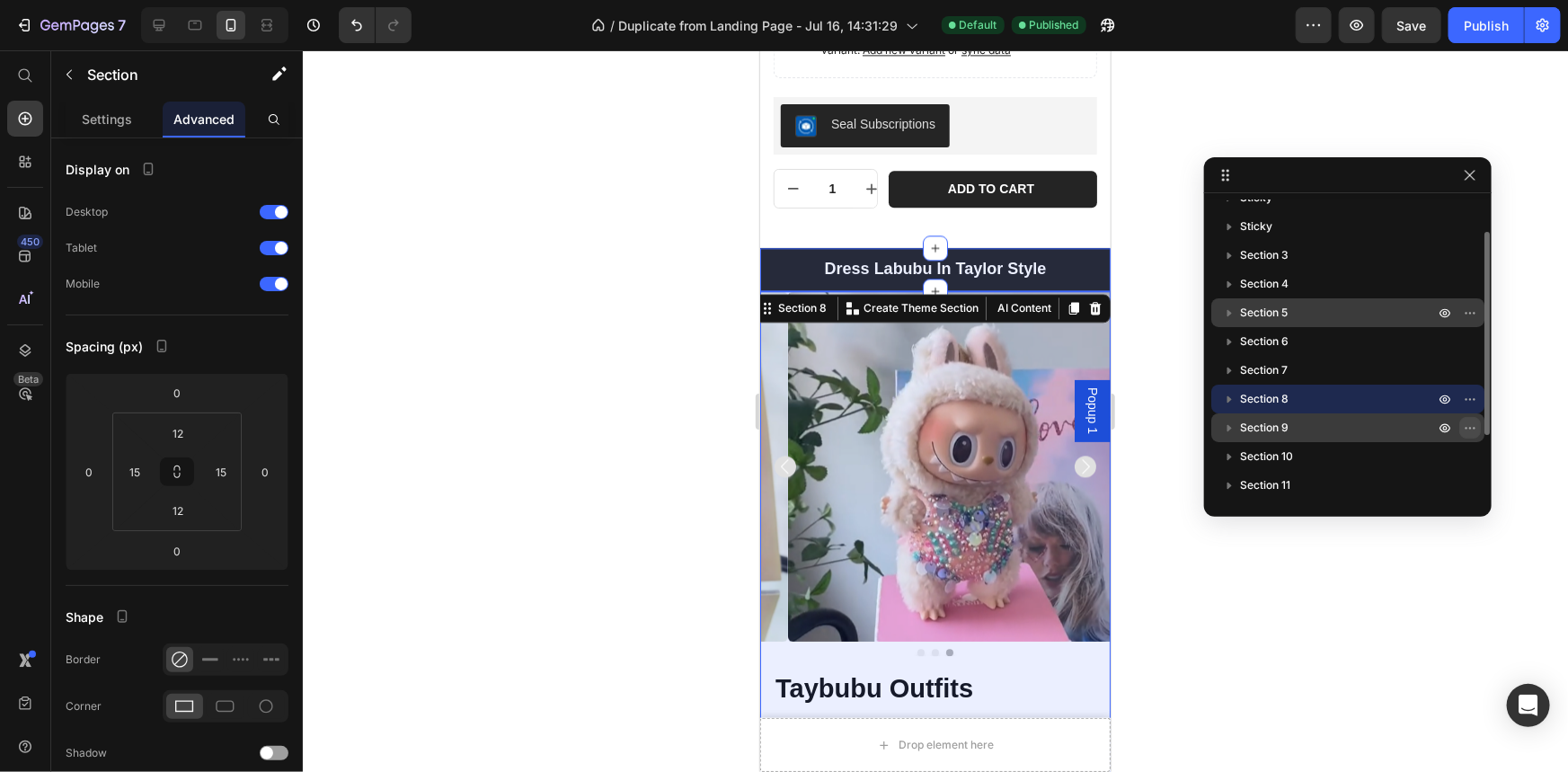 click 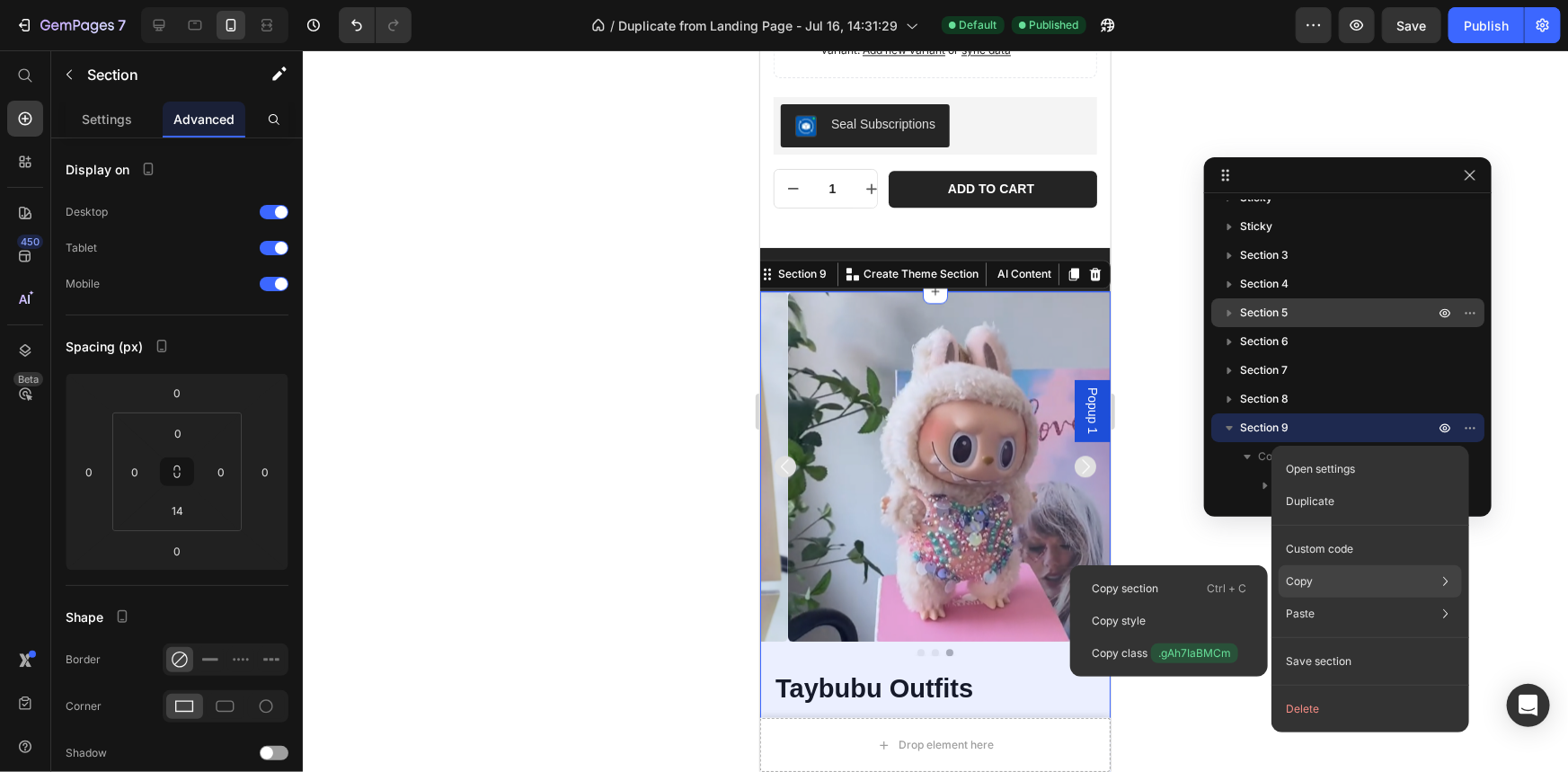 click on "Copy Copy section  Ctrl + C Copy style  Copy class  .gAh7IaBMCm" 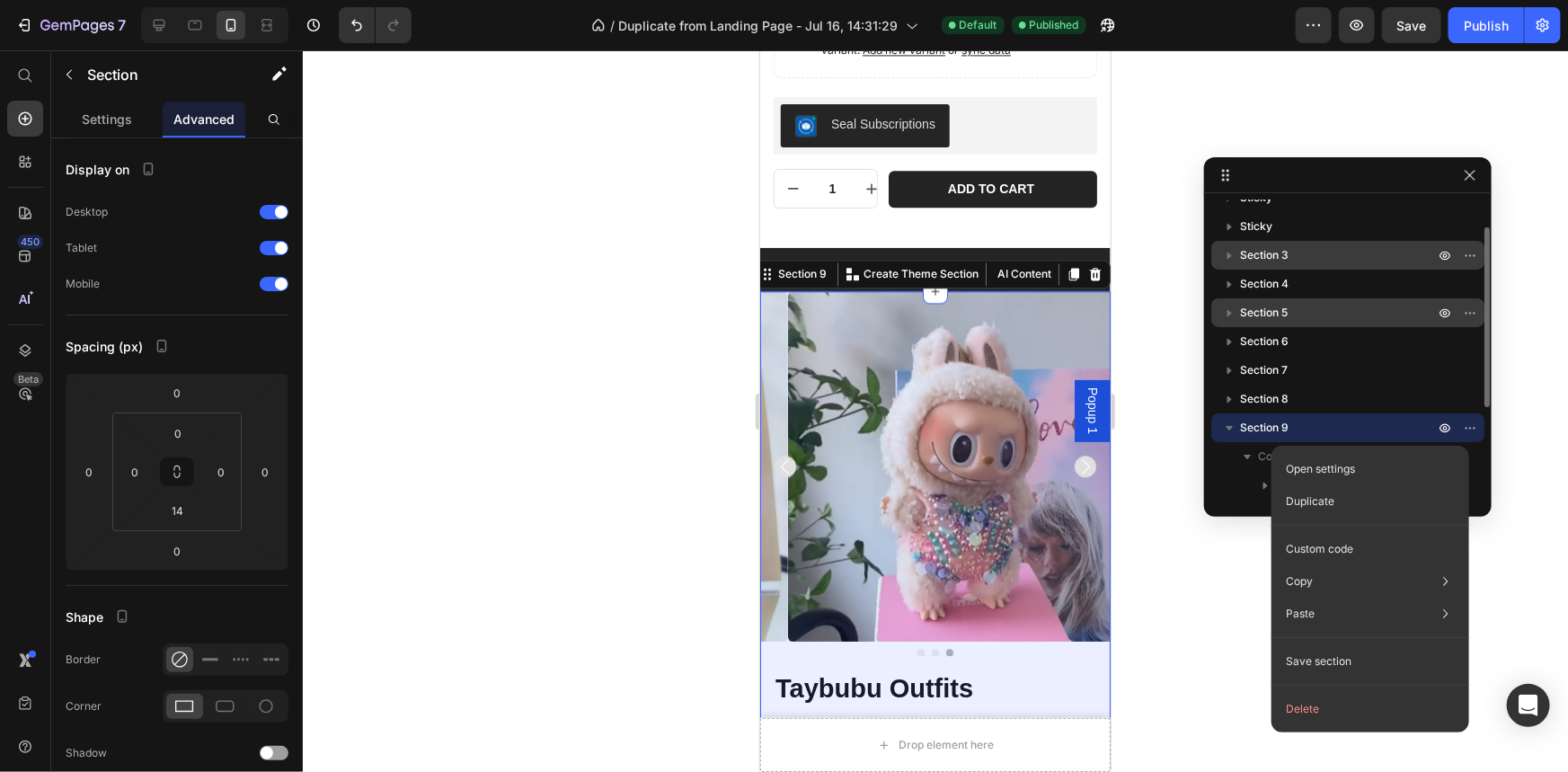 drag, startPoint x: 1282, startPoint y: 423, endPoint x: 1283, endPoint y: 261, distance: 162.00309 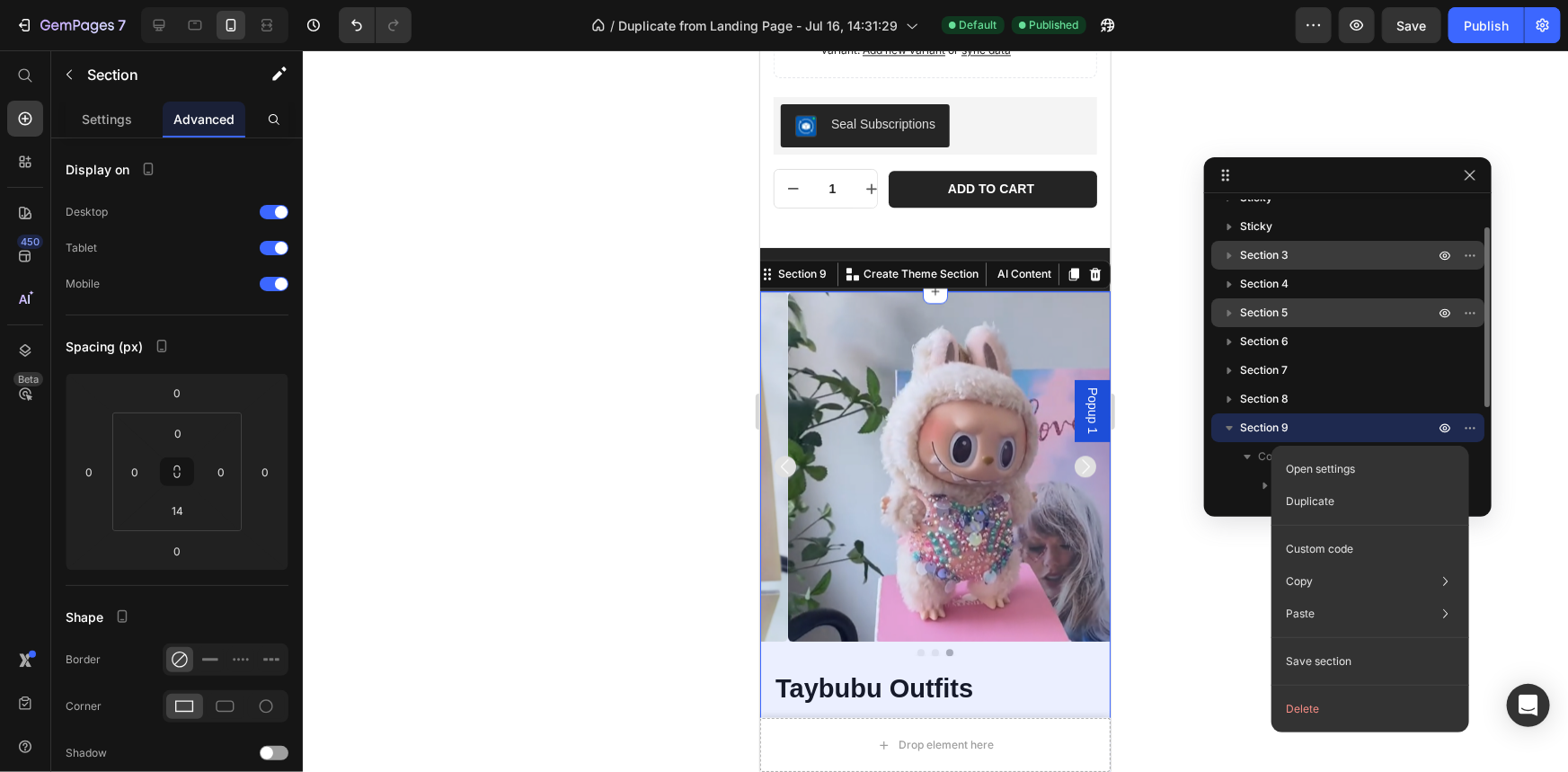 click on "Popup 1 Sticky Sticky Section 3 Section 4 Section 5 Section 6 Section 7 Section 8 Section 9 Column  Product Section 10 Section 11 Section 12 Section 13 Section 14" at bounding box center (1348, 349) 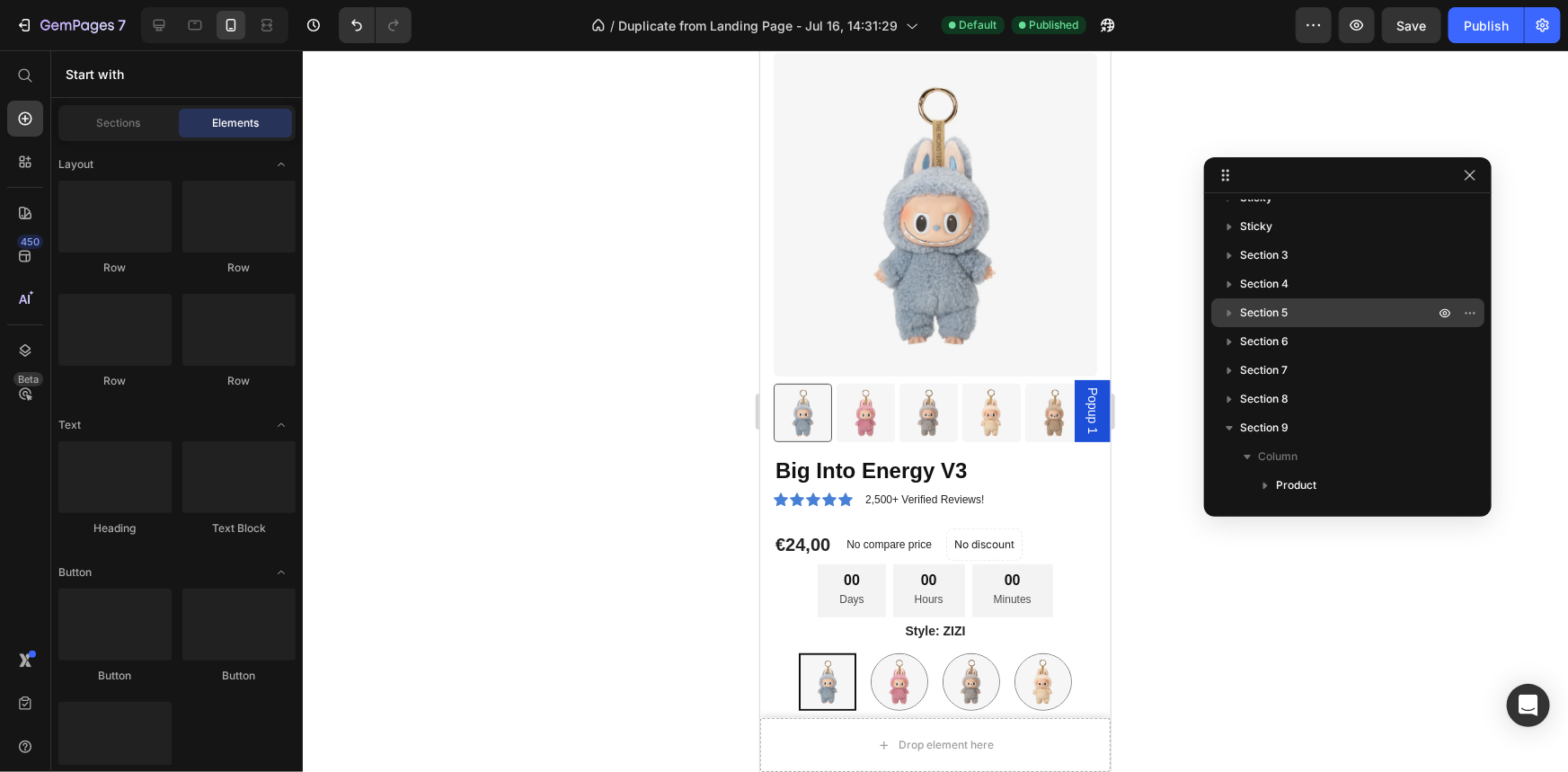 scroll, scrollTop: 129, scrollLeft: 0, axis: vertical 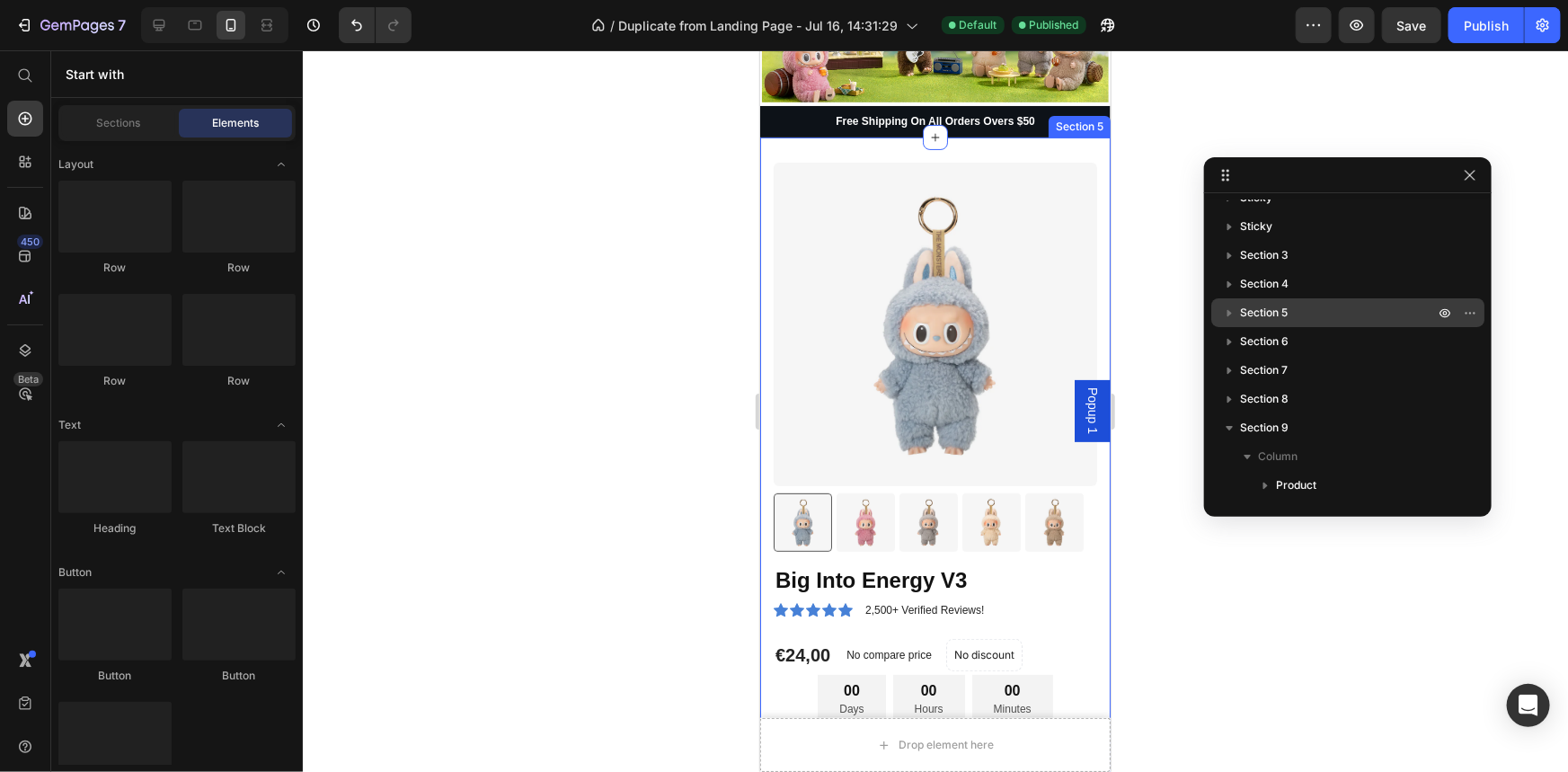 click on "Product Images Big Into Energy V3 Product Title Icon Icon Icon Icon Icon Icon List 2,500+ Verified Reviews! Text Block Row €24,00 Product Price Product Price No compare price Product Price No discount   Not be displayed when published Product Badge Row 00 Days 00 Hours 00 Minutes Countdown Timer Style: ZIZI ZIZI ZIZI   DADA DADA   HEHE HEHE   SISI SISI   BABA BABA   QUQU QUQU   ALL 6 PCS ALL 6 PCS   Product Variants & Swatches
Add to cart Add to Cart Buy it now Dynamic Checkout
Material
Comfort guarantee
Shipping Accordion Row Product Section 5" at bounding box center [935, 670] 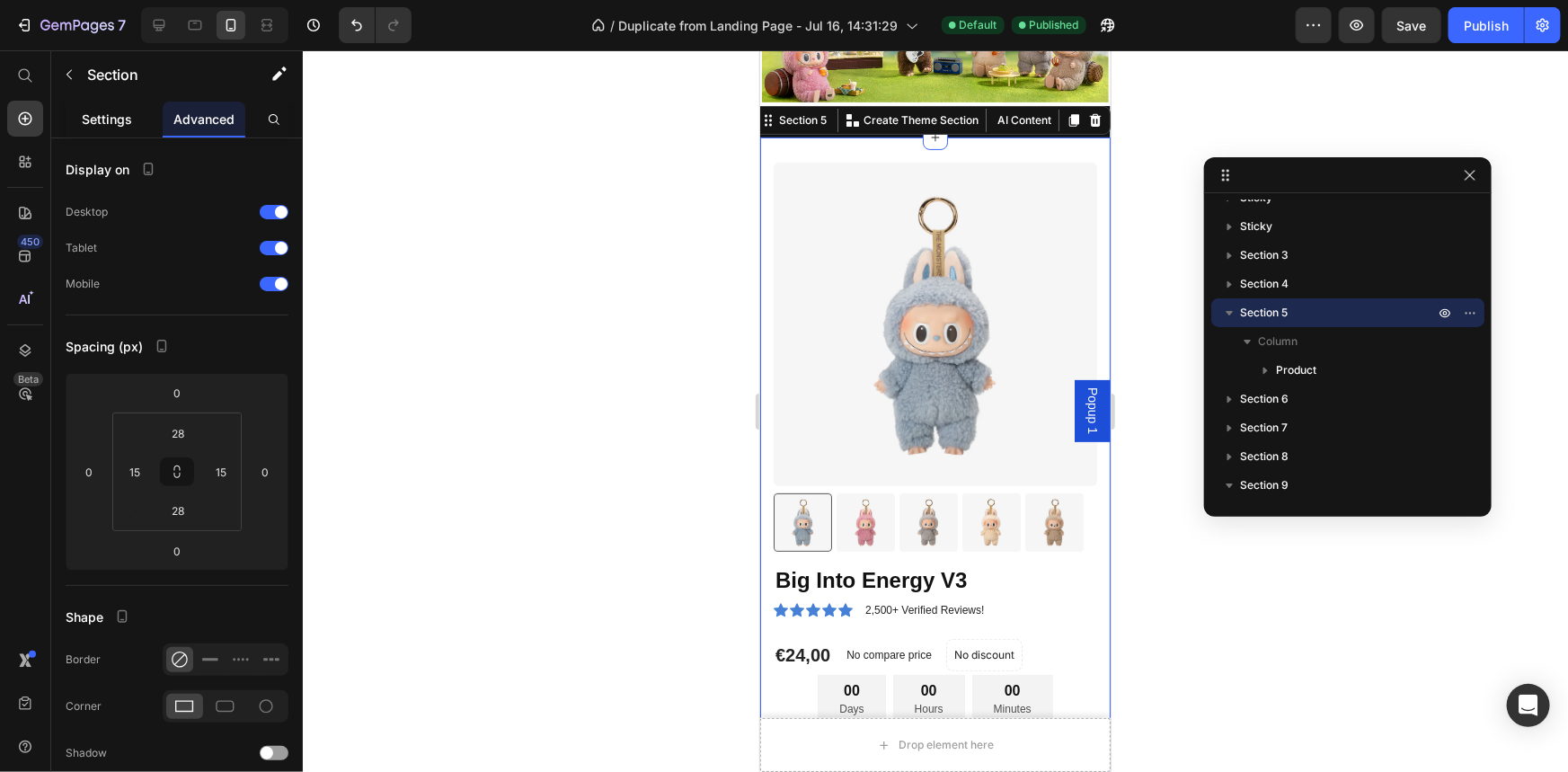 click on "Settings" at bounding box center [107, 119] 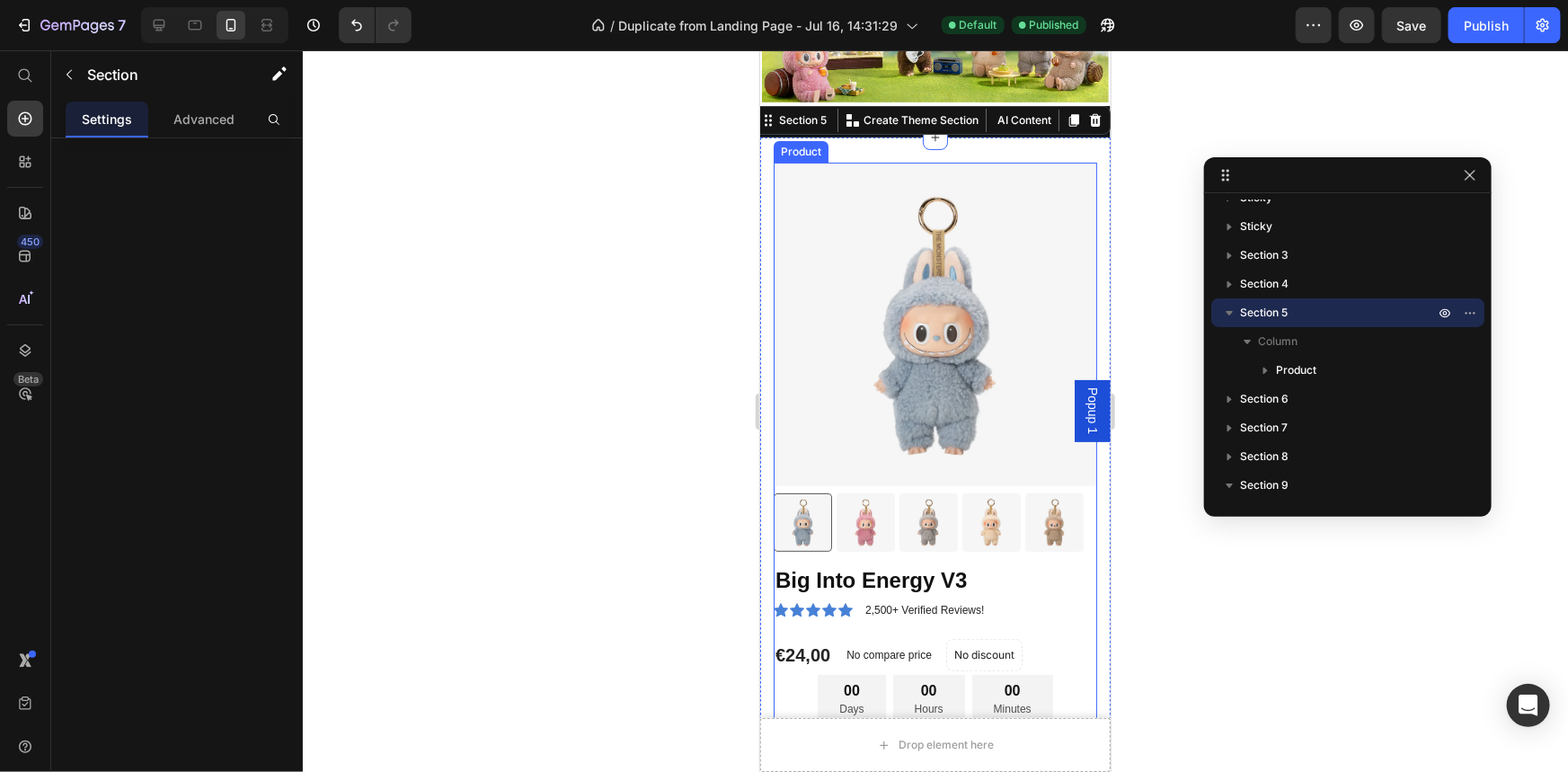 click on "Product Images" at bounding box center (935, 362) 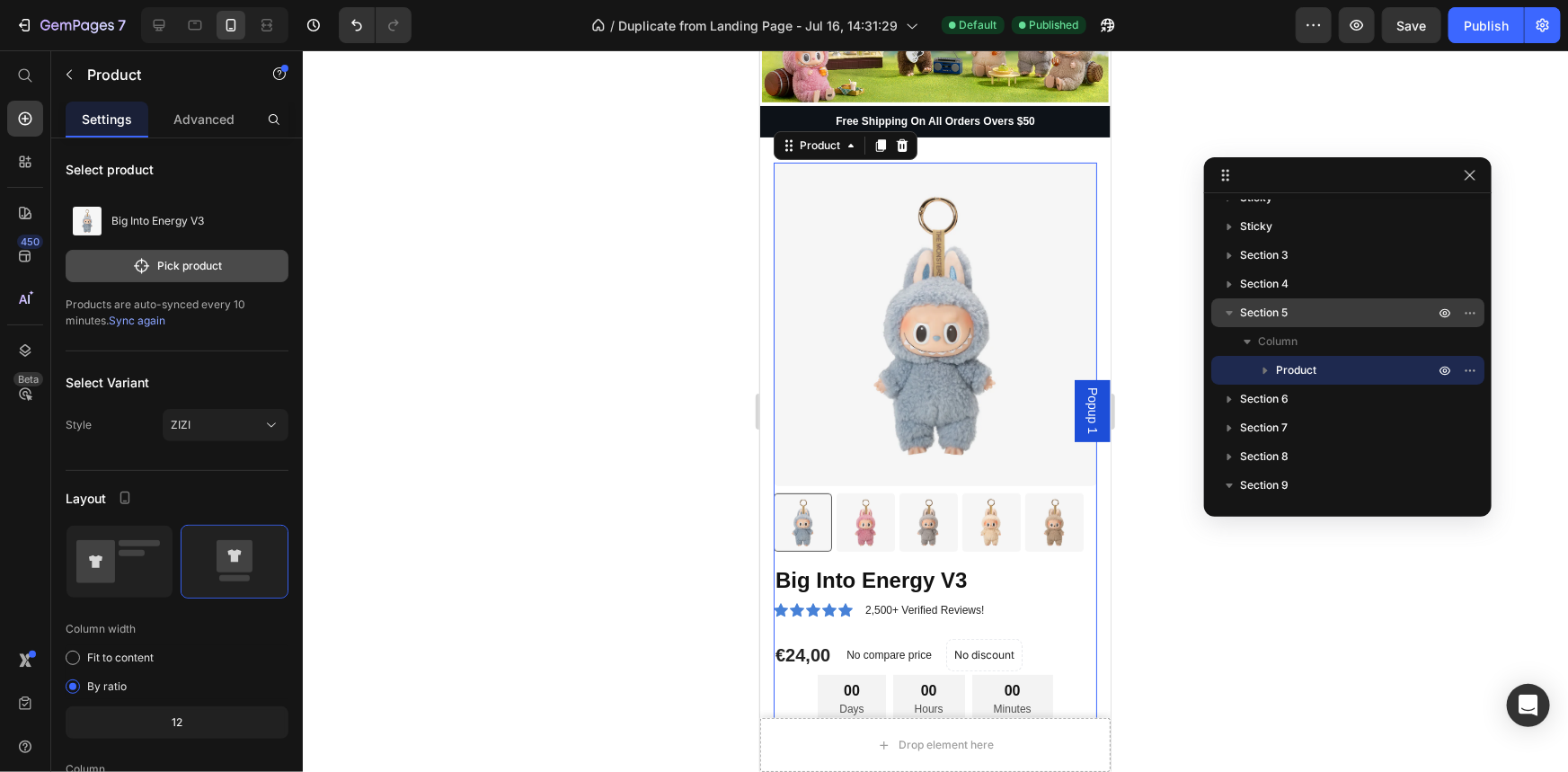 click on "Pick product" 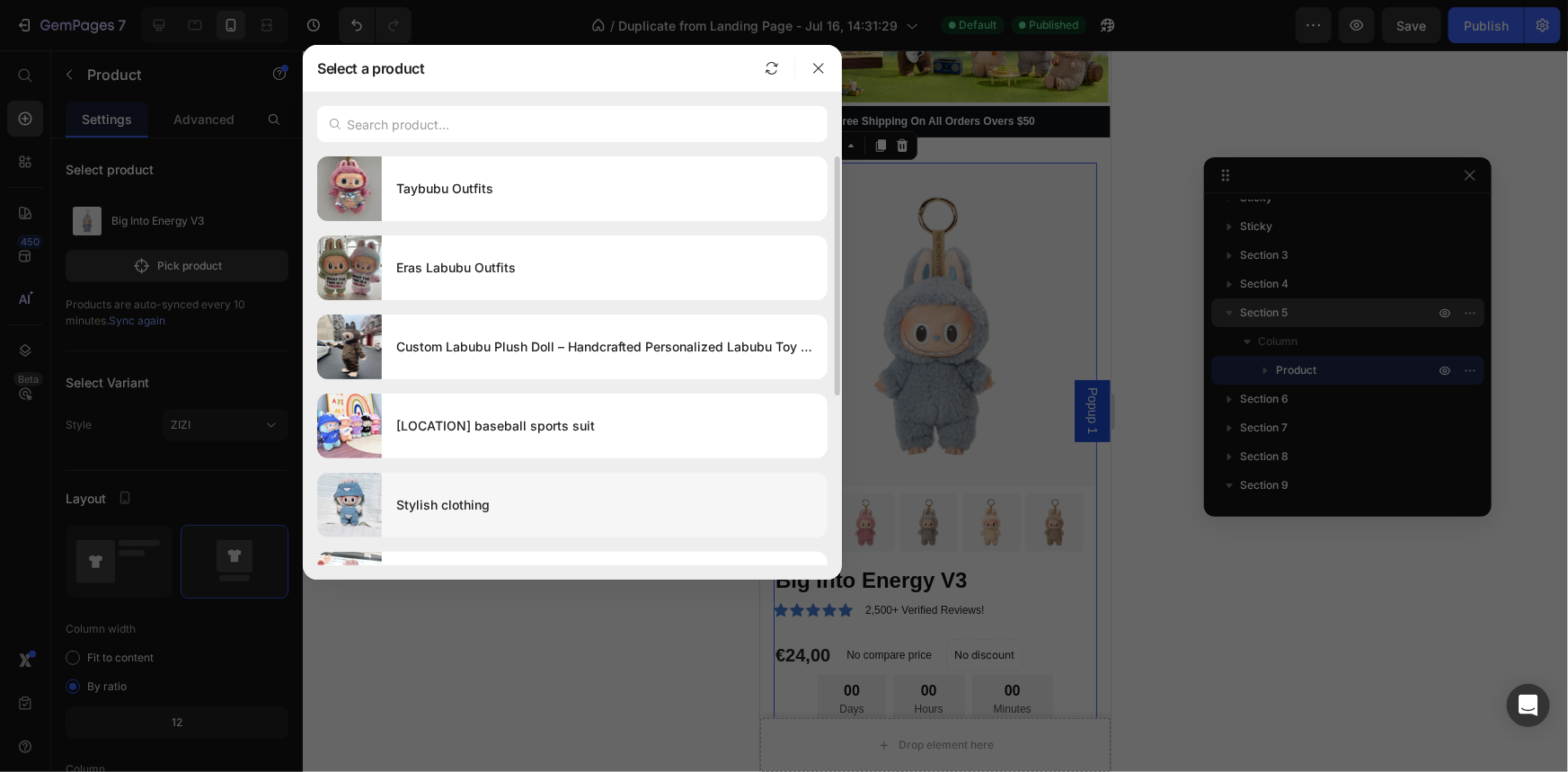 click on "Taybubu Outfits" at bounding box center [605, 189] 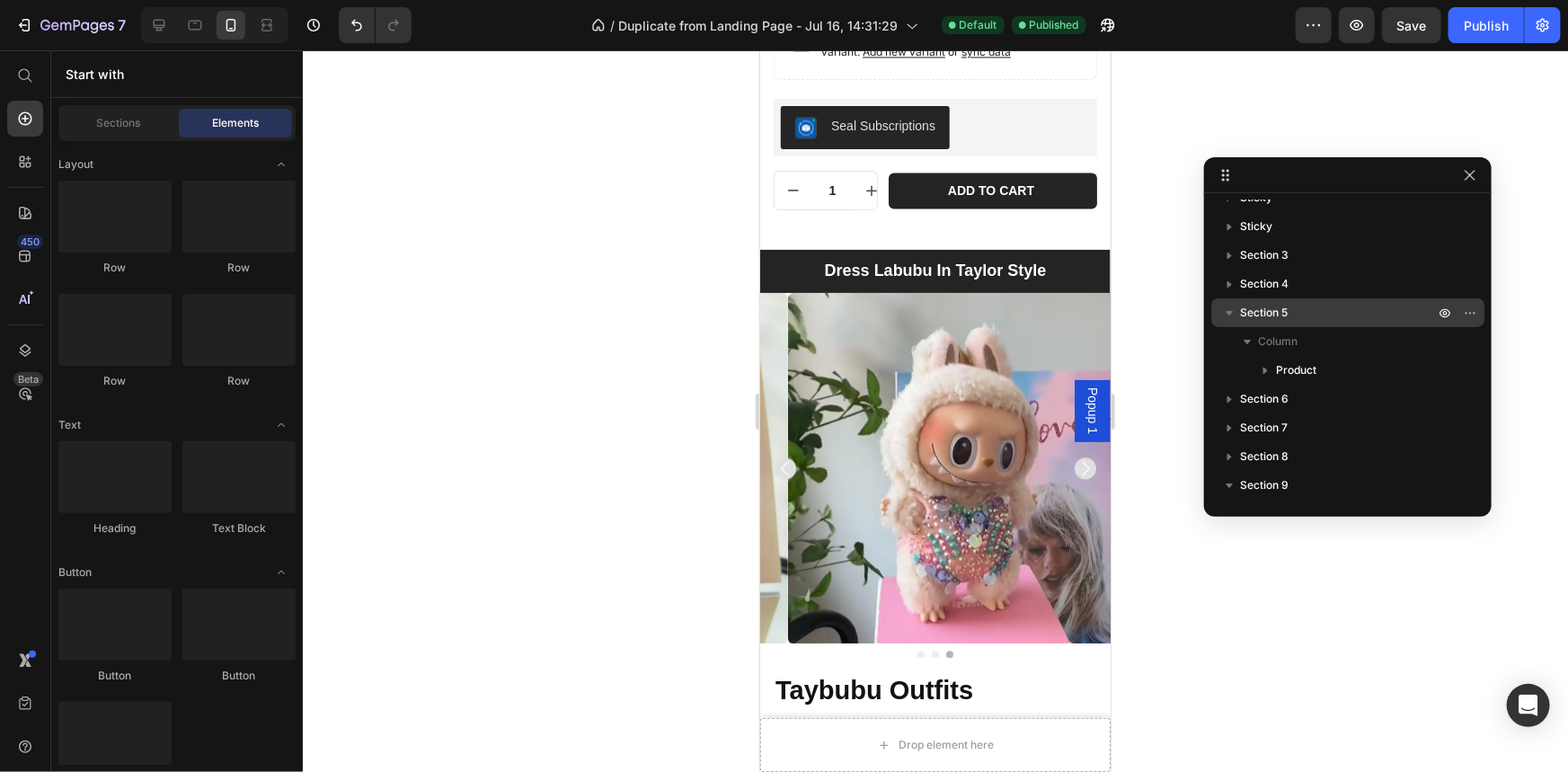 scroll, scrollTop: 1968, scrollLeft: 0, axis: vertical 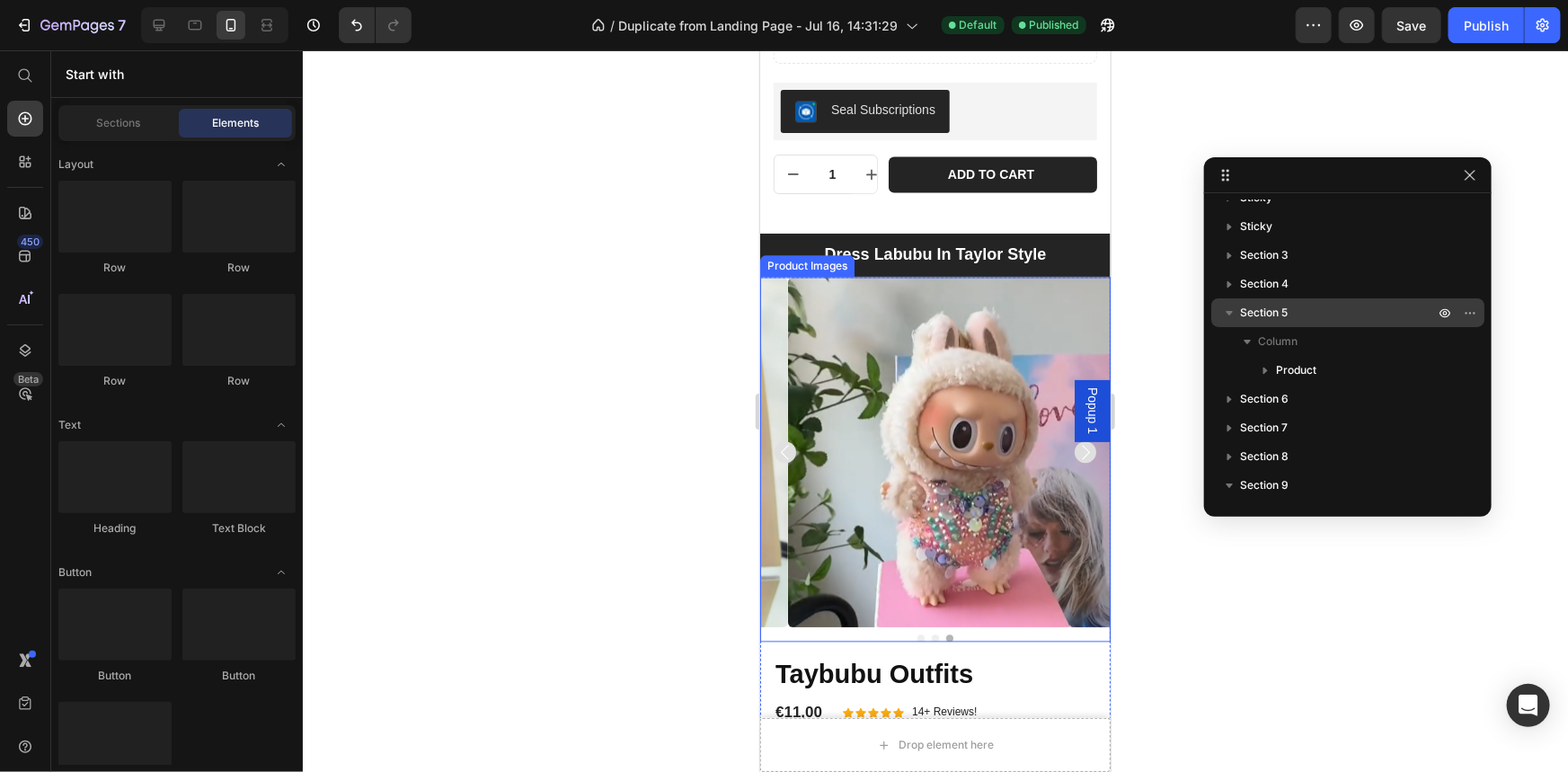 click at bounding box center [962, 451] 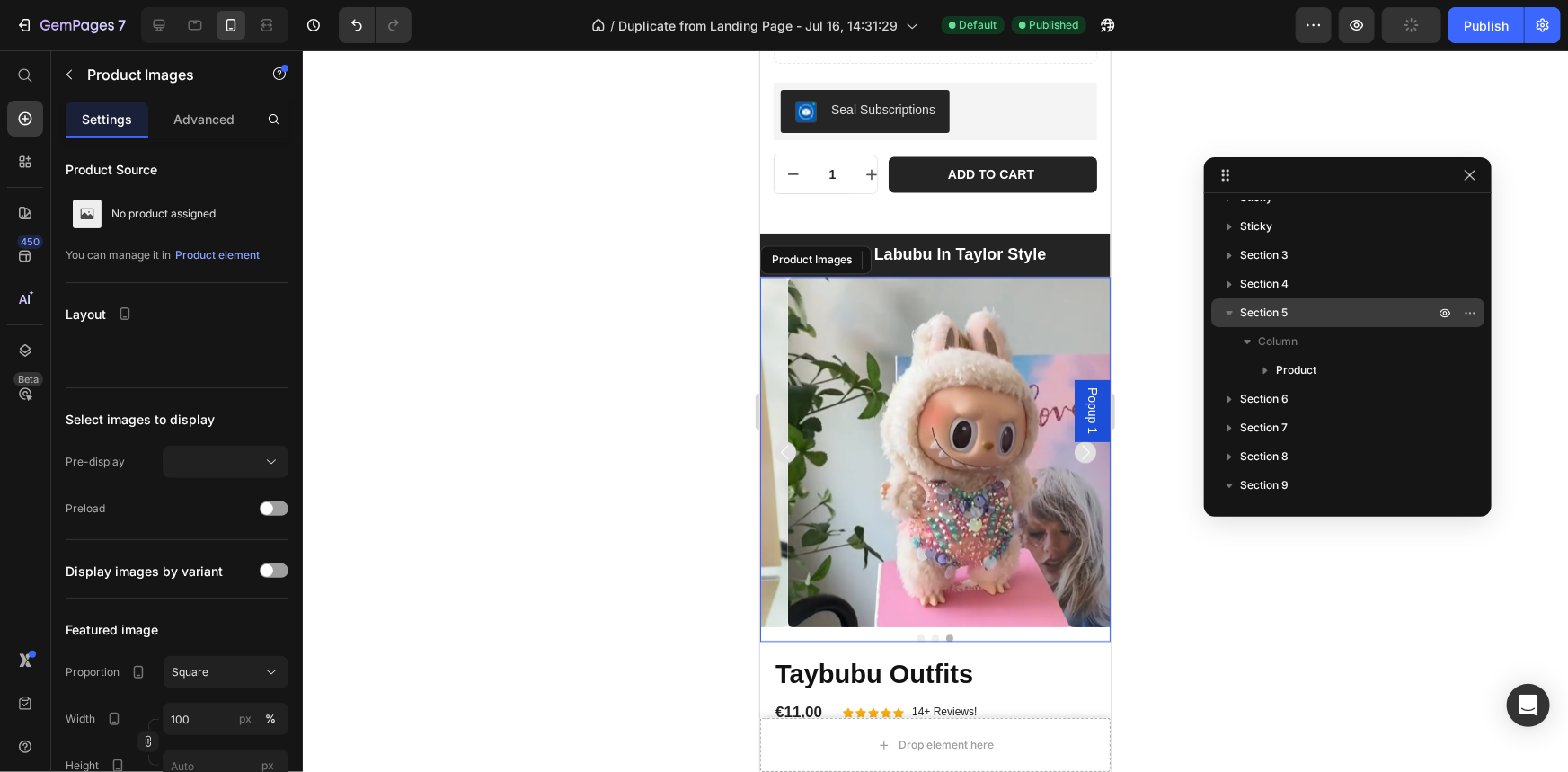 scroll, scrollTop: 311, scrollLeft: 0, axis: vertical 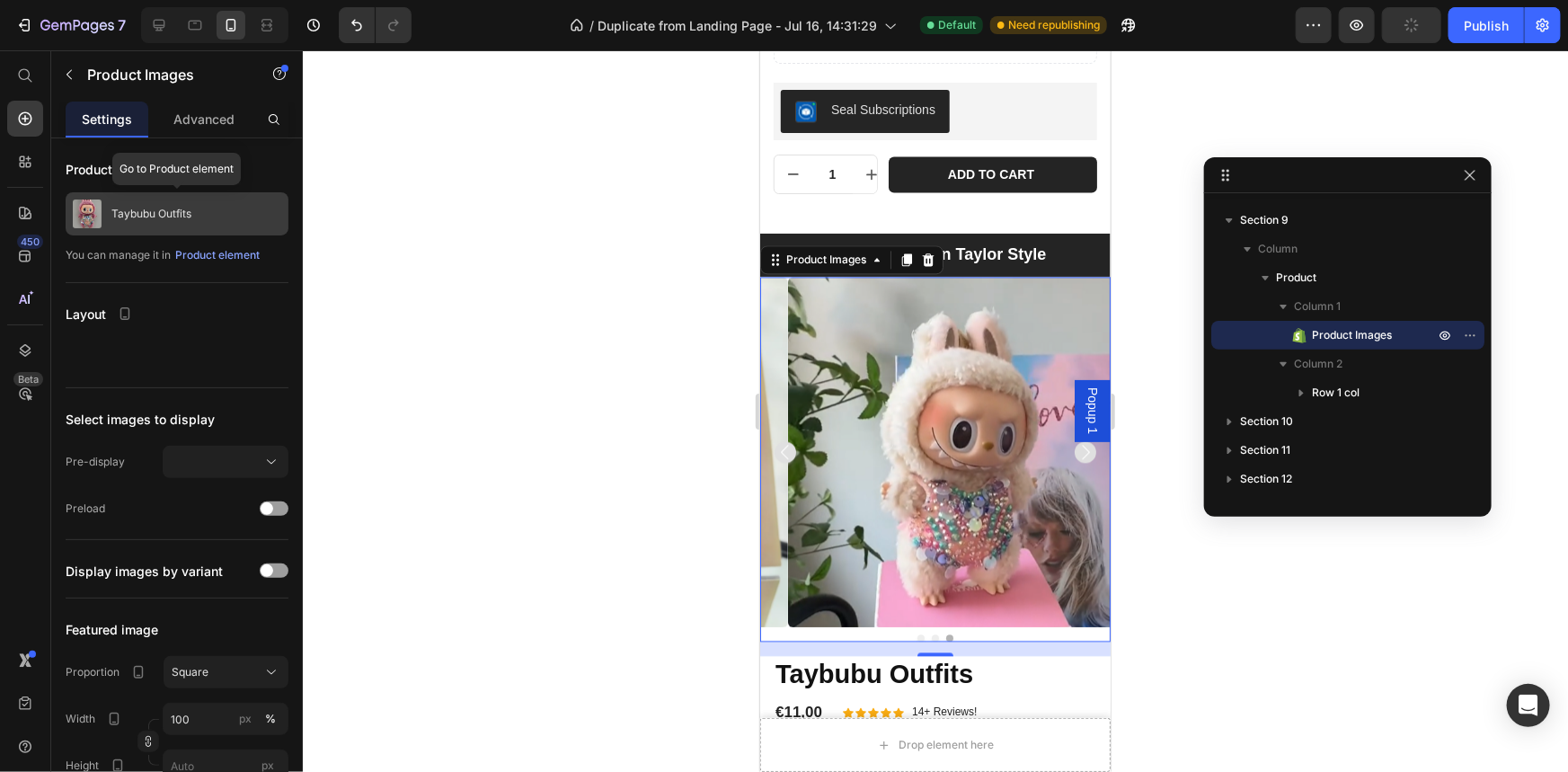 click on "Taybubu Outfits" at bounding box center [177, 214] 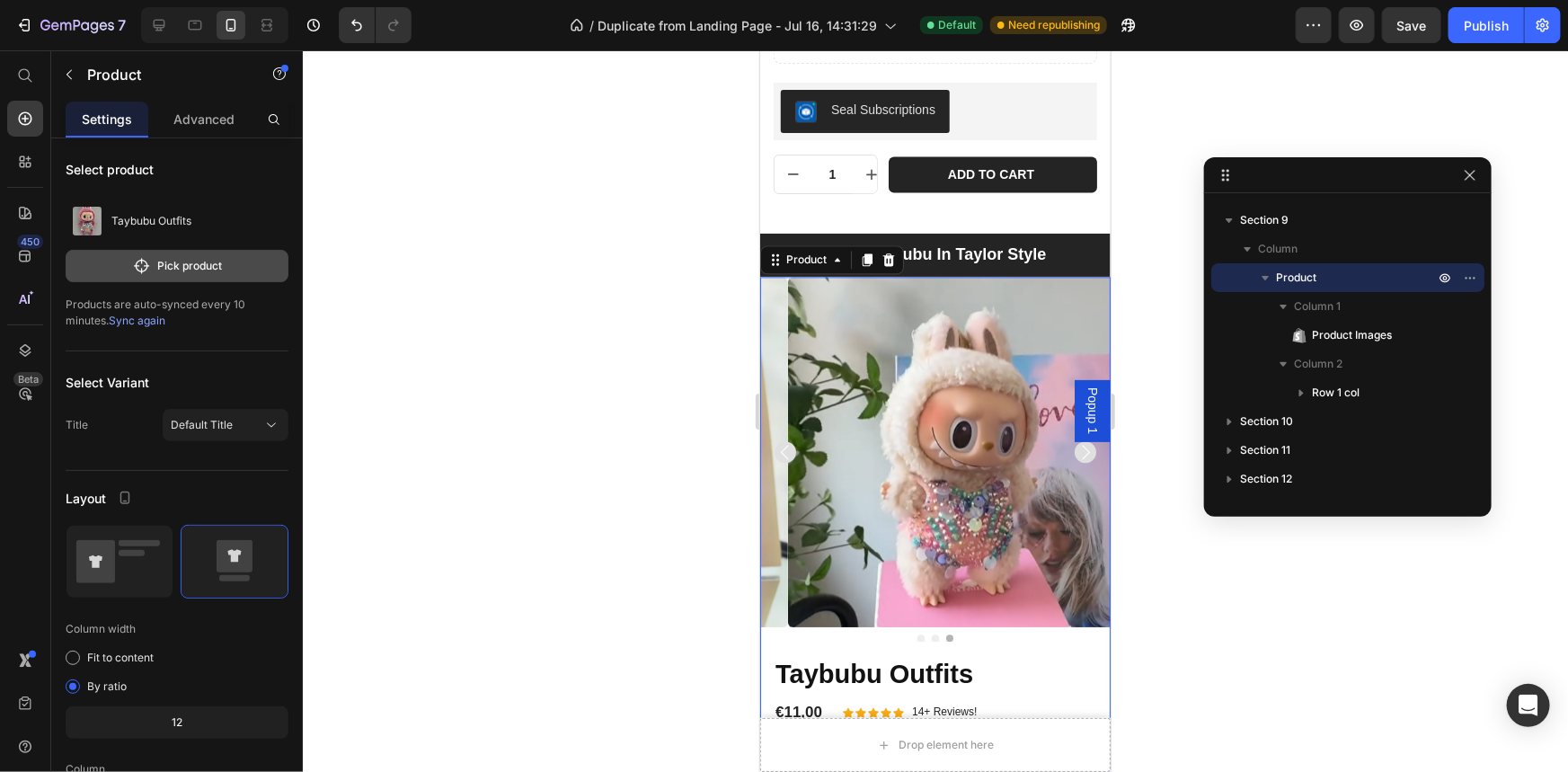 click on "Pick product" at bounding box center [177, 266] 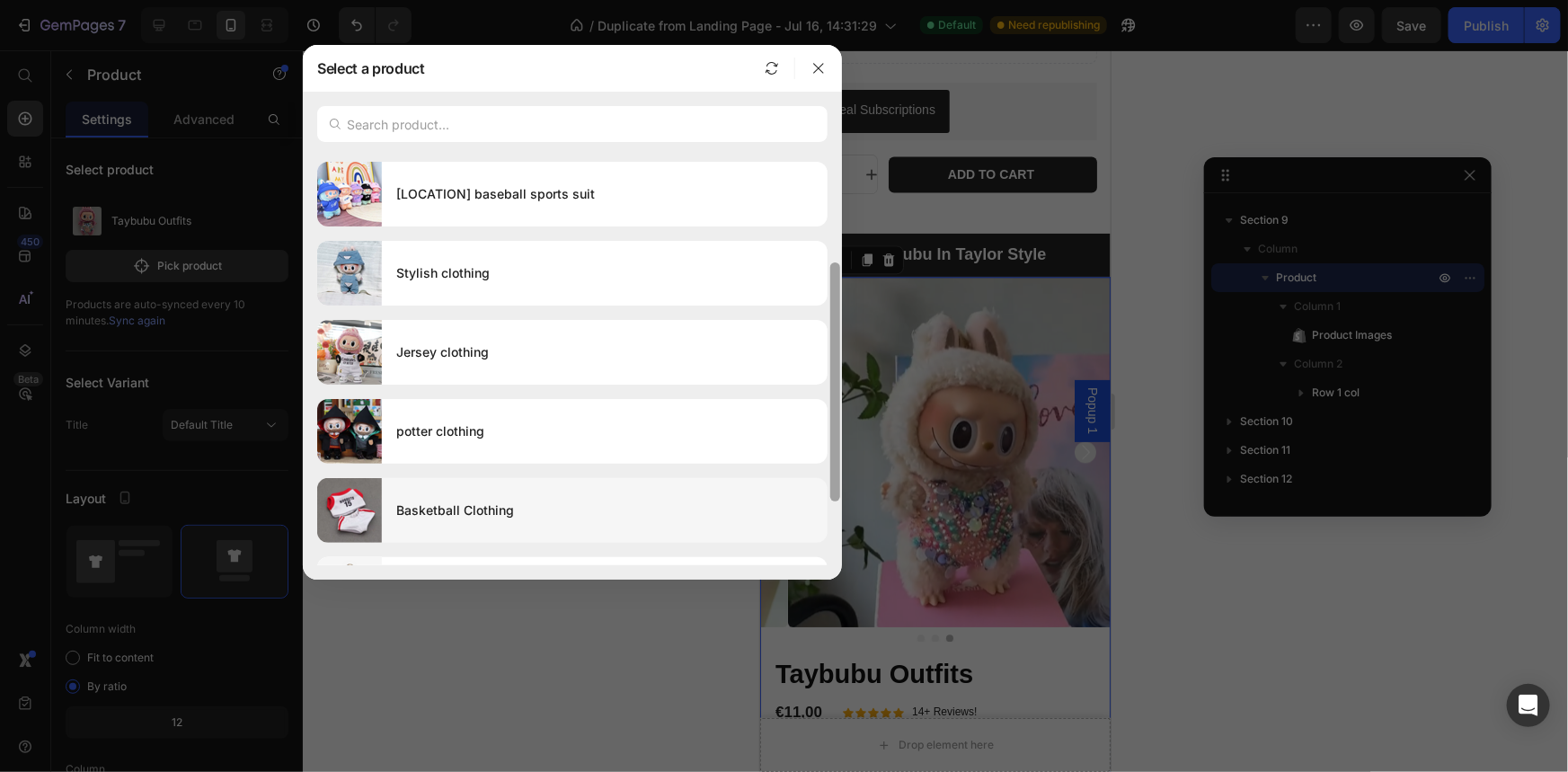 scroll, scrollTop: 288, scrollLeft: 0, axis: vertical 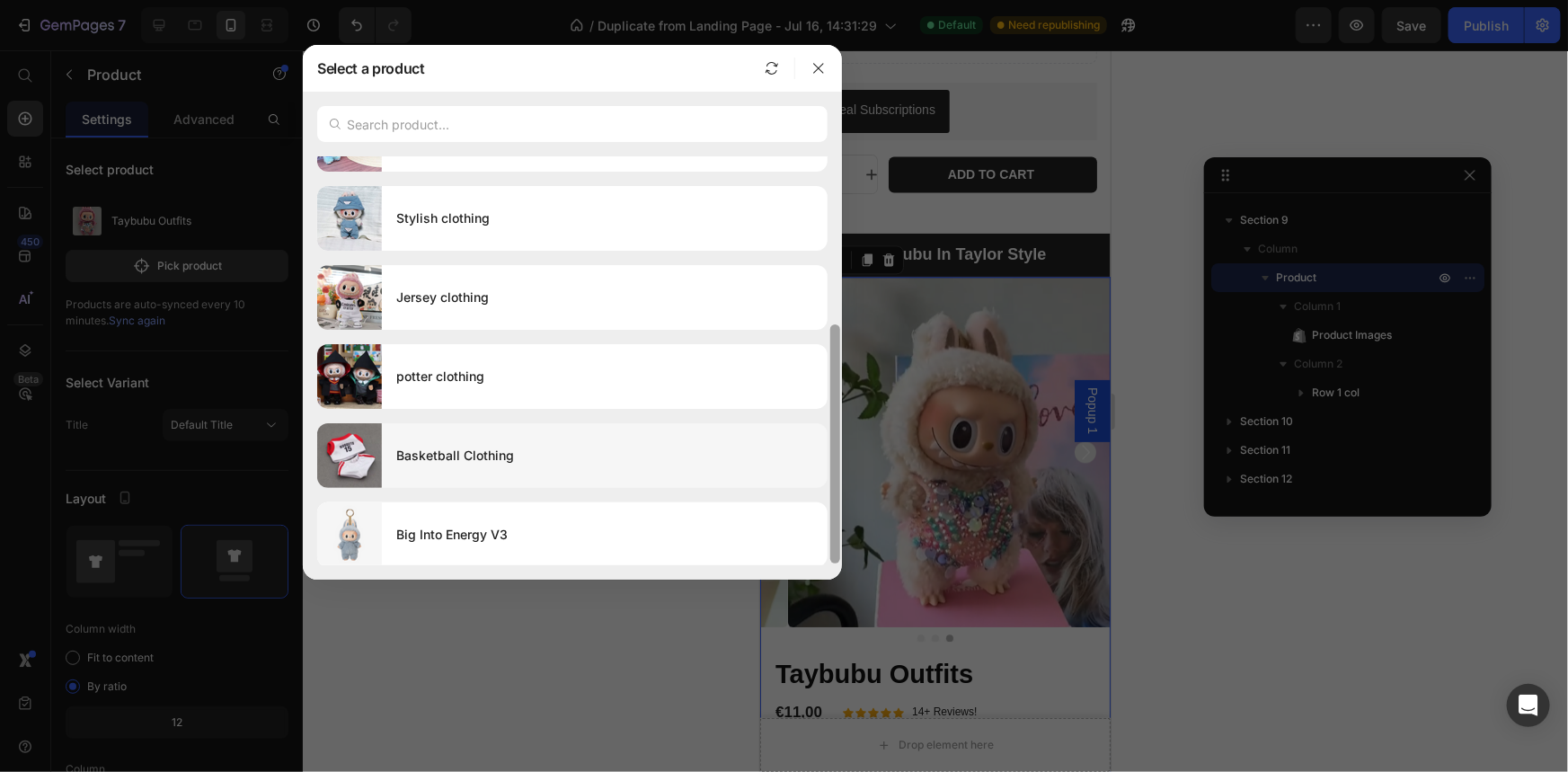 drag, startPoint x: 835, startPoint y: 270, endPoint x: 812, endPoint y: 481, distance: 212.24985 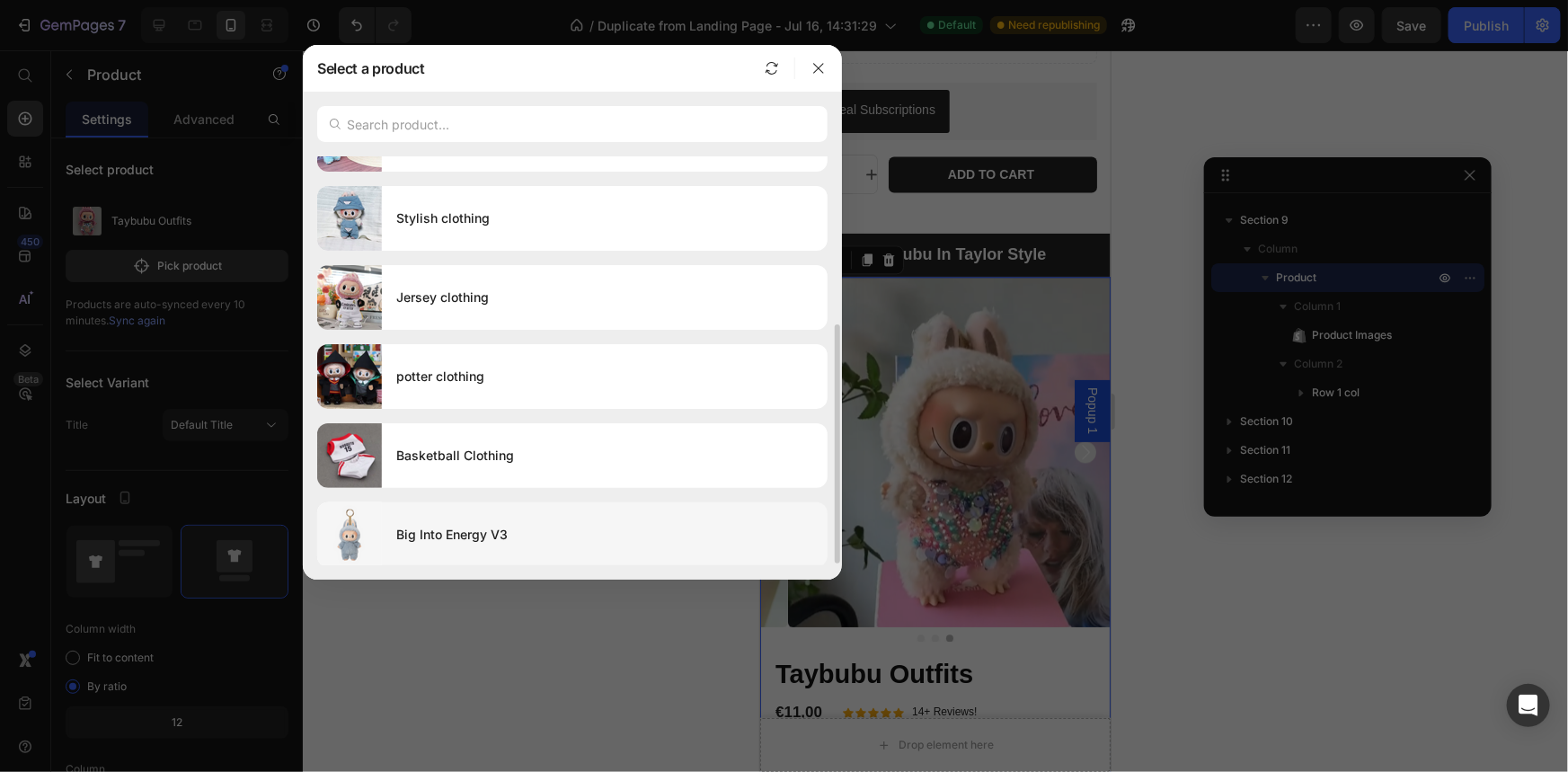 click on "Big Into Energy V3" at bounding box center (605, 535) 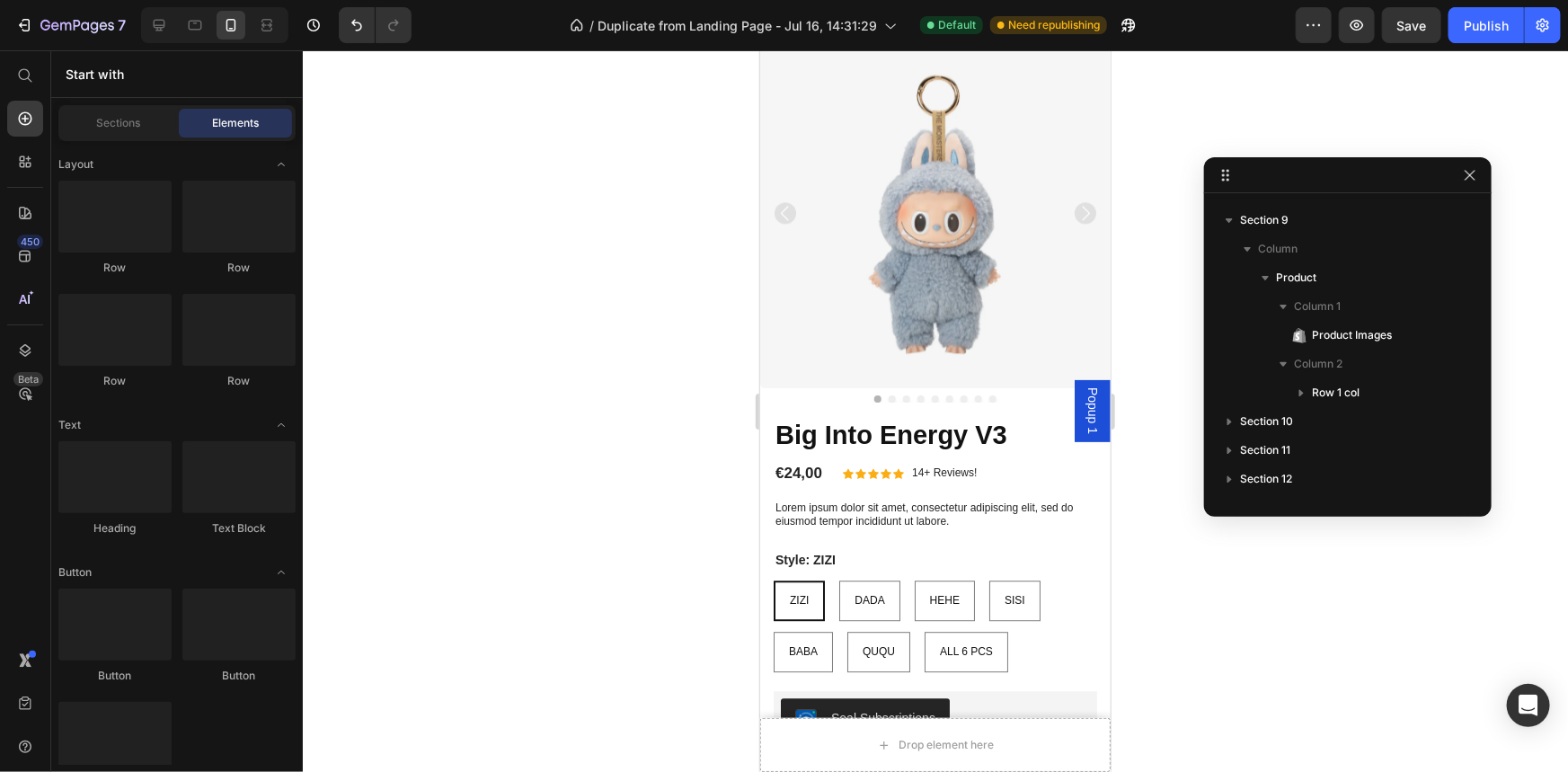 scroll, scrollTop: 2297, scrollLeft: 0, axis: vertical 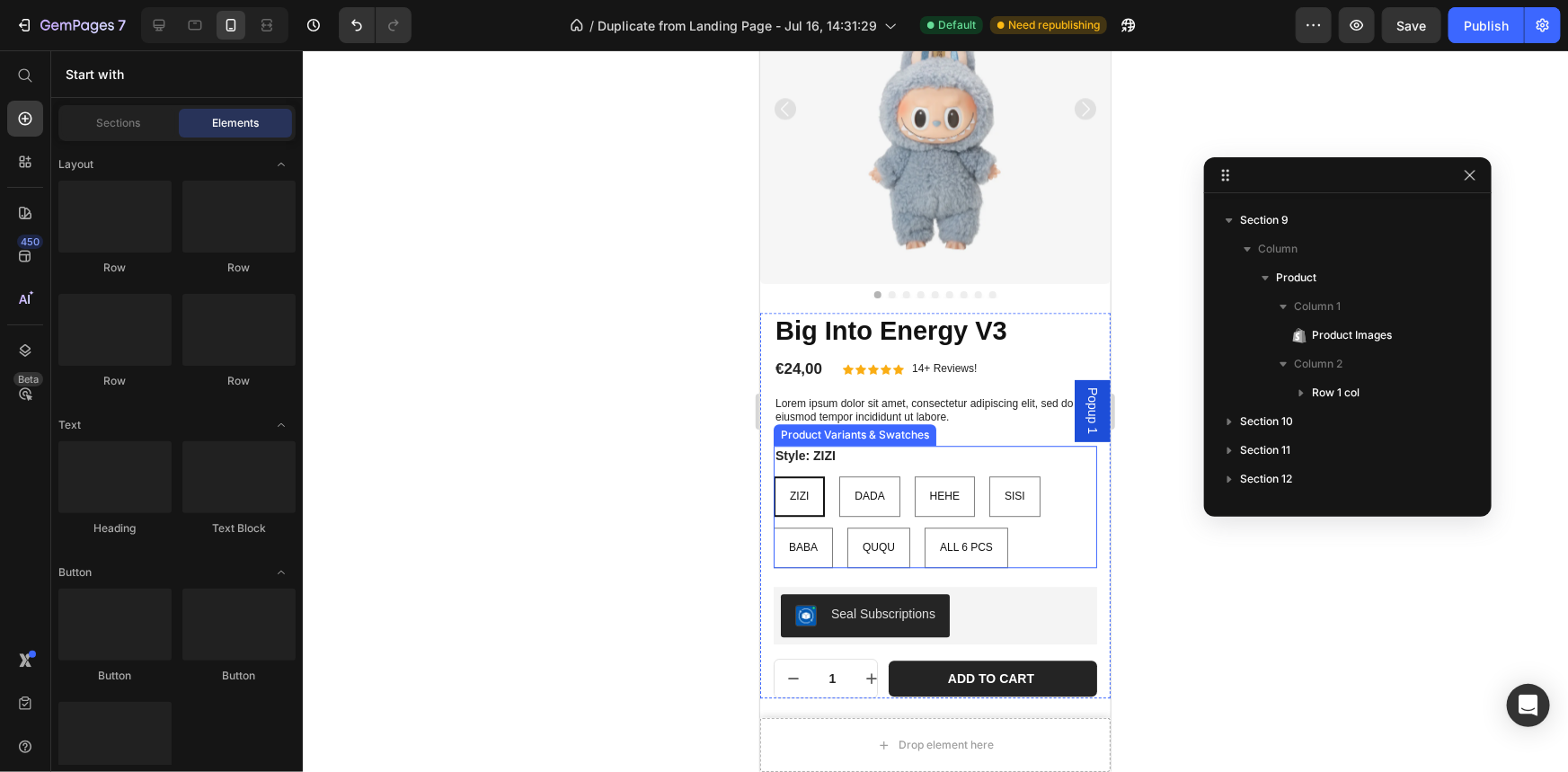 click on "Style: ZIZI ZIZI ZIZI     ZIZI DADA DADA     DADA HEHE HEHE     HEHE SISI SISI     SISI BABA BABA     BABA QUQU QUQU     QUQU ALL 6 PCS ALL 6 PCS     ALL 6 PCS" at bounding box center [935, 506] 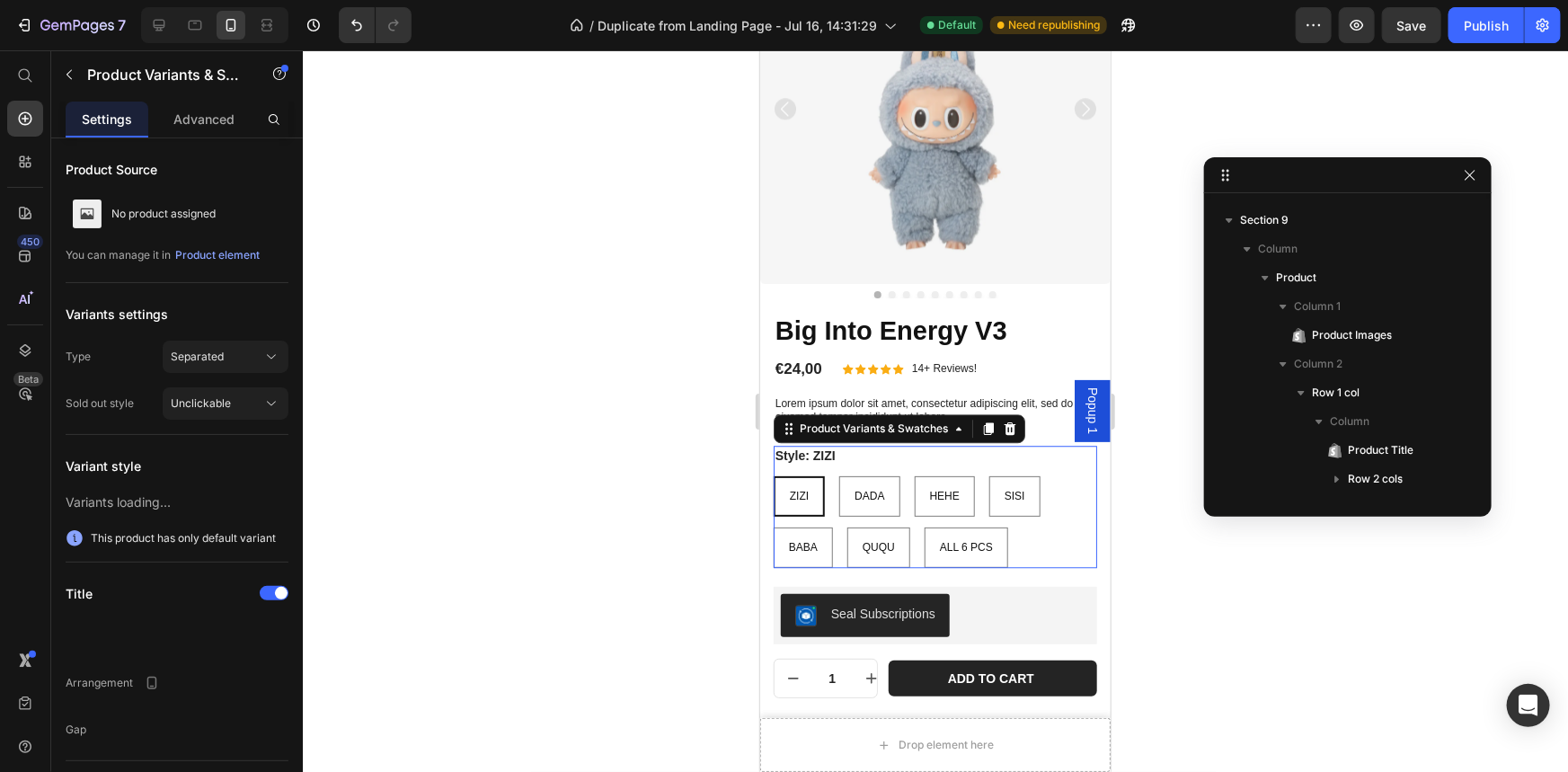 scroll, scrollTop: 512, scrollLeft: 0, axis: vertical 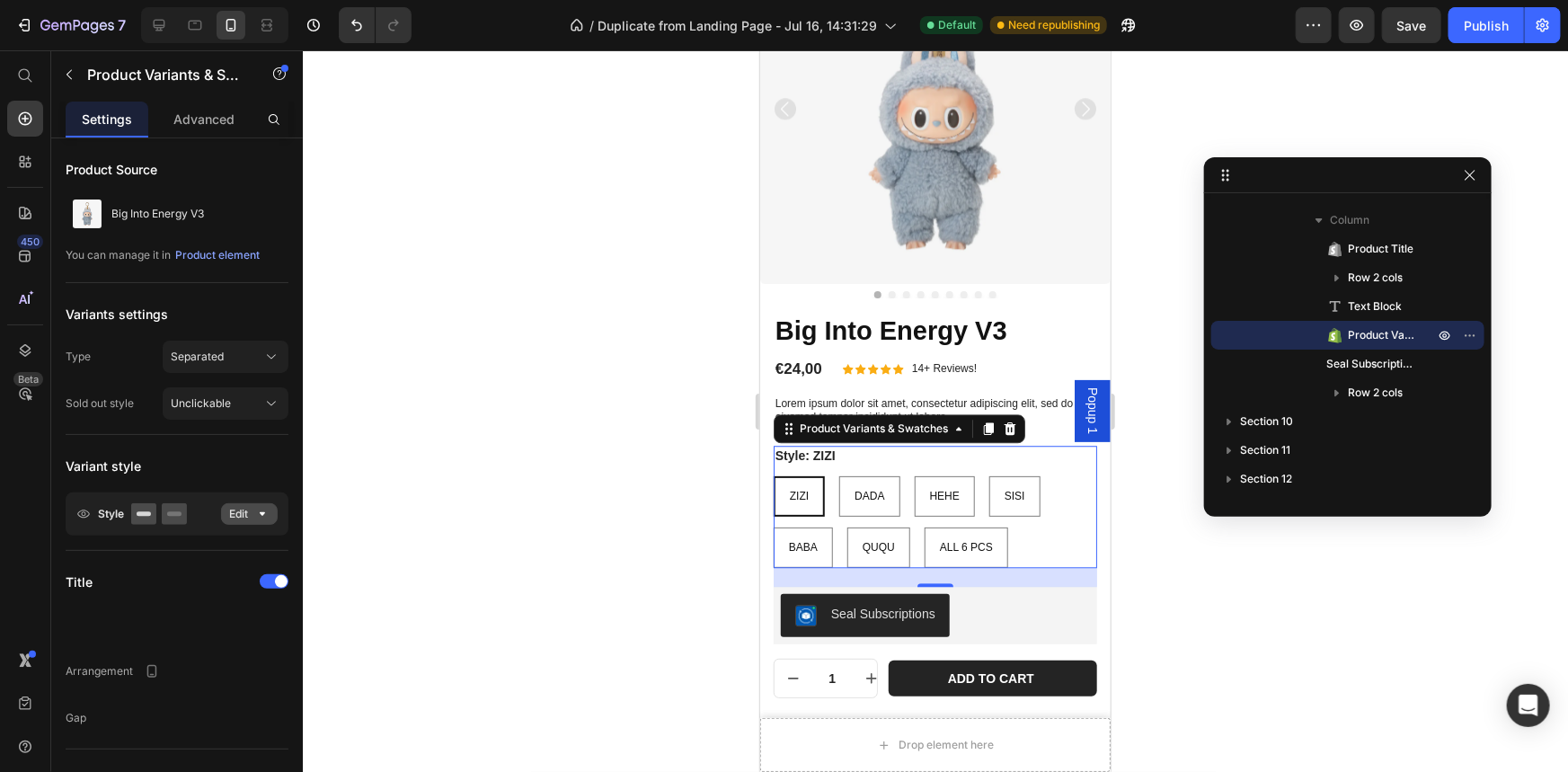 click on "Edit" 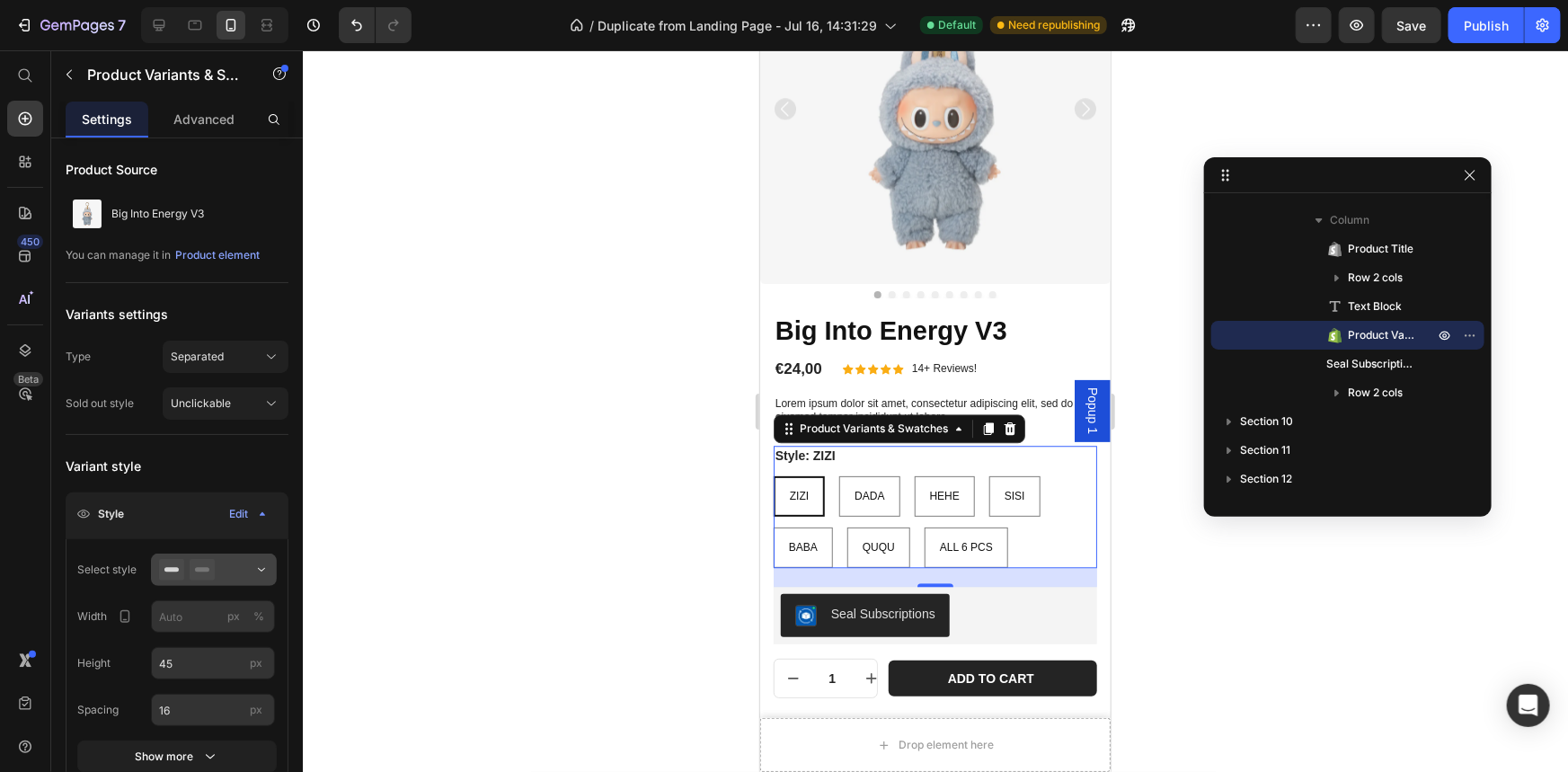 click at bounding box center [214, 570] 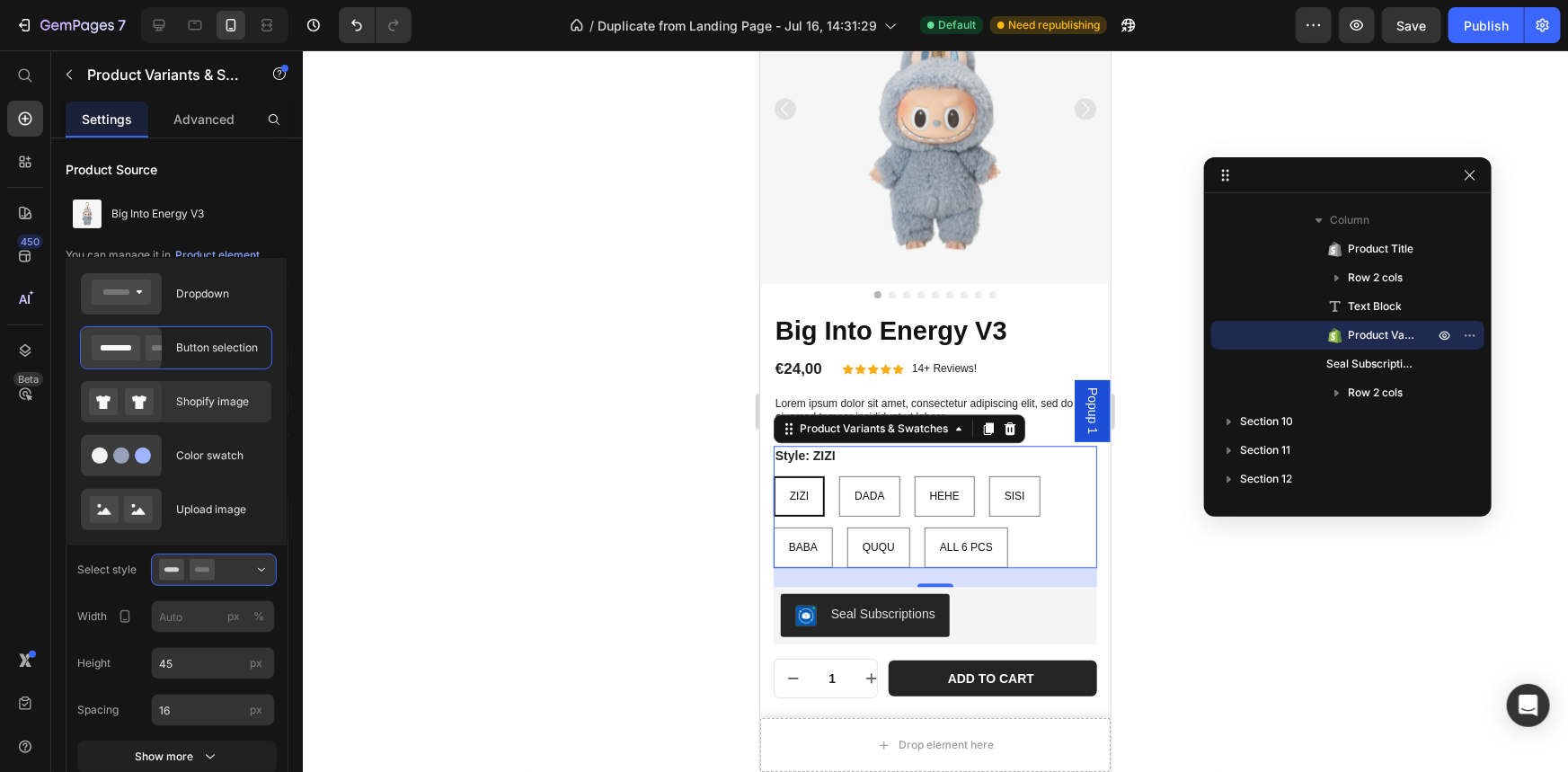 click on "Shopify image" at bounding box center [218, 402] 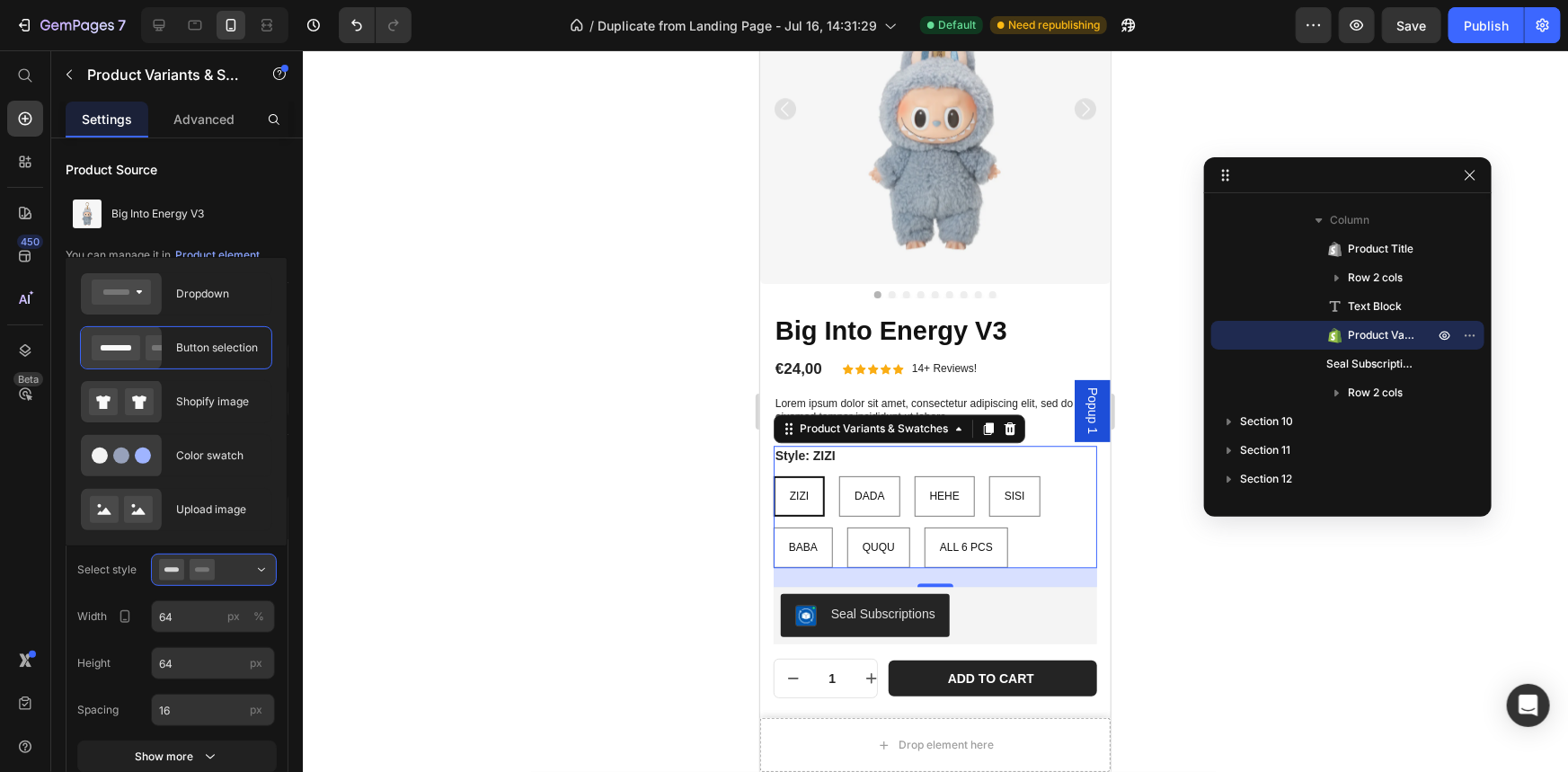 click 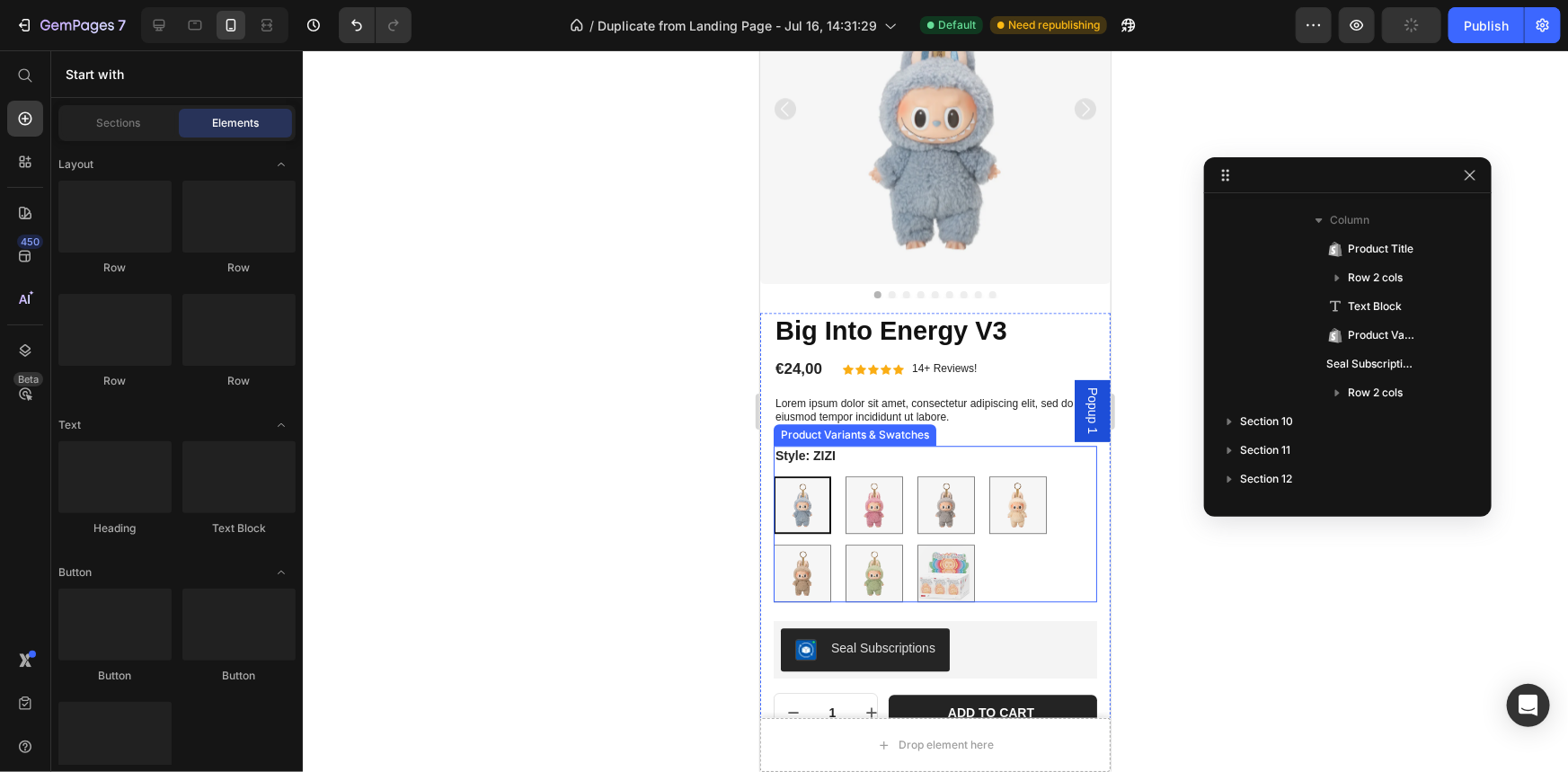 click on "ZIZI ZIZI   DADA DADA   HEHE HEHE   SISI SISI   BABA BABA   QUQU QUQU   ALL 6 PCS ALL 6 PCS" at bounding box center (935, 538) 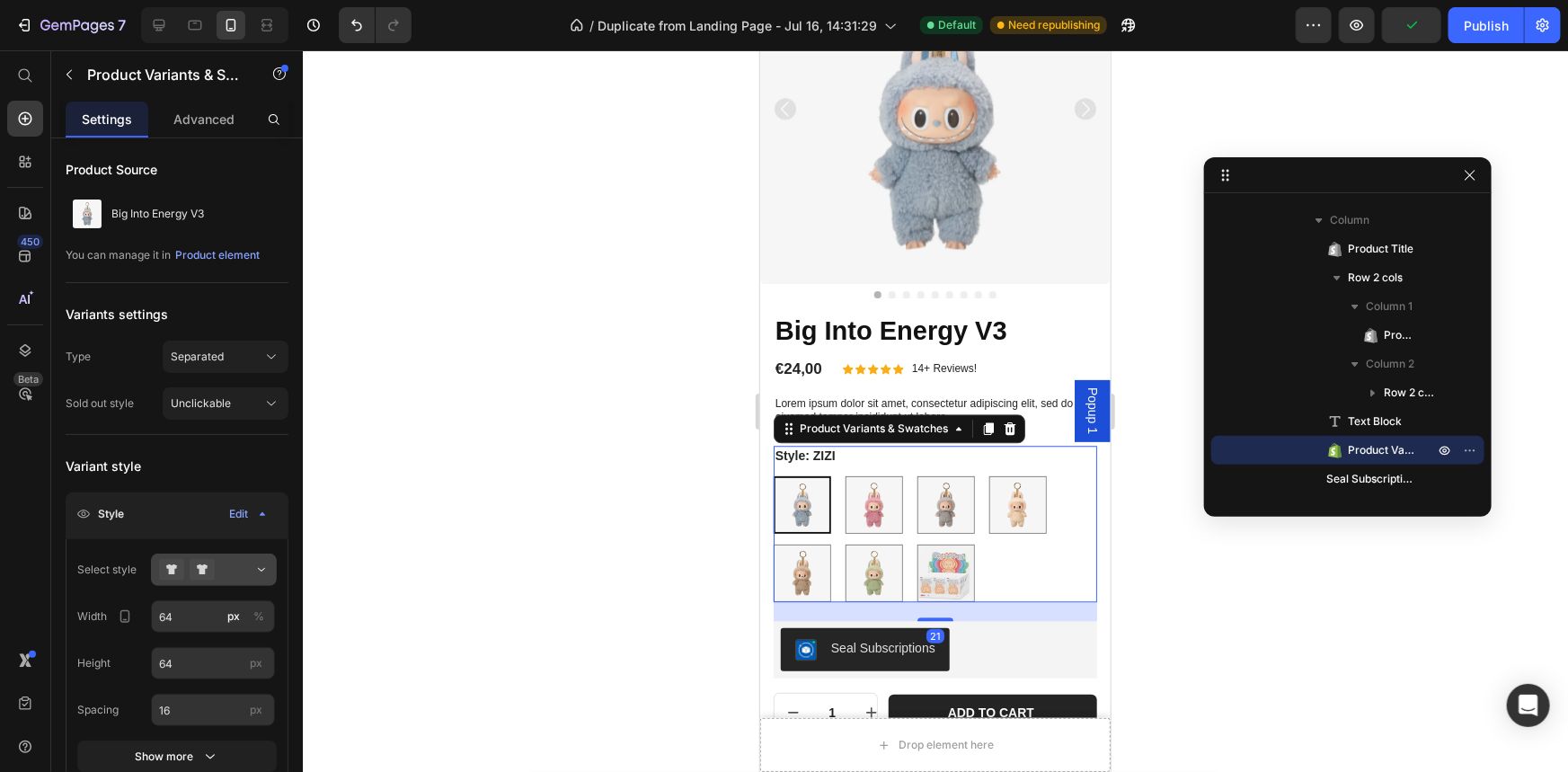 click at bounding box center [214, 570] 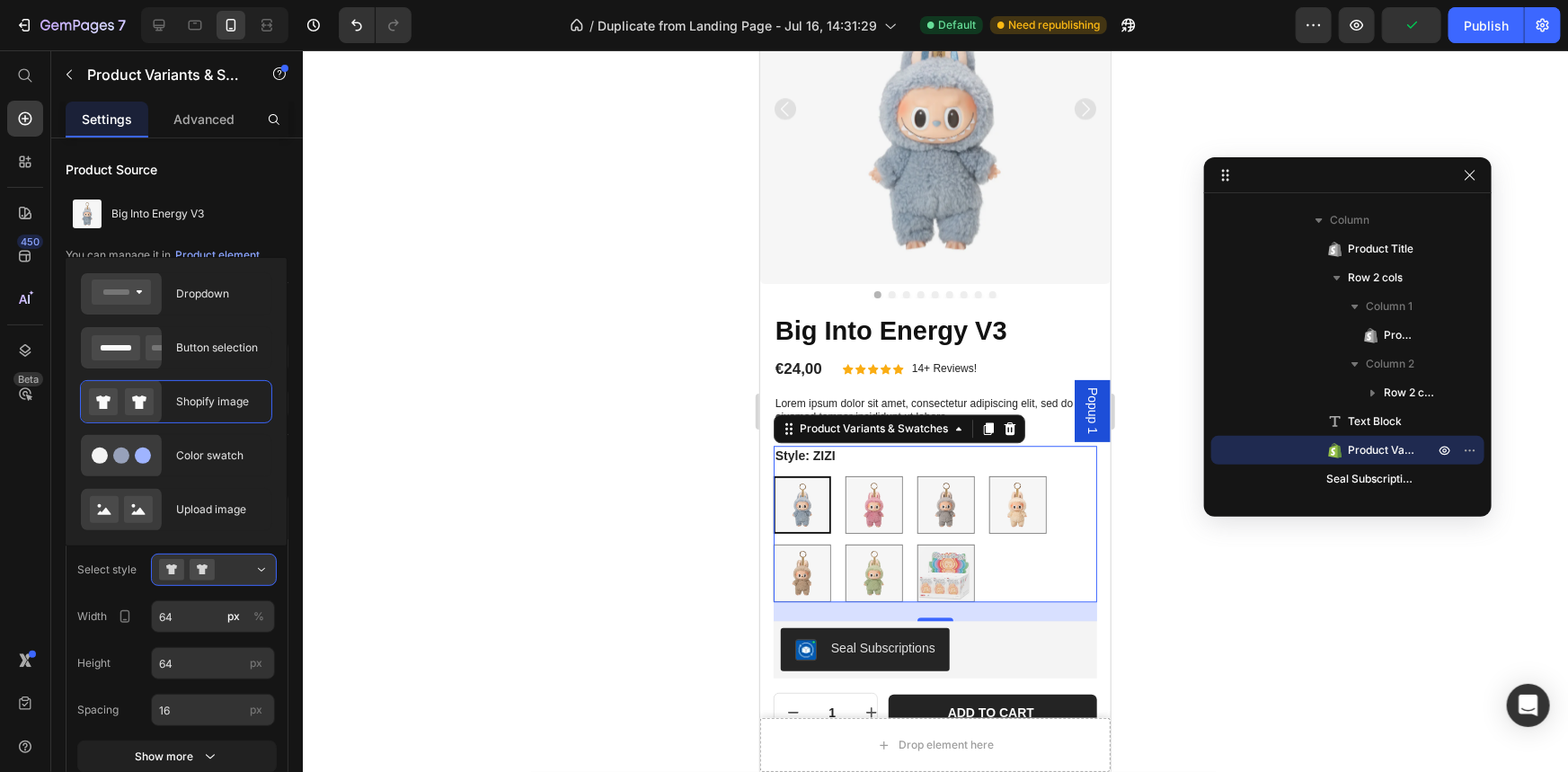 click 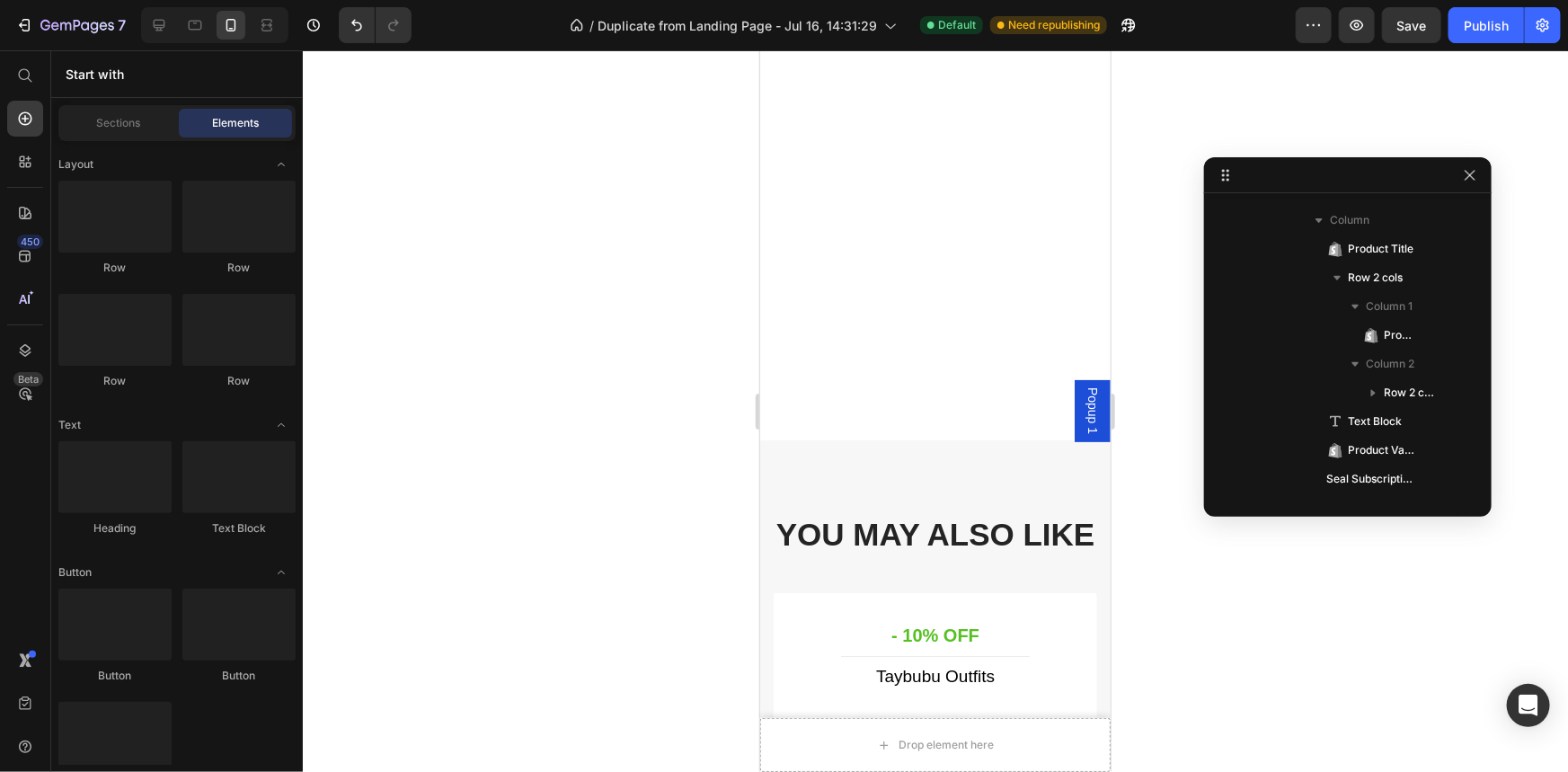 scroll, scrollTop: 3049, scrollLeft: 0, axis: vertical 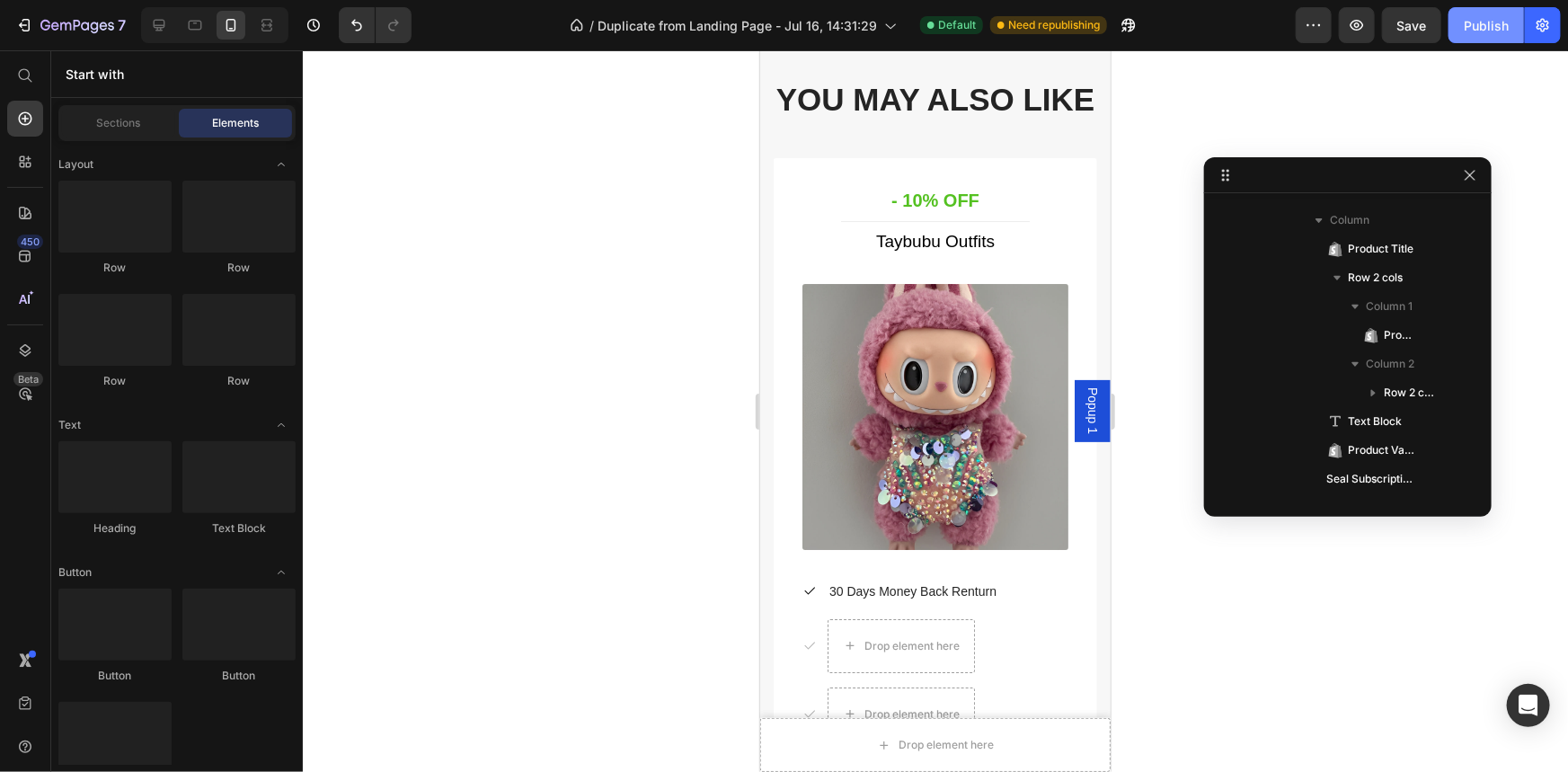 click on "Publish" at bounding box center [1486, 25] 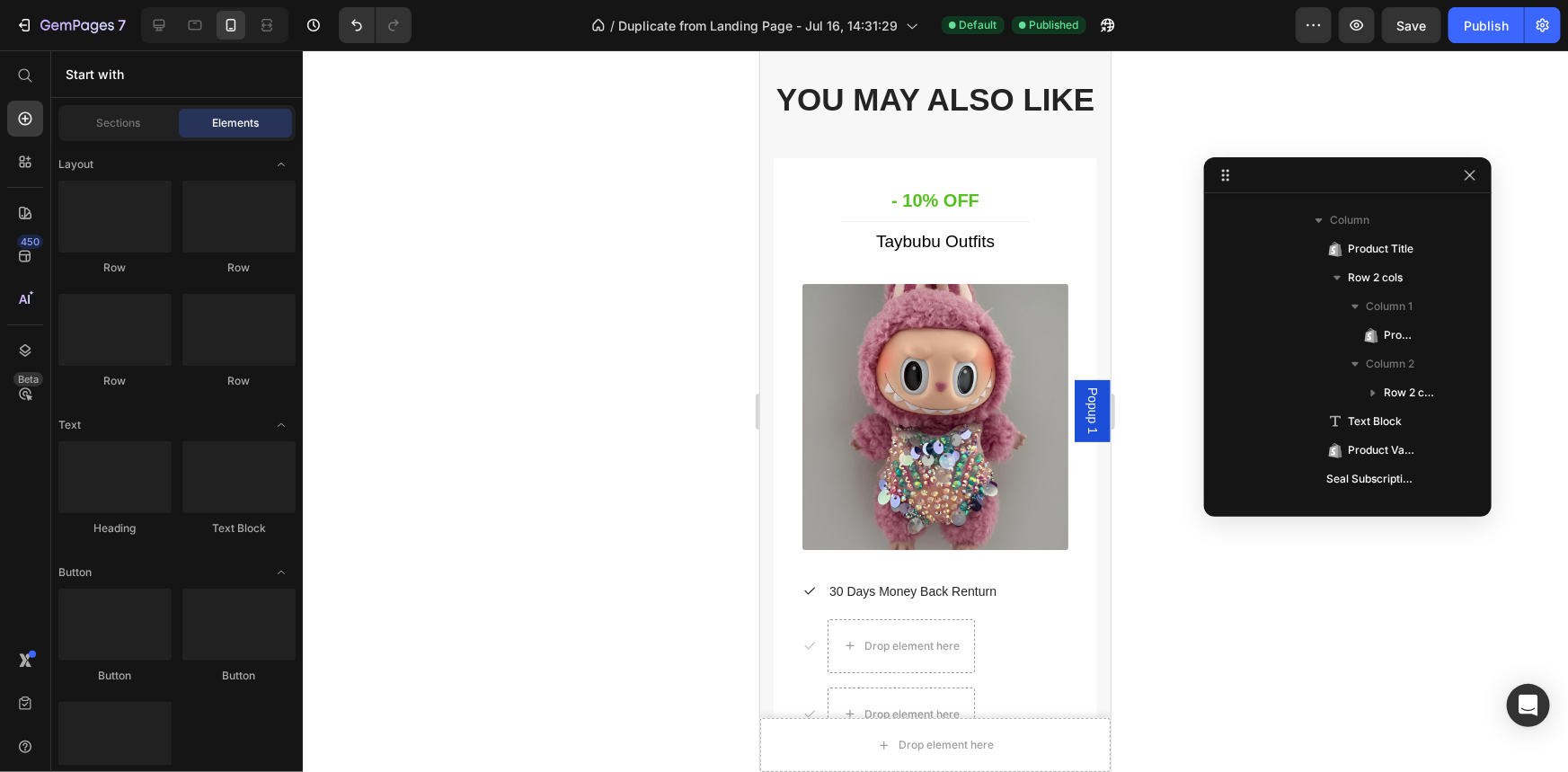 click 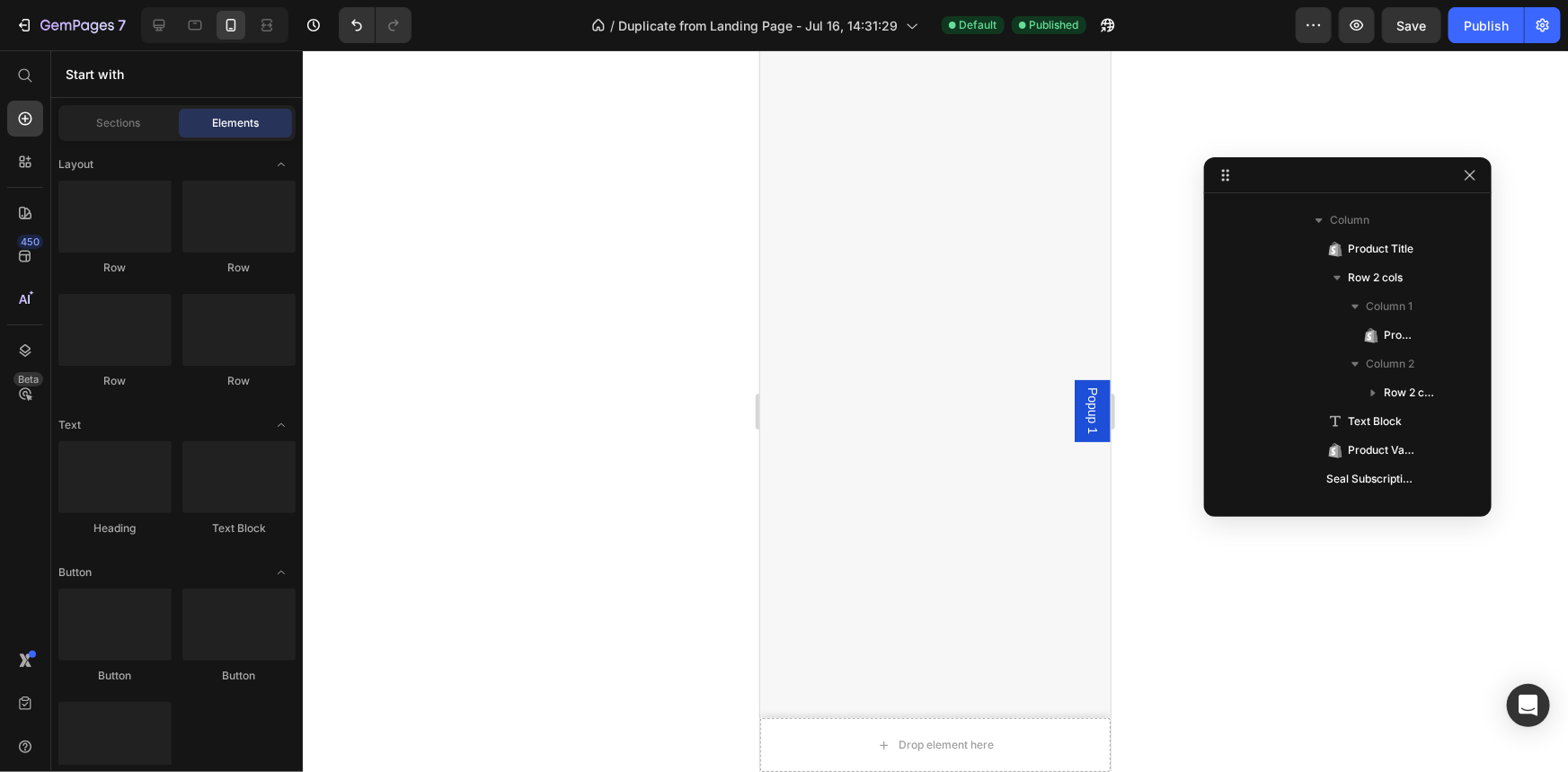 scroll, scrollTop: 0, scrollLeft: 0, axis: both 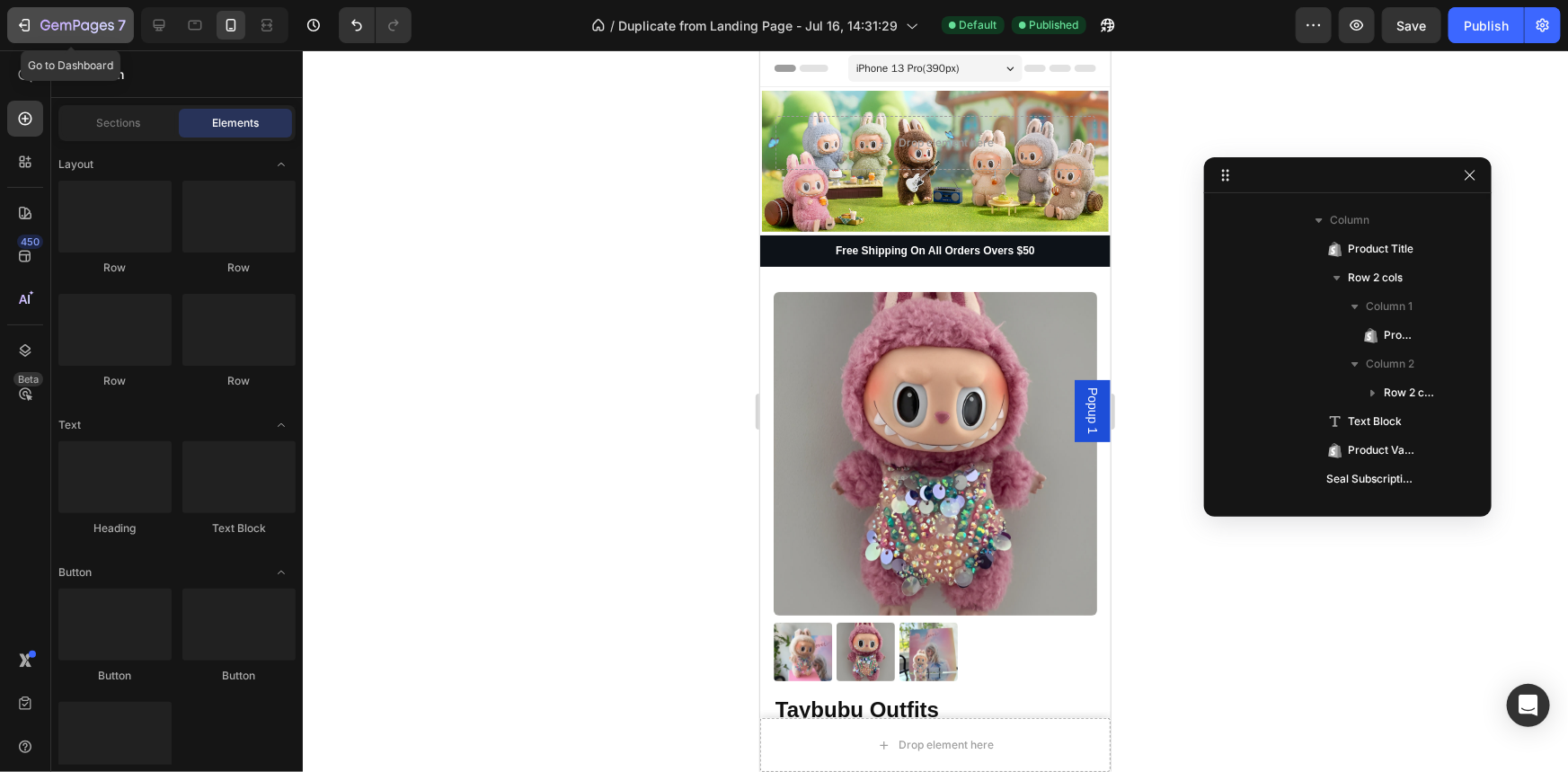 click on "7" at bounding box center [70, 25] 